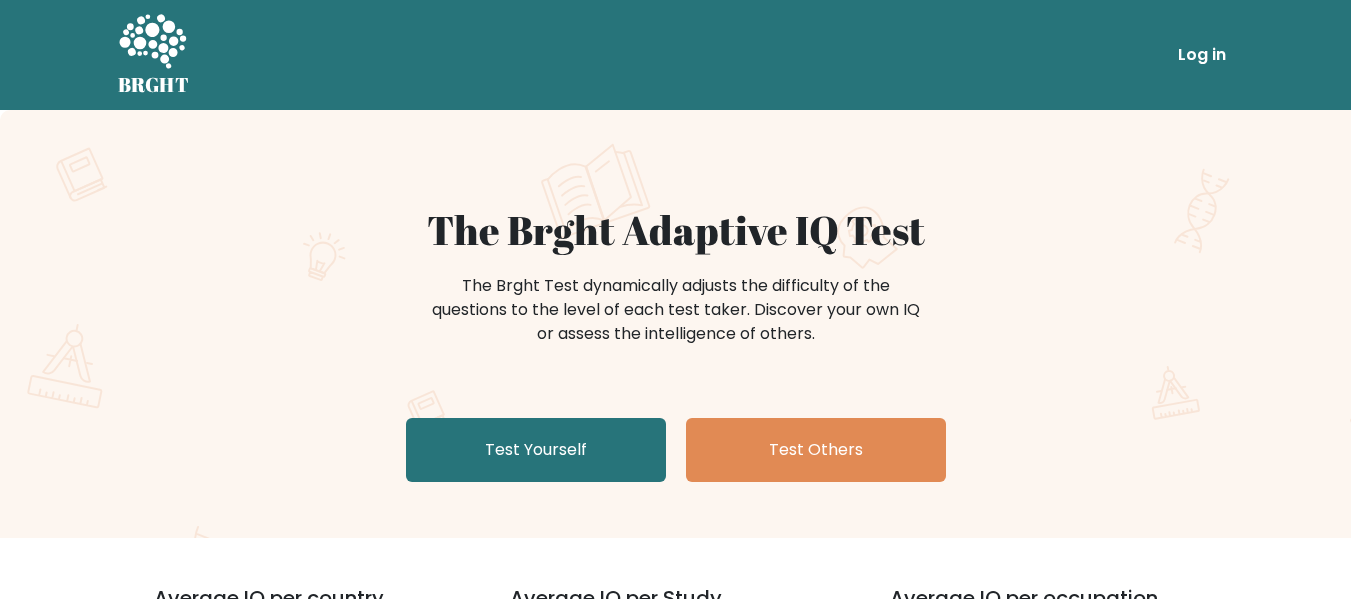 scroll, scrollTop: 0, scrollLeft: 0, axis: both 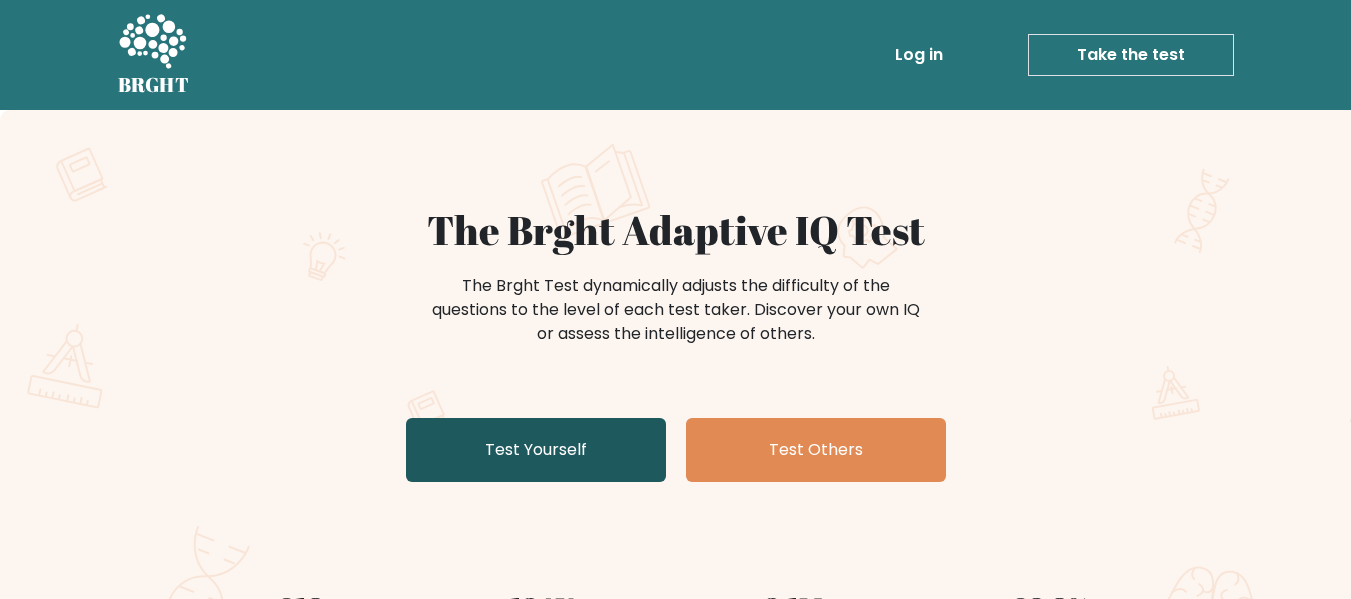 click on "Test Yourself" at bounding box center [536, 450] 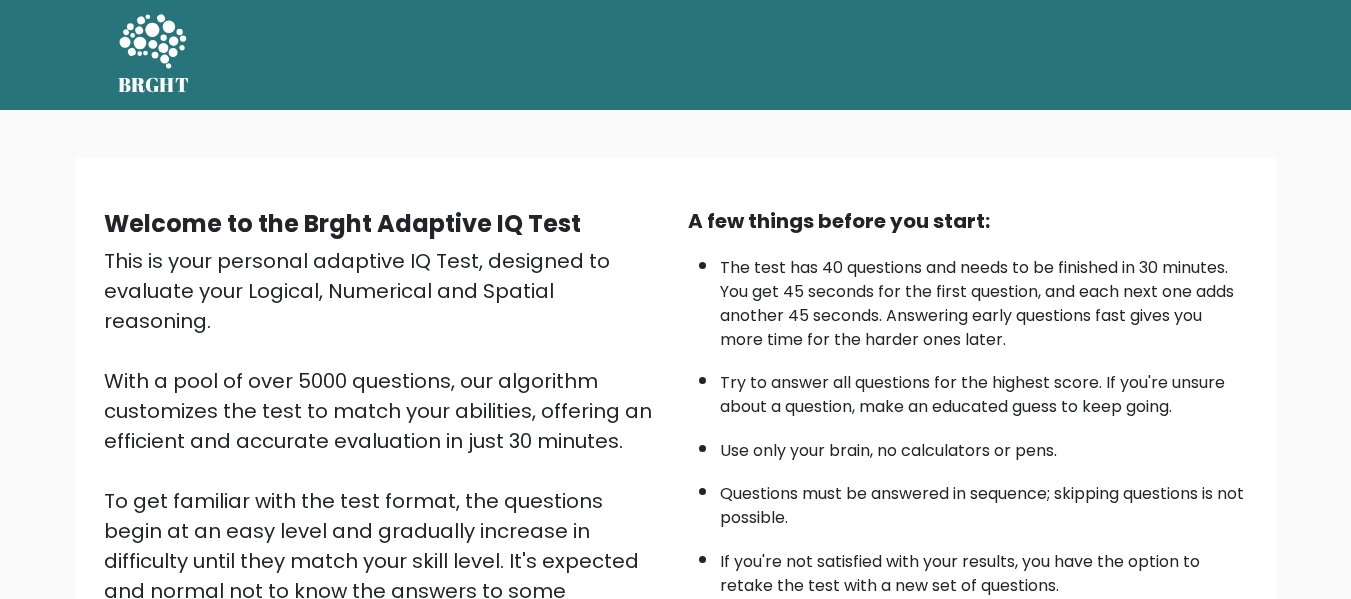 scroll, scrollTop: 0, scrollLeft: 0, axis: both 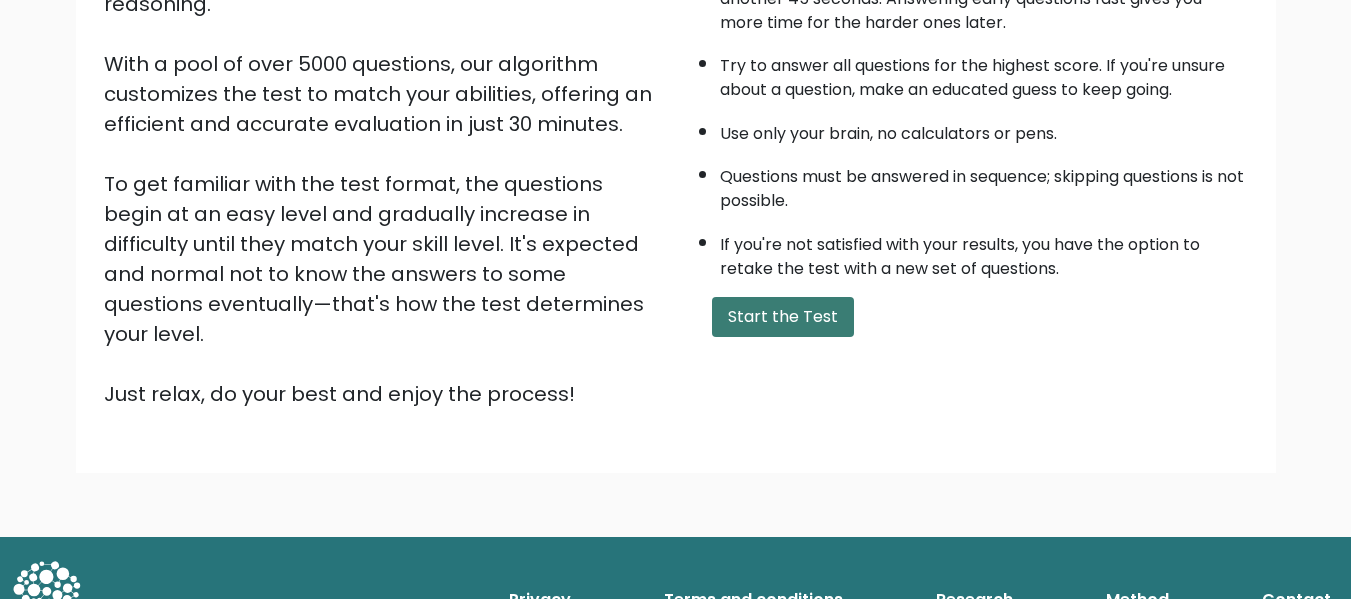 click on "Start the Test" at bounding box center [783, 317] 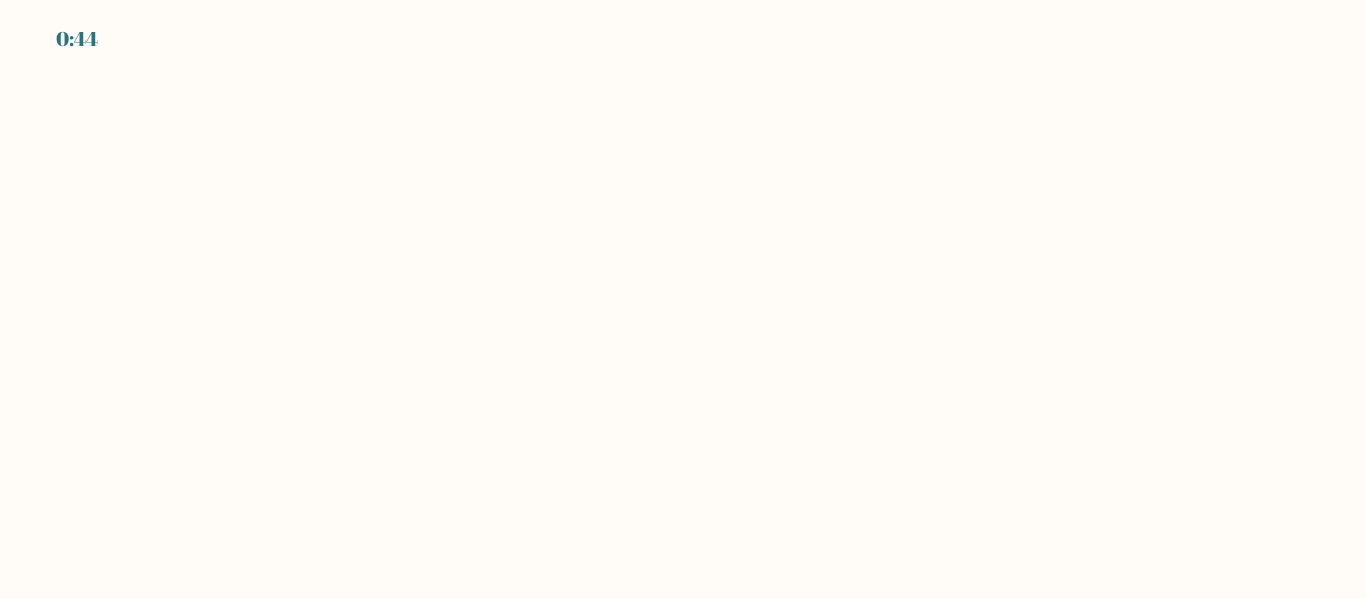 scroll, scrollTop: 0, scrollLeft: 0, axis: both 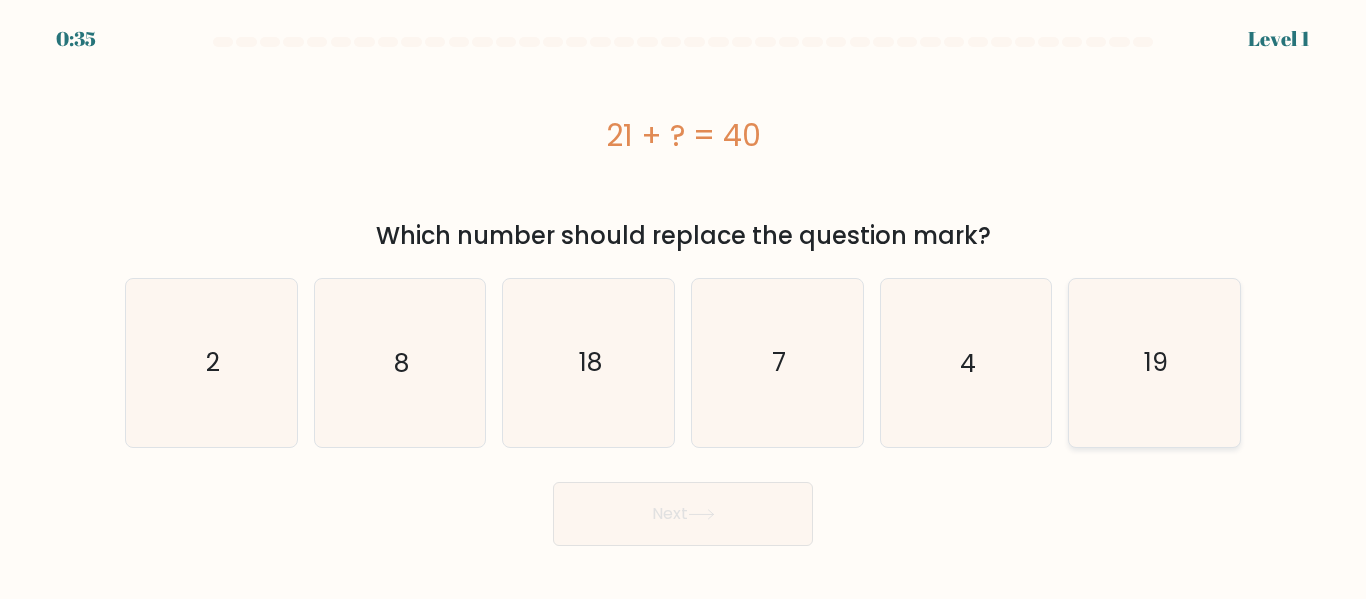 click on "19" 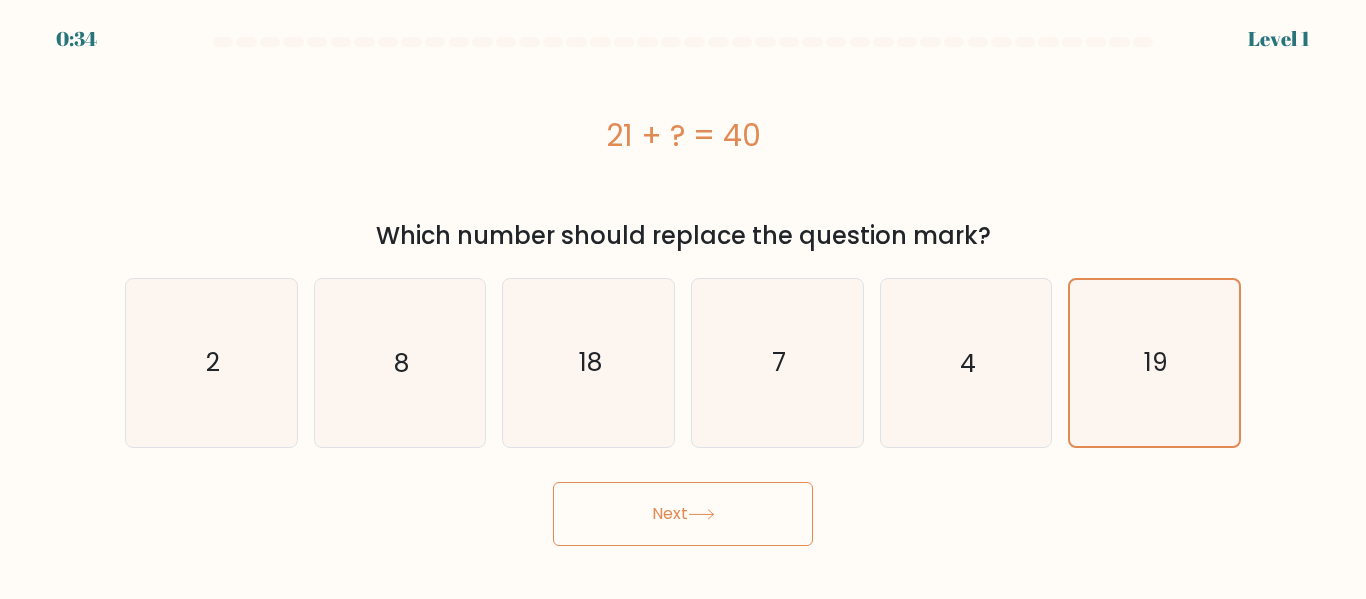 click on "Next" at bounding box center (683, 514) 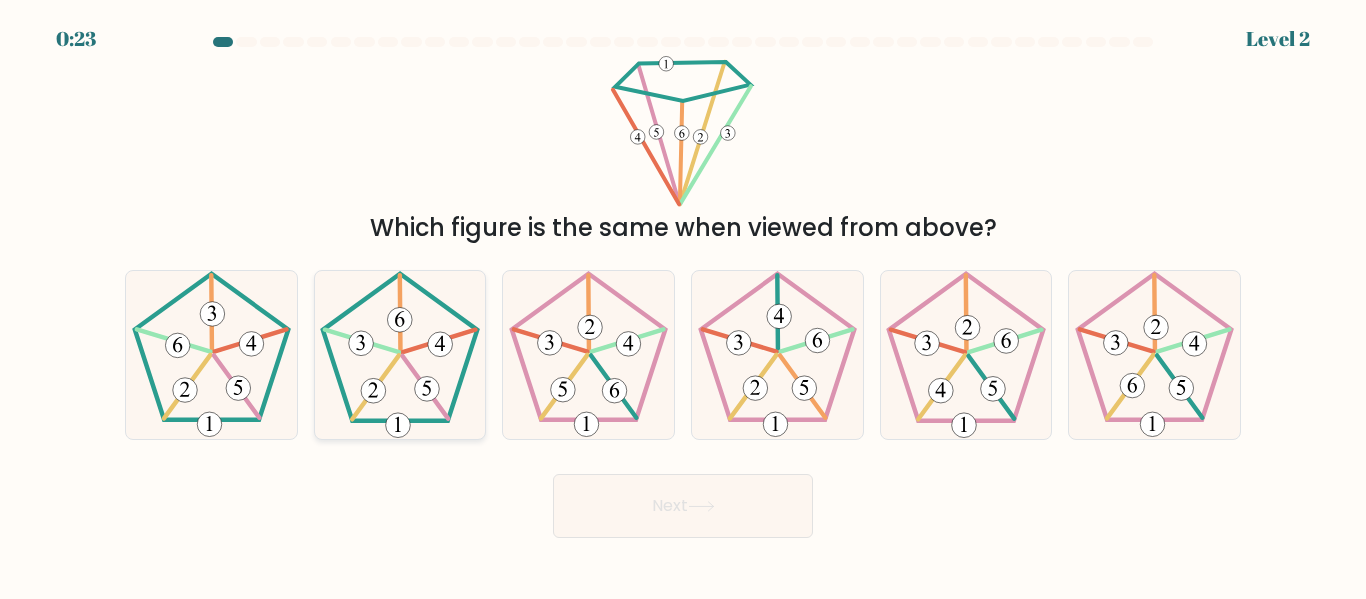 click 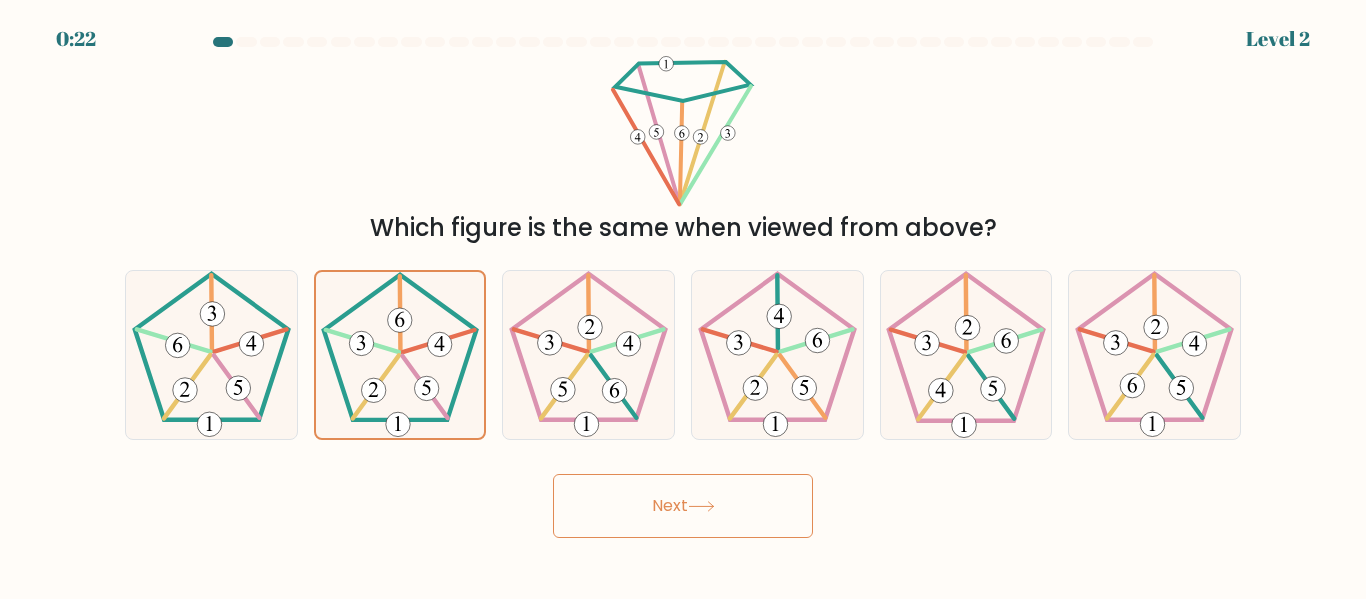 click on "Next" at bounding box center [683, 506] 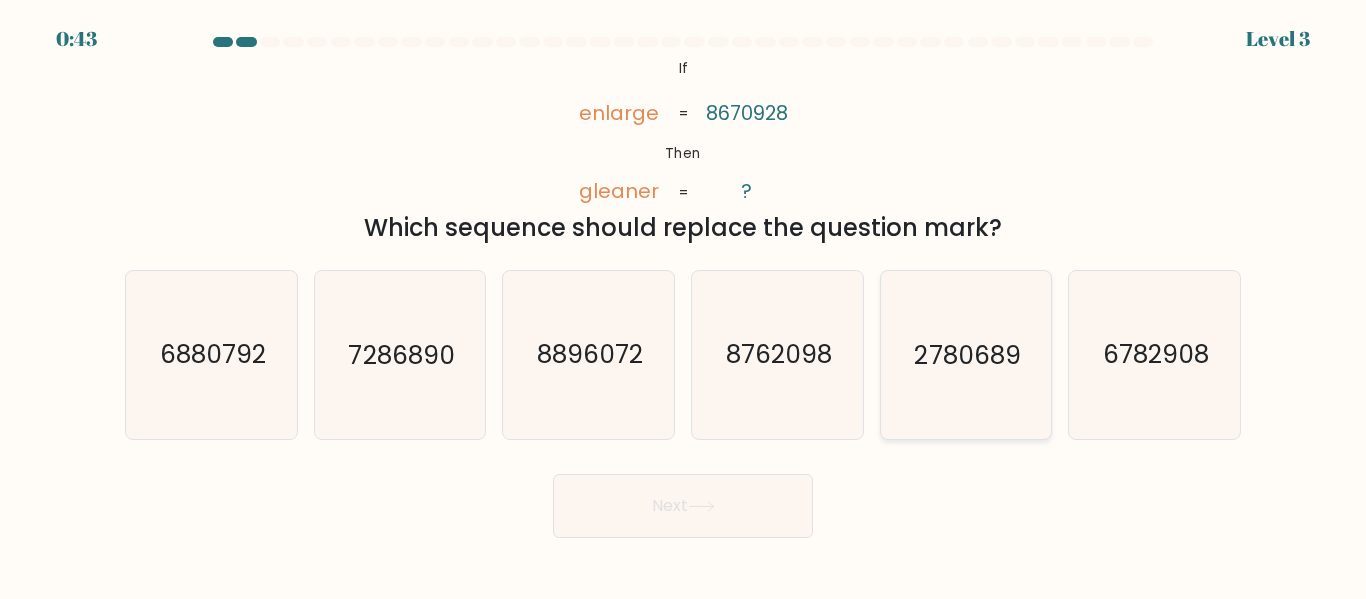 click on "2780689" 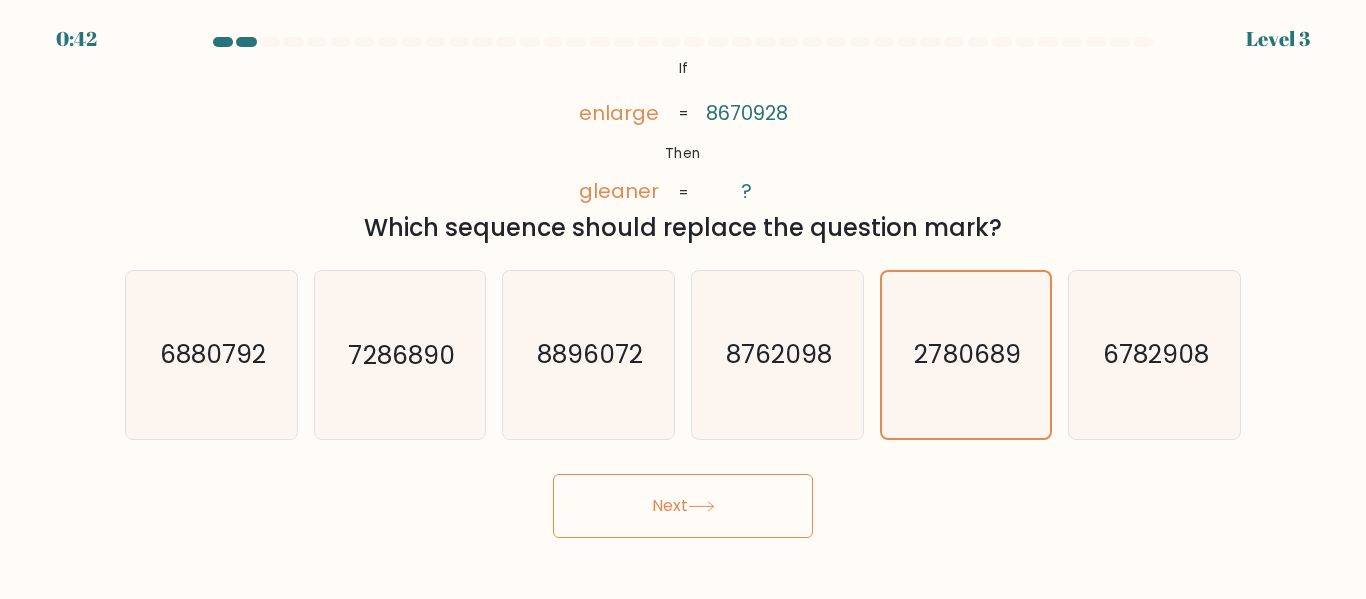 click on "Next" at bounding box center (683, 506) 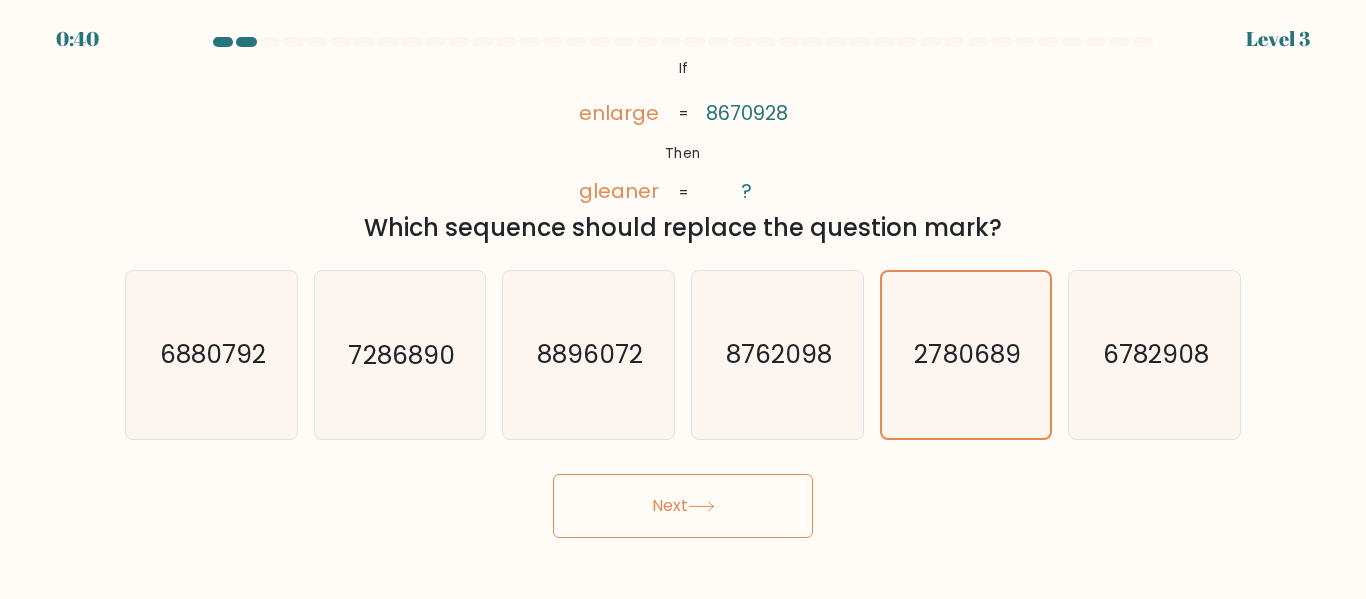 click on "Next" at bounding box center [683, 506] 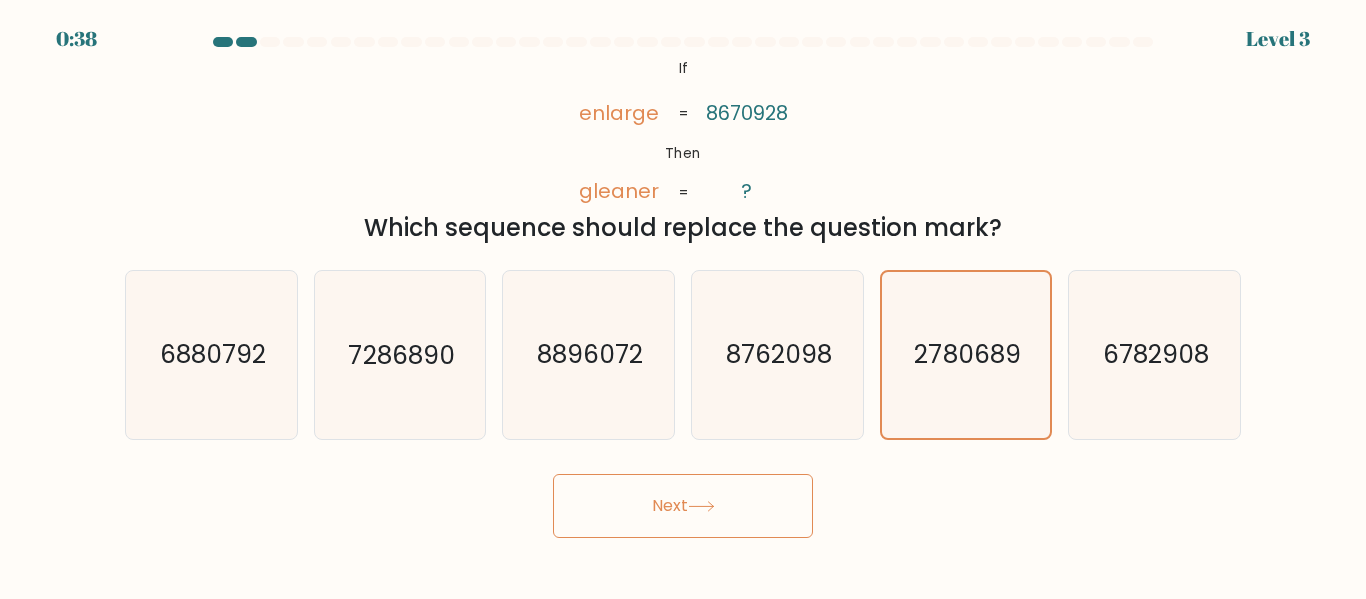 click on "Next" at bounding box center (683, 506) 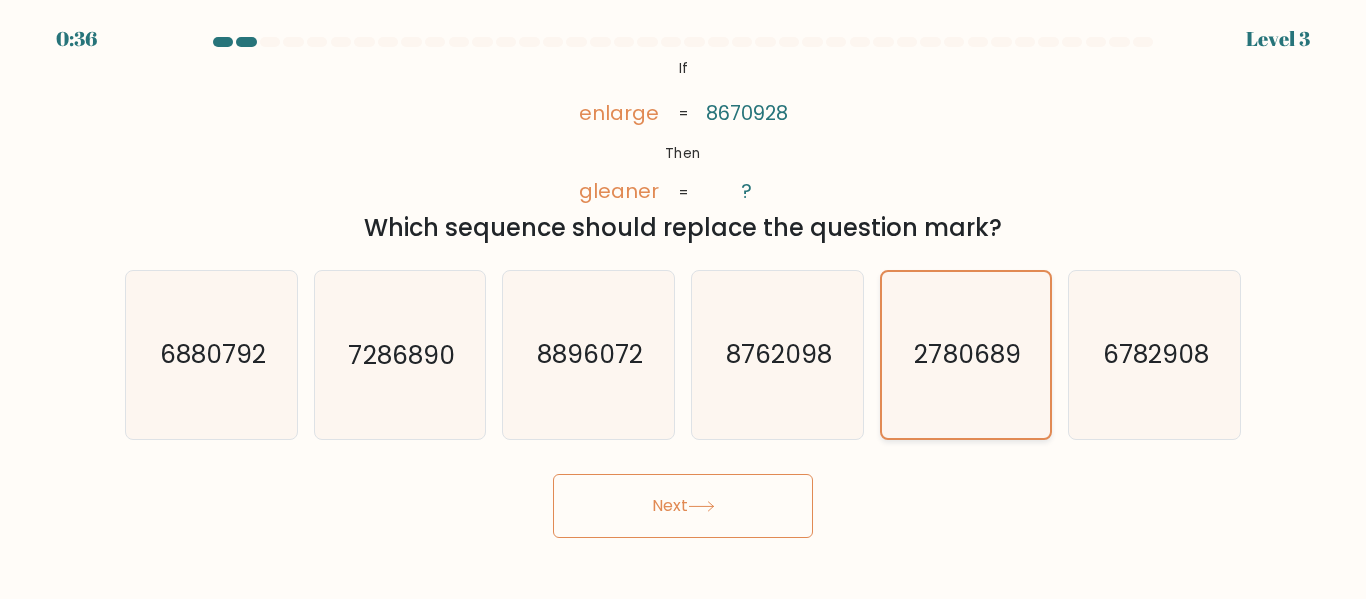 click on "2780689" 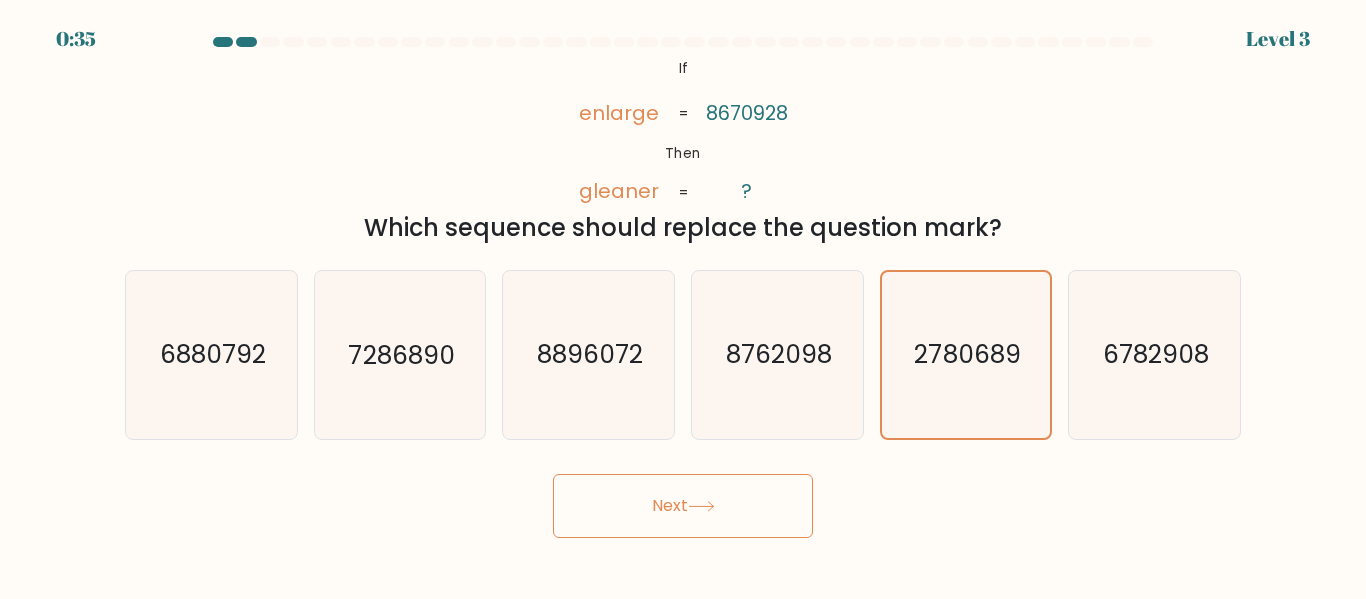 click on "Next" at bounding box center [683, 506] 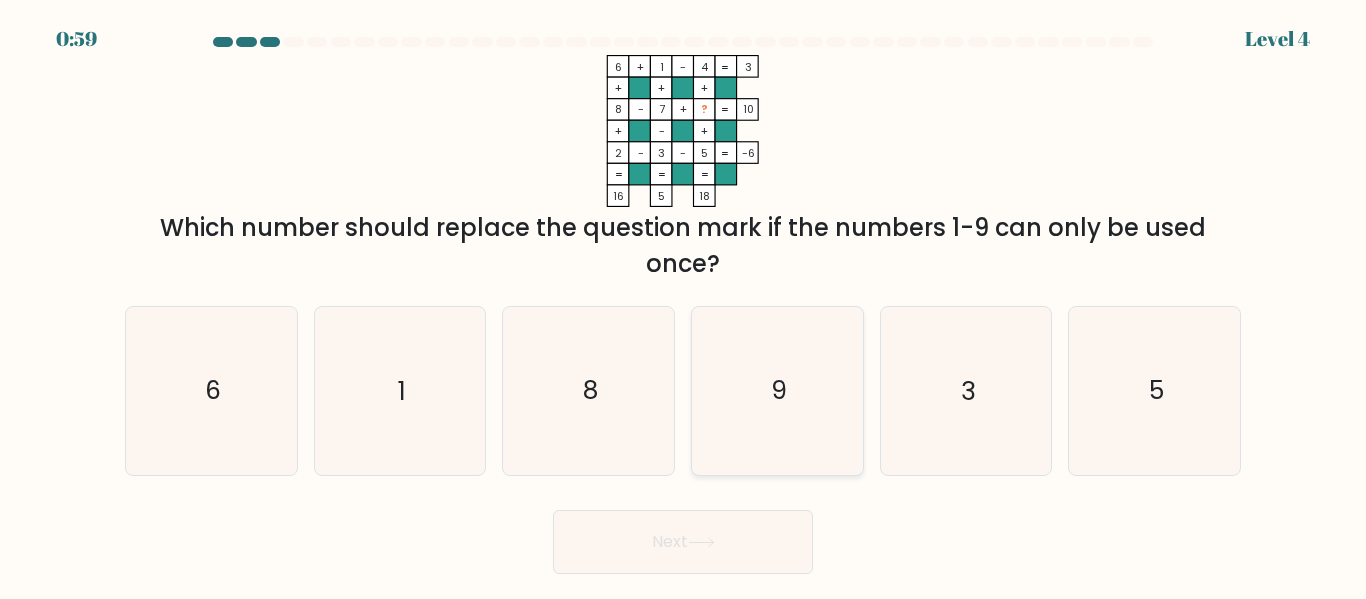 click on "9" 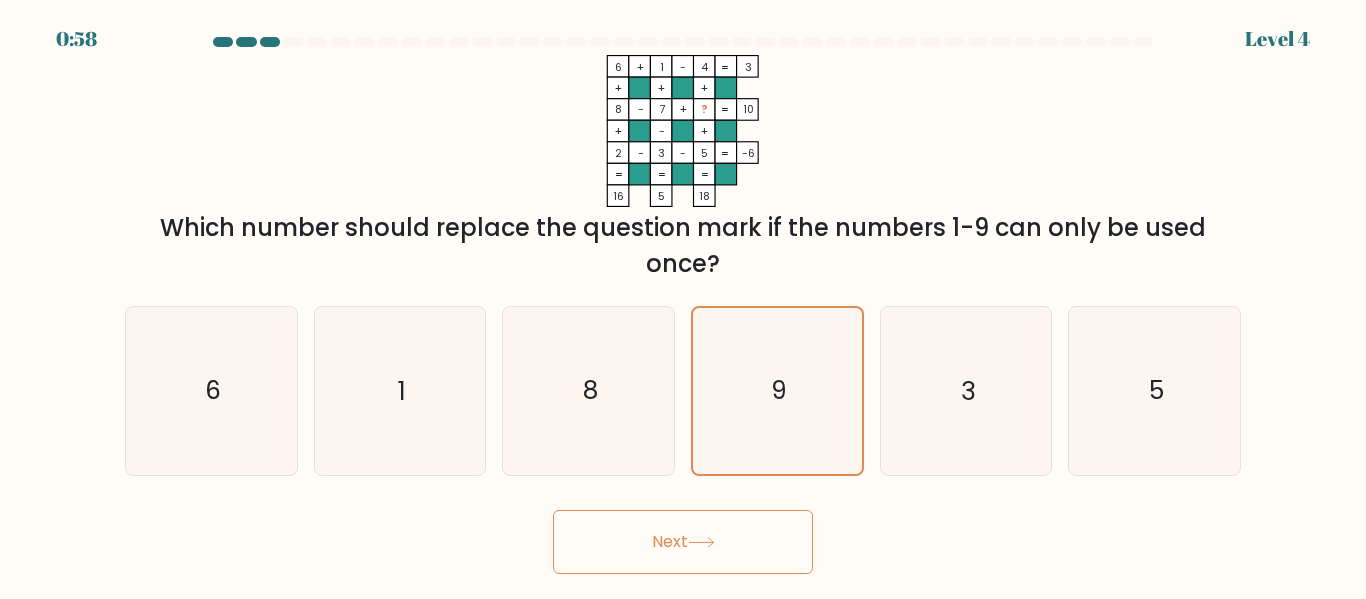 click on "Next" at bounding box center [683, 542] 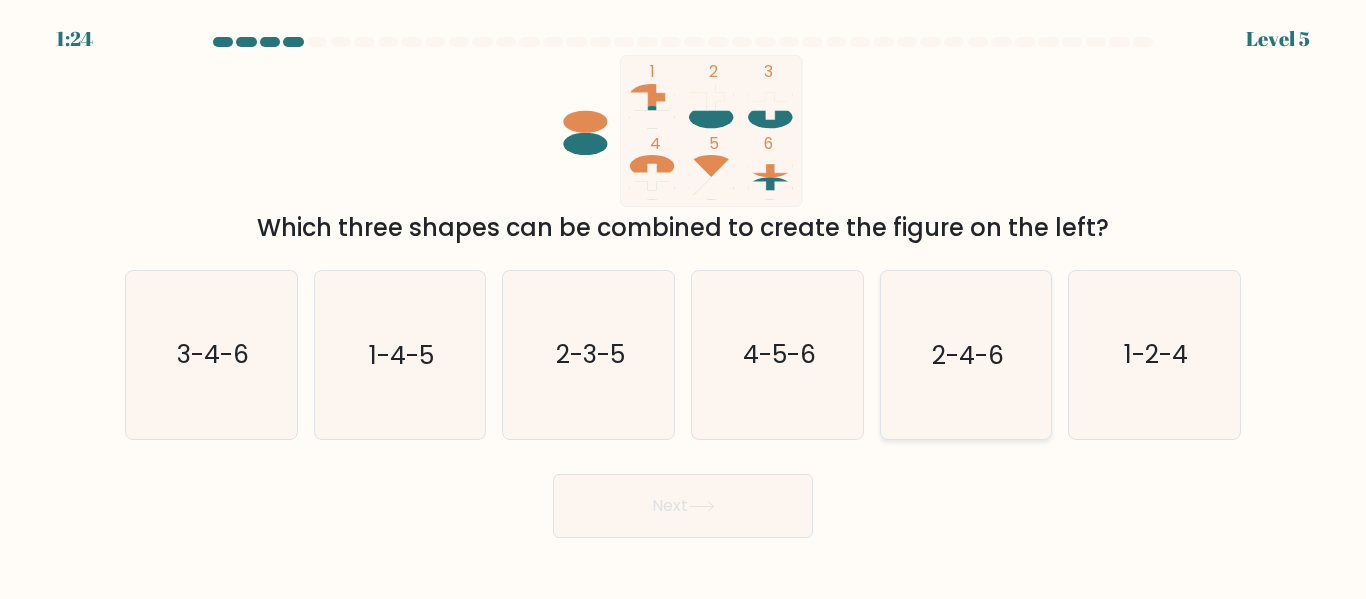 click on "2-4-6" 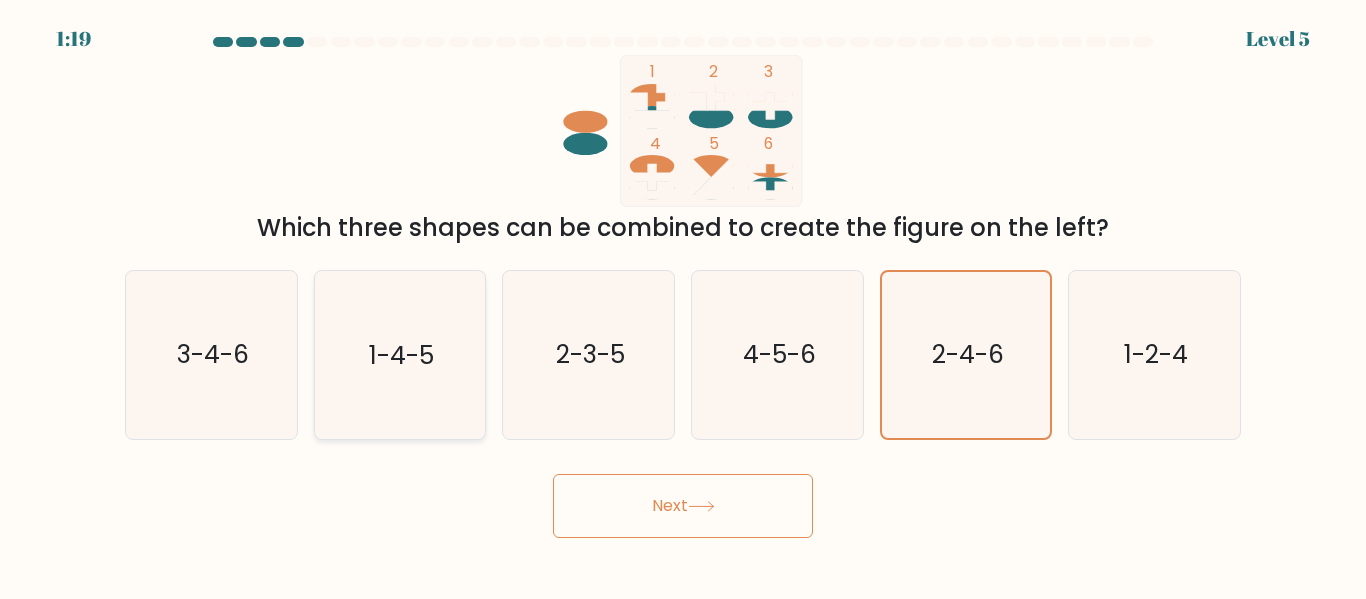 click on "1-4-5" 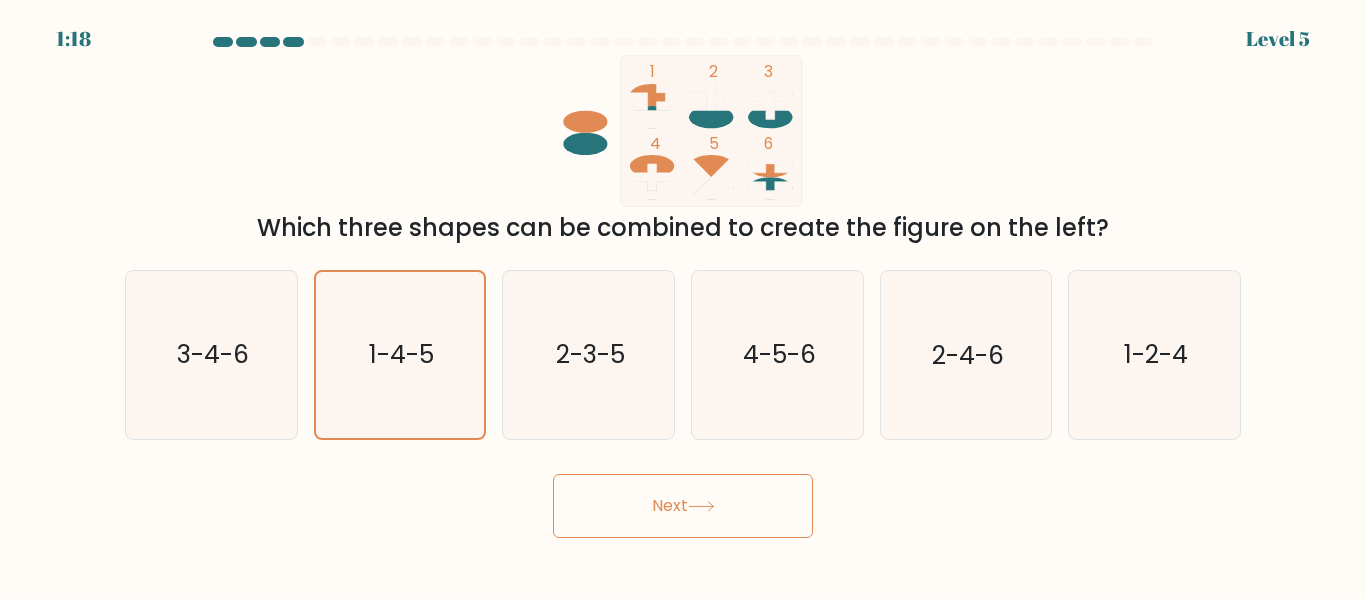 click on "Next" at bounding box center [683, 506] 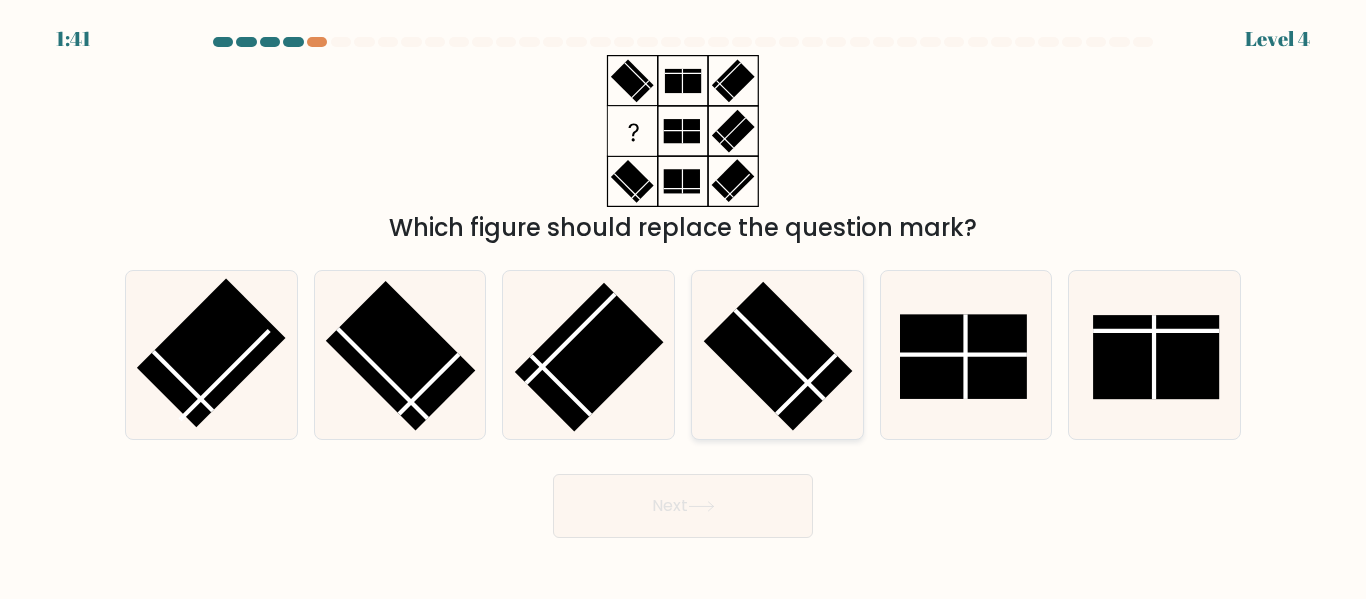 click 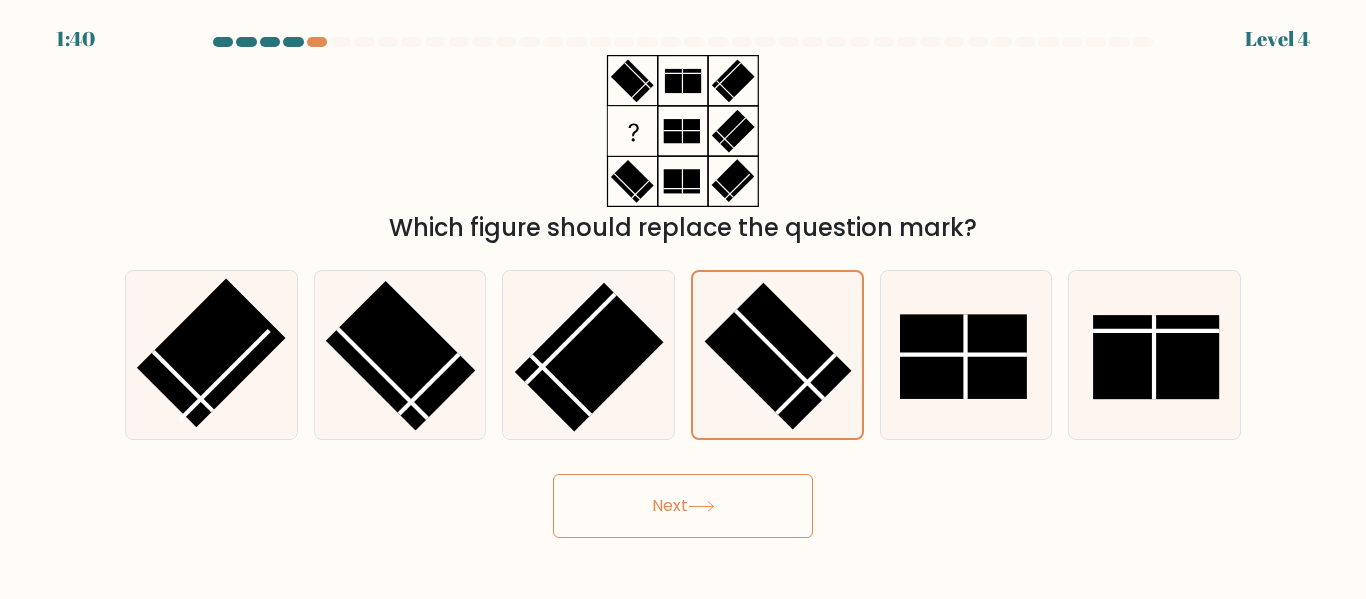 click on "Next" at bounding box center [683, 506] 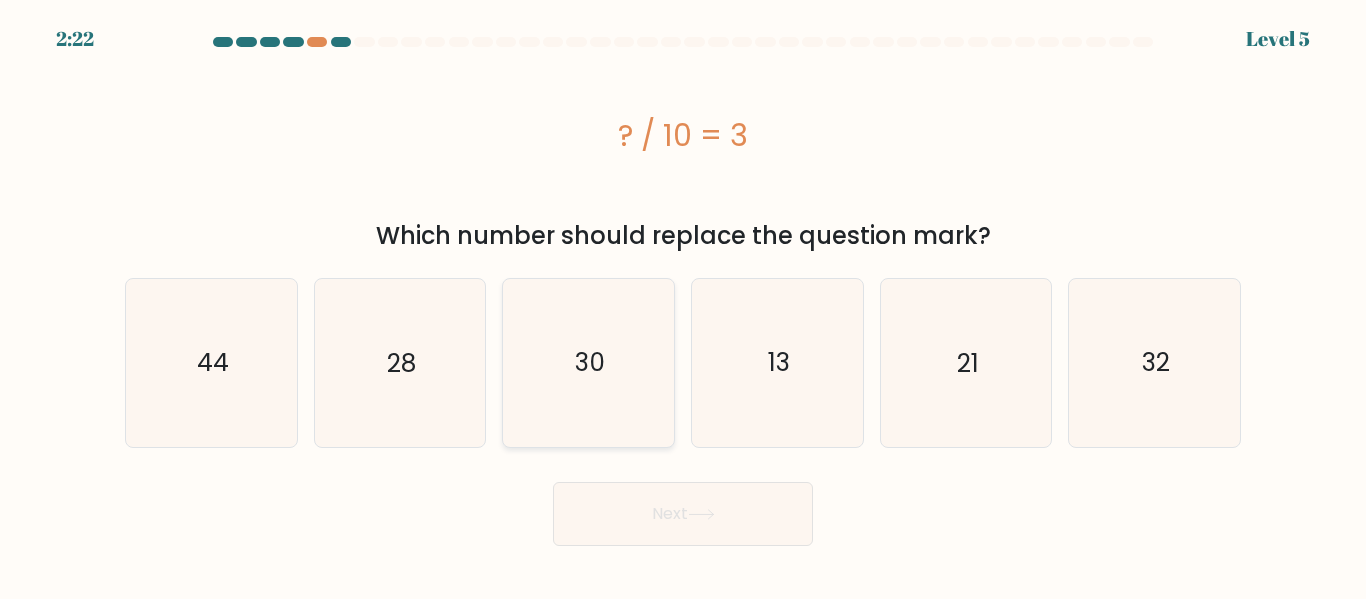click on "30" 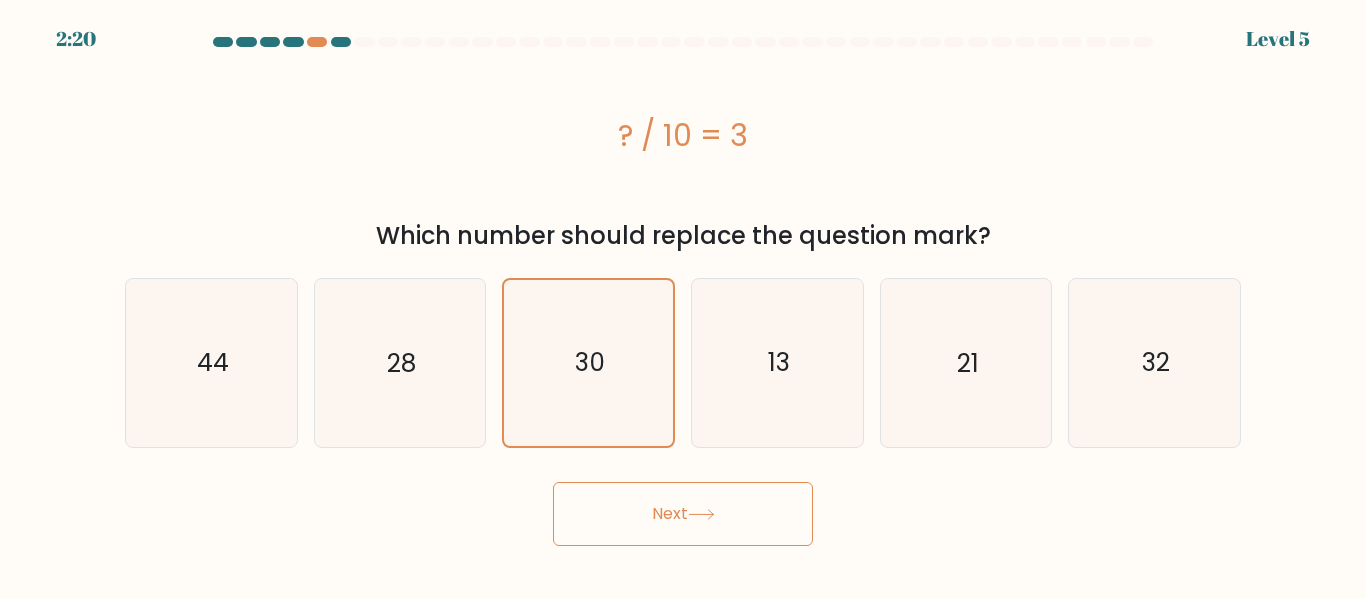 click on "Next" at bounding box center [683, 514] 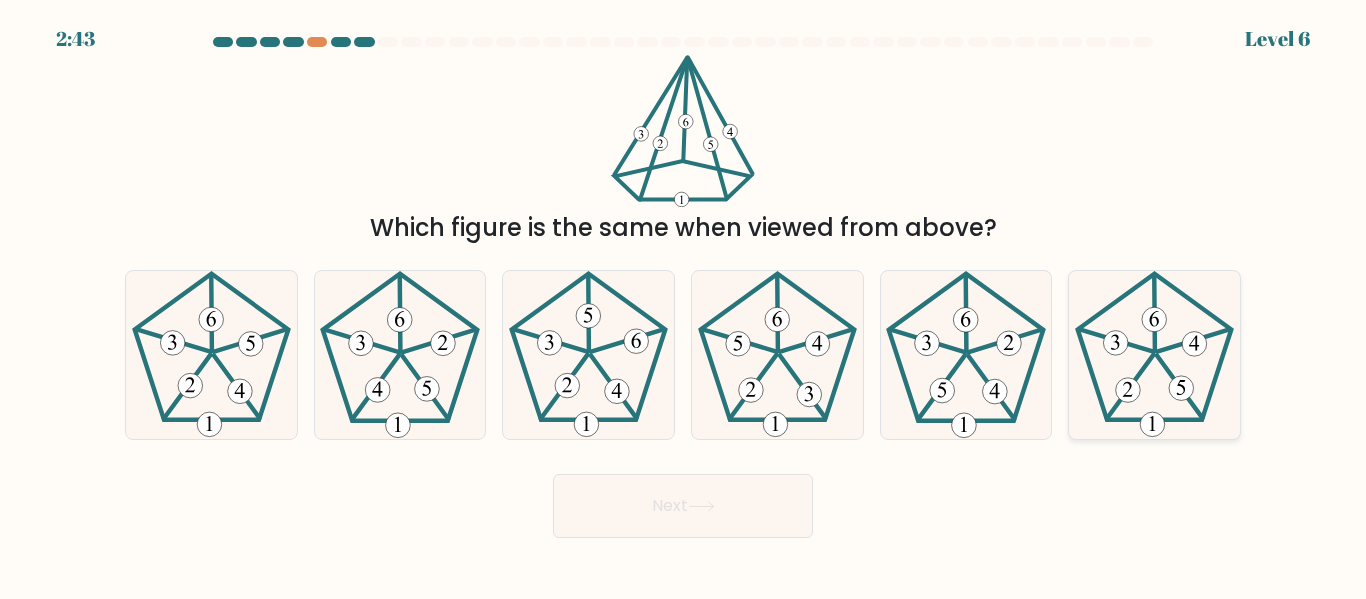 click 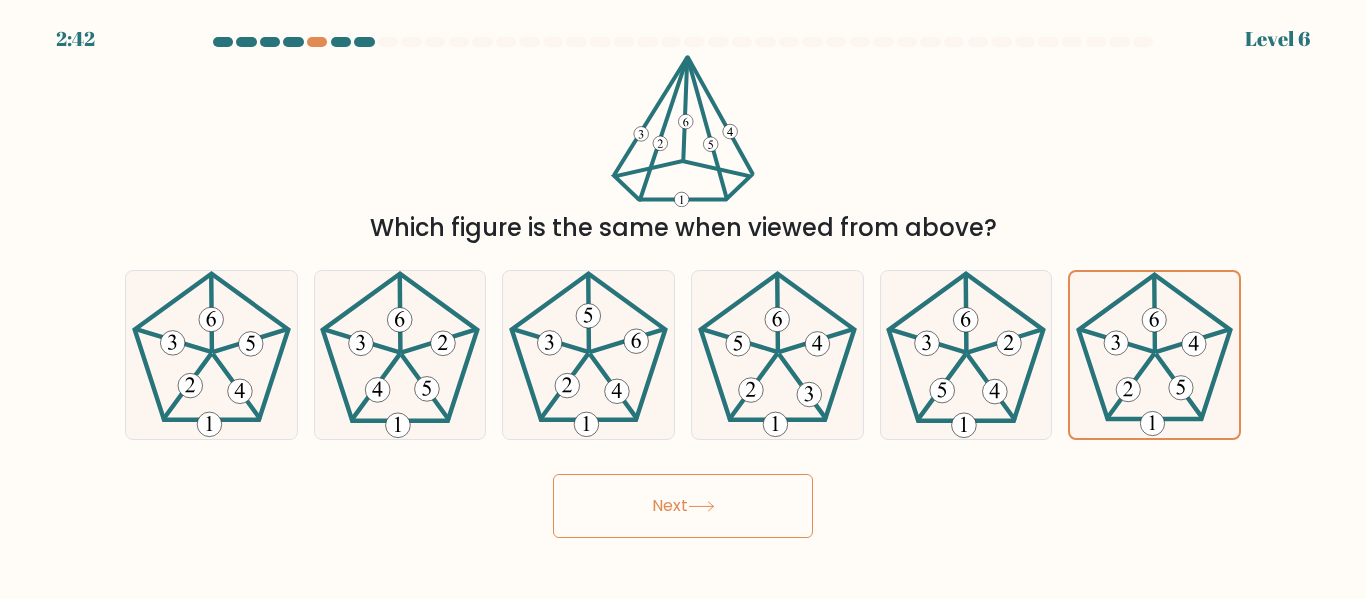 click on "Next" at bounding box center [683, 506] 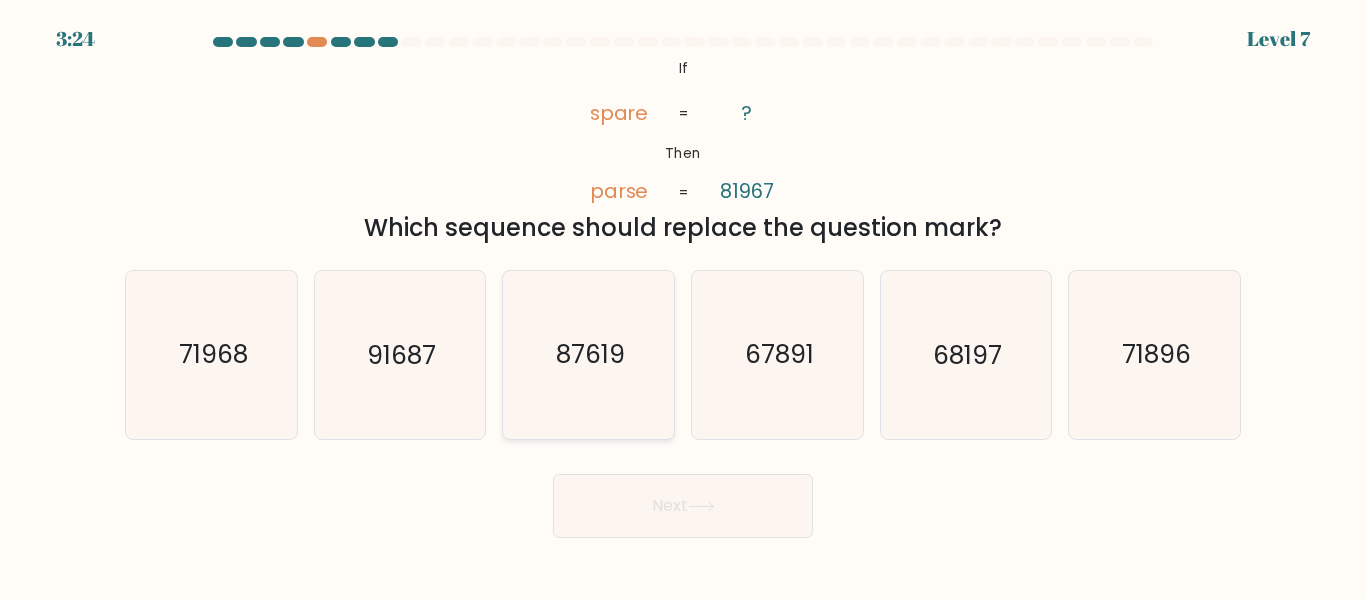 click on "87619" 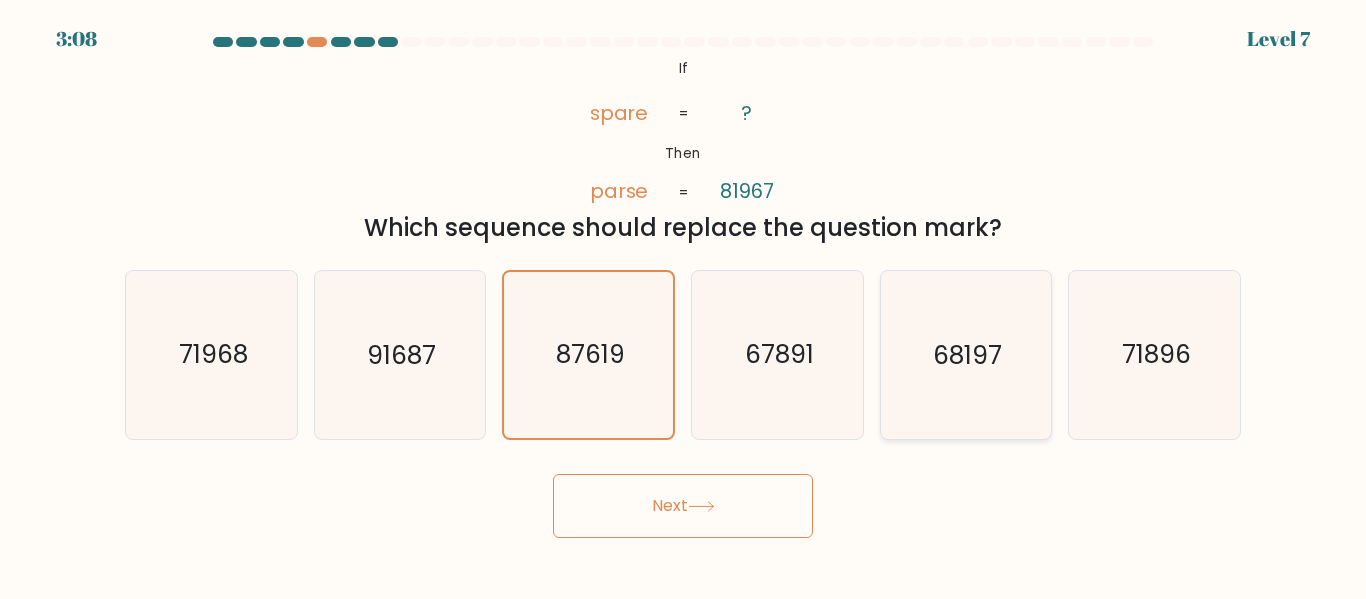 click on "68197" 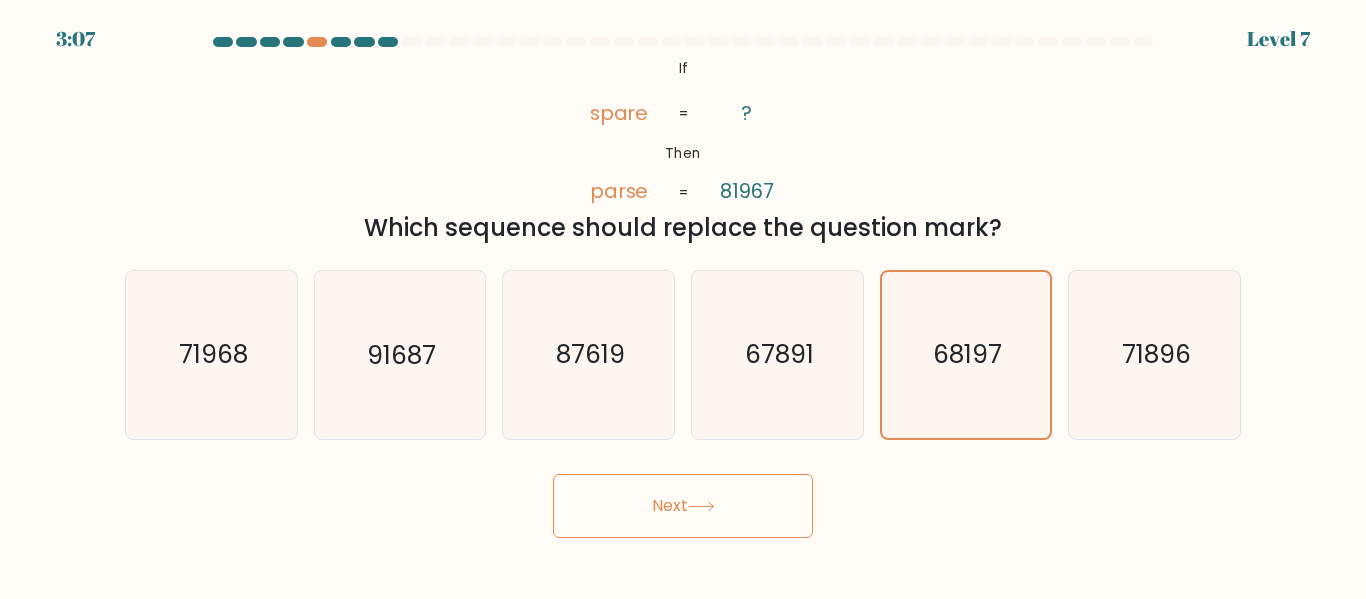 click on "Next" at bounding box center [683, 506] 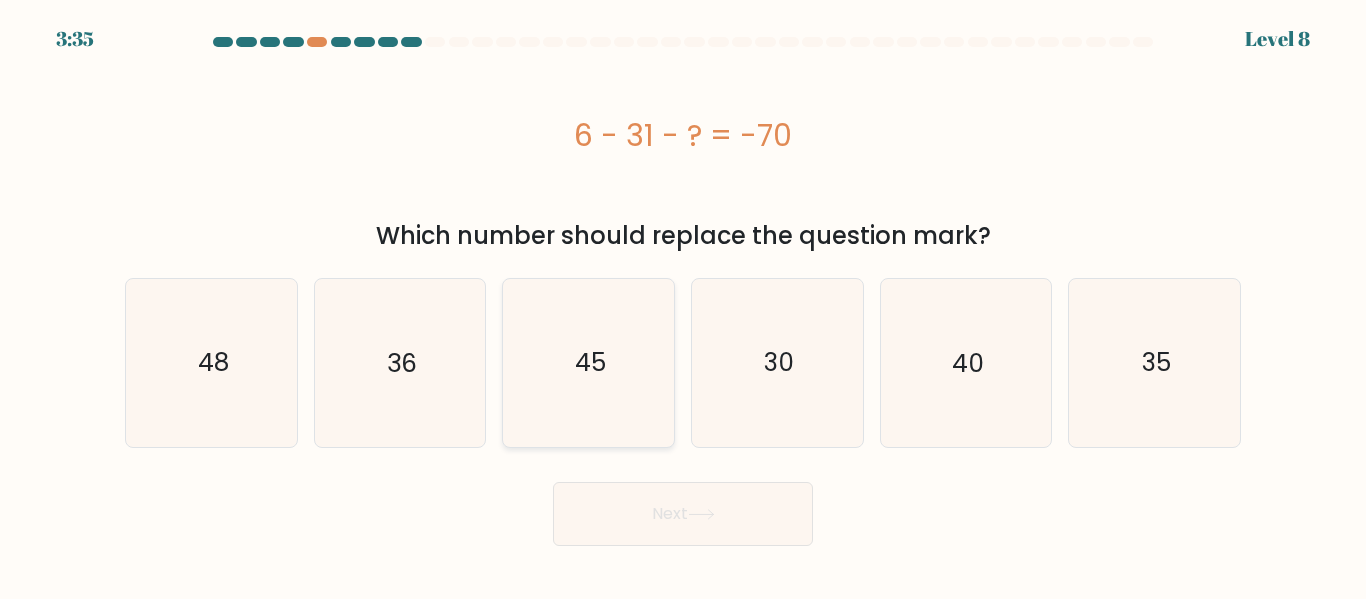 click on "45" 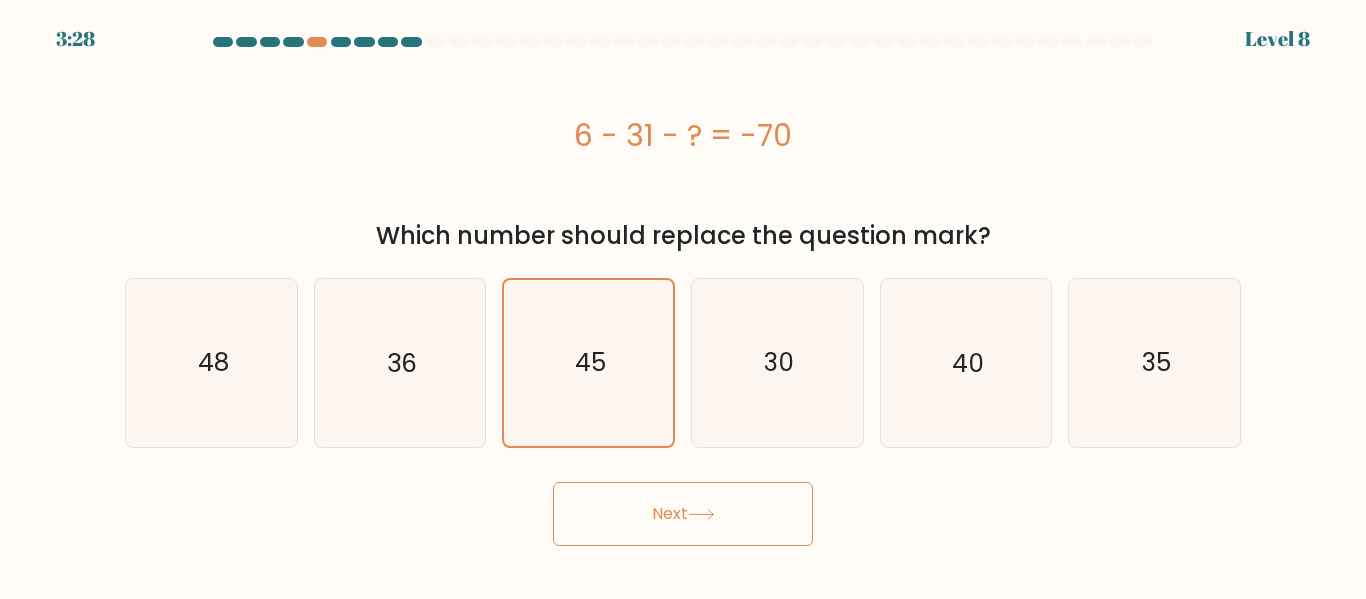 click on "Next" at bounding box center [683, 514] 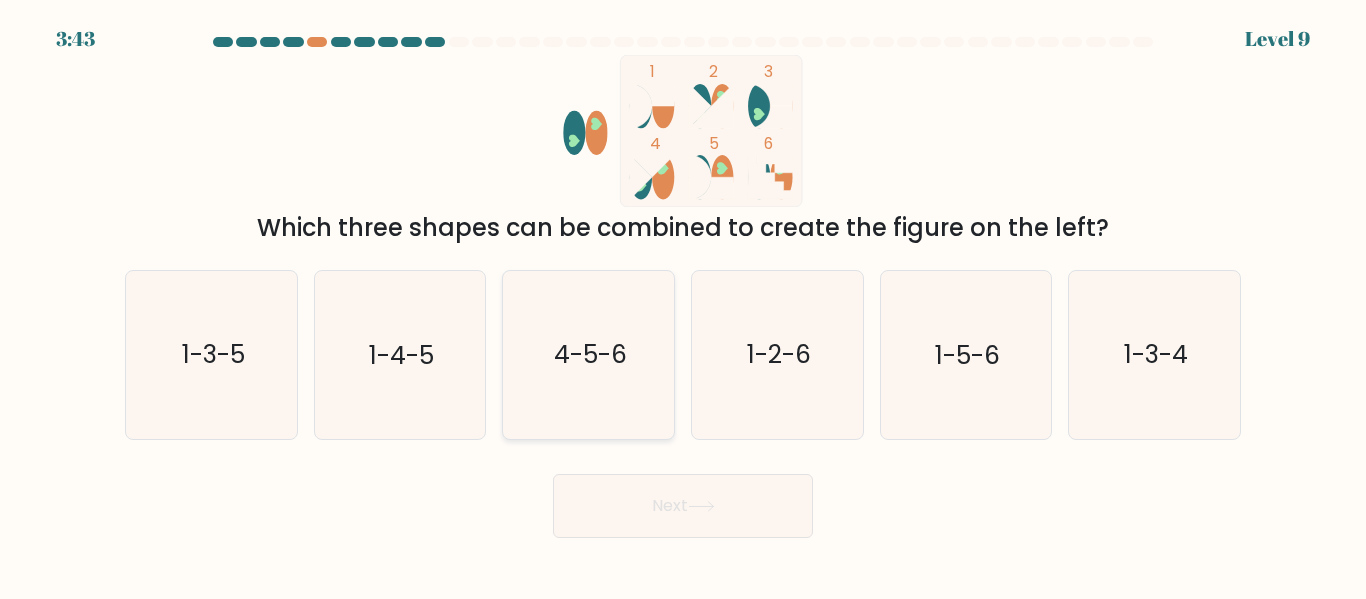 click on "4-5-6" 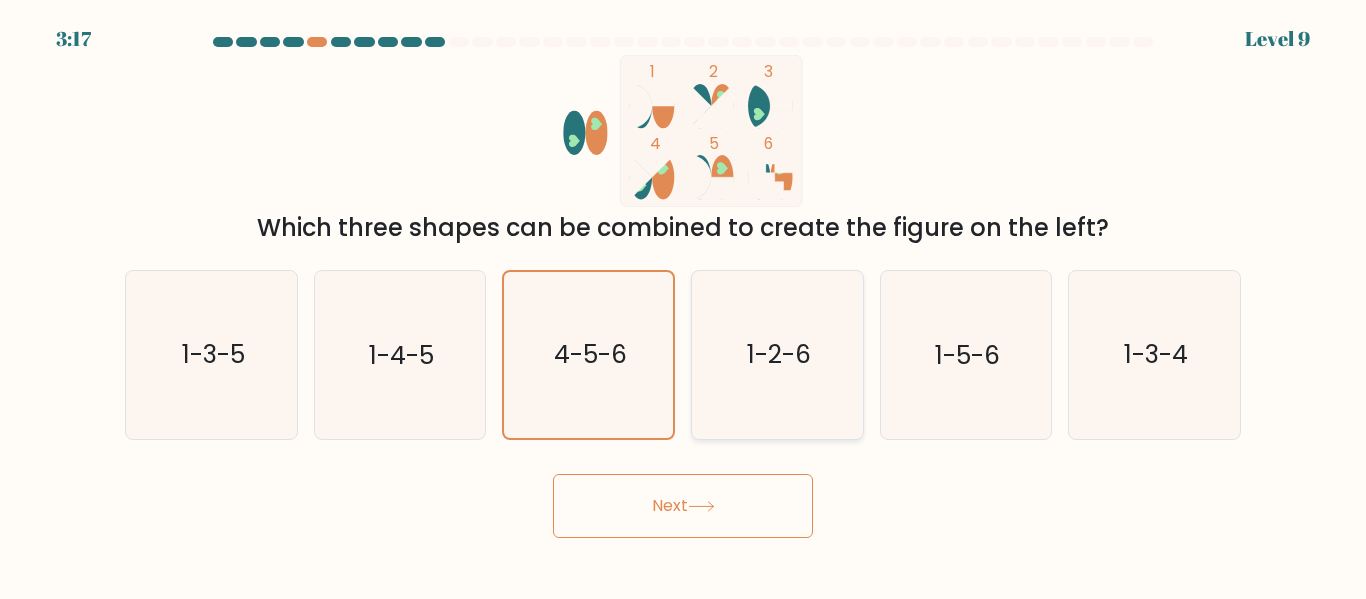 click on "1-2-6" 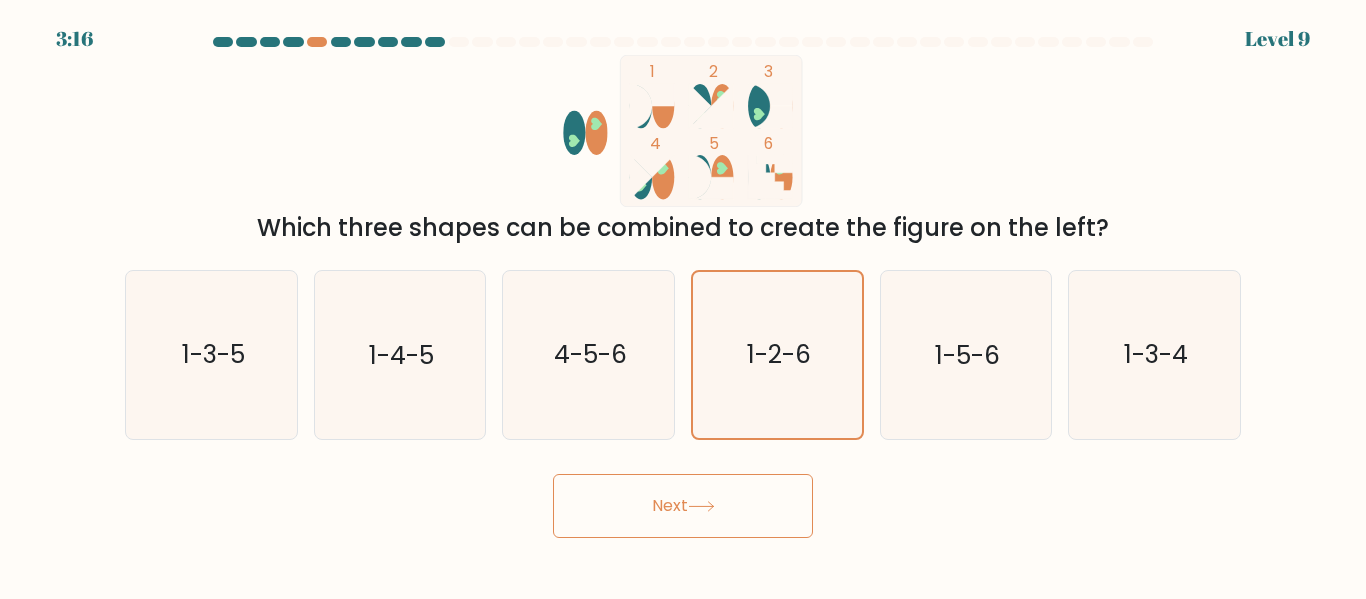 click on "Next" at bounding box center (683, 506) 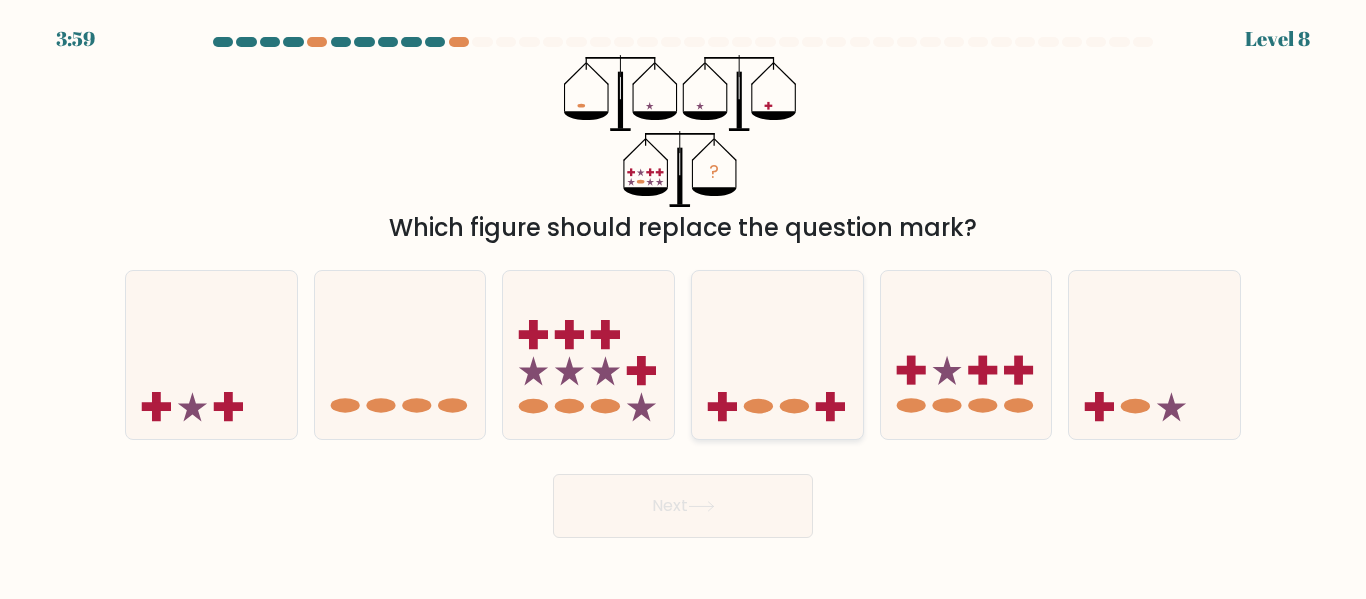 click 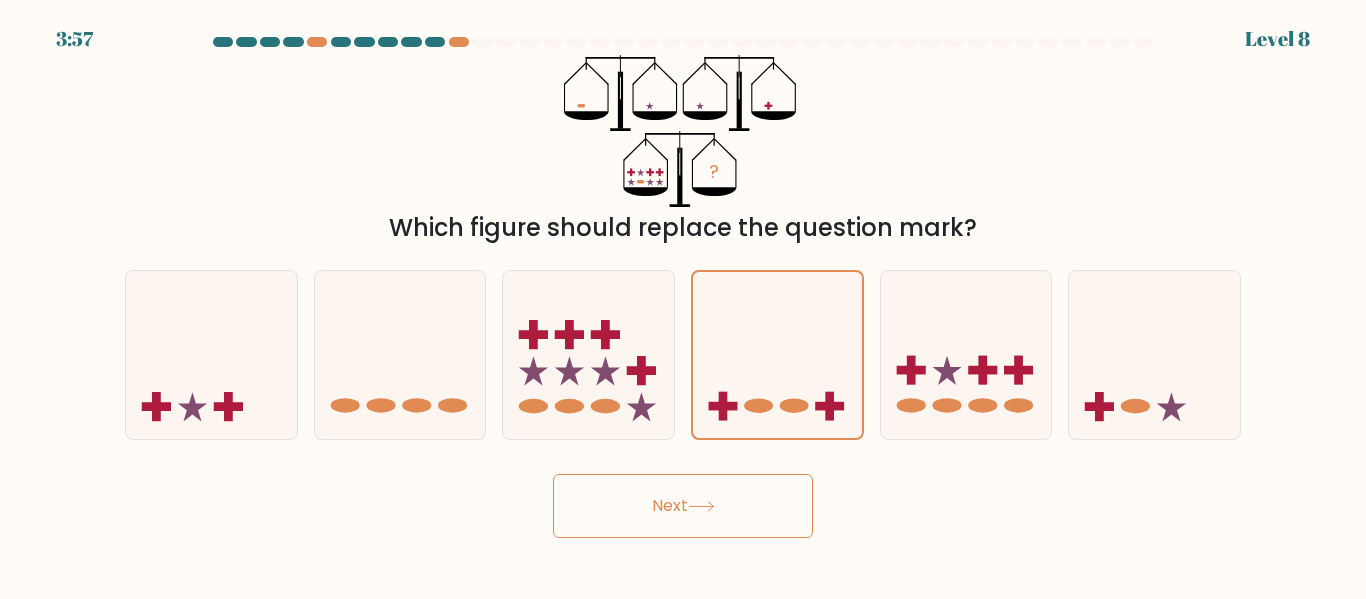 click 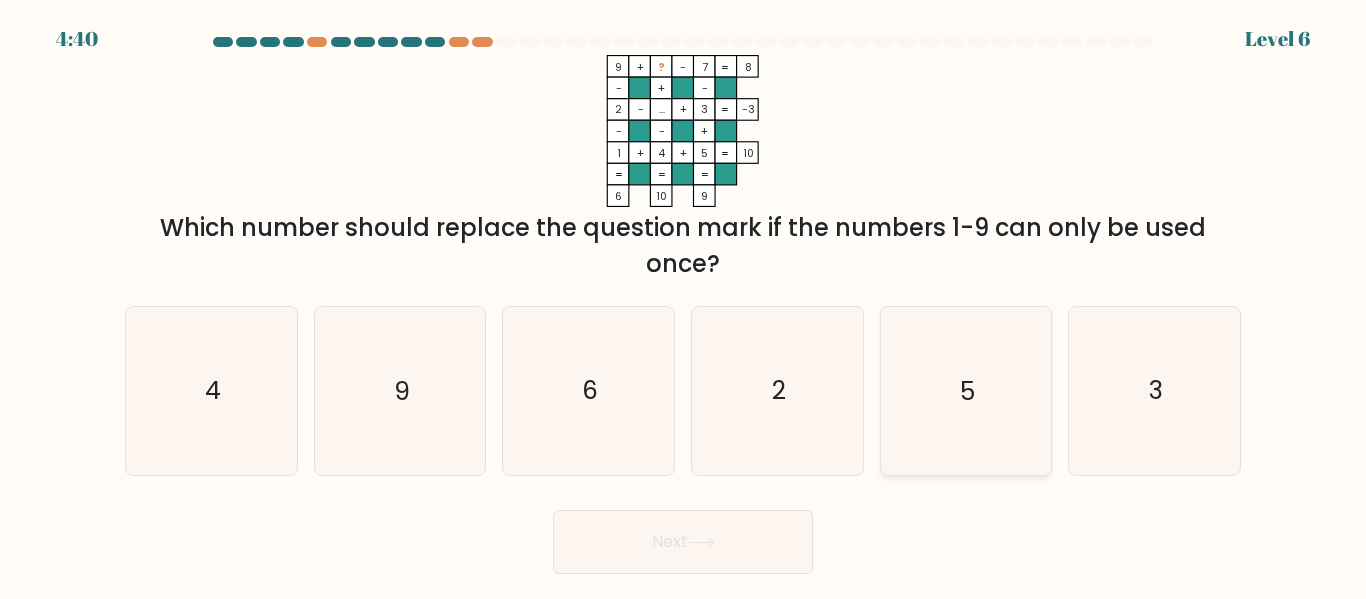 click on "5" 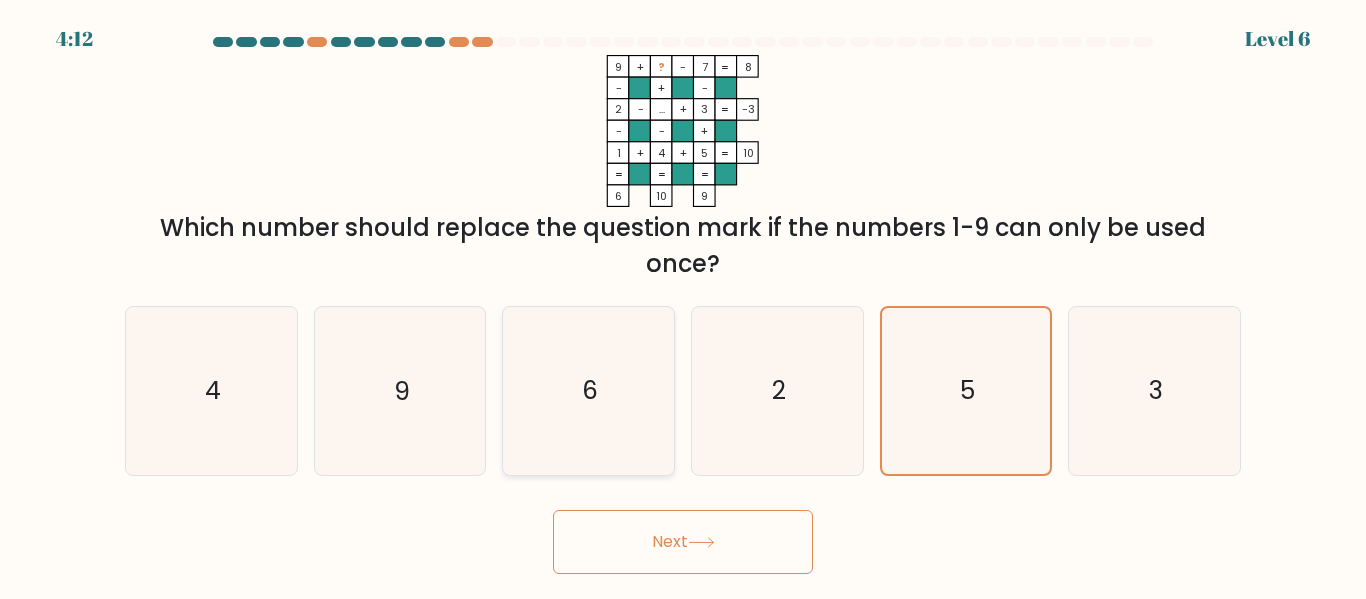 click on "6" 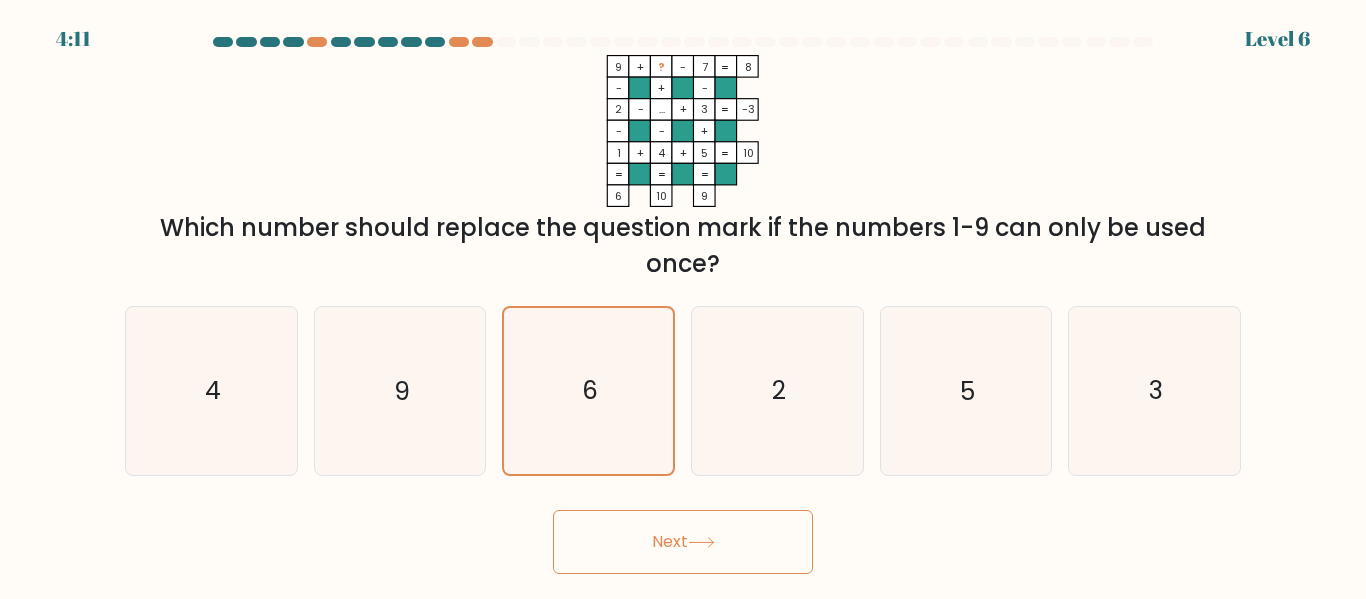 click on "Next" at bounding box center (683, 542) 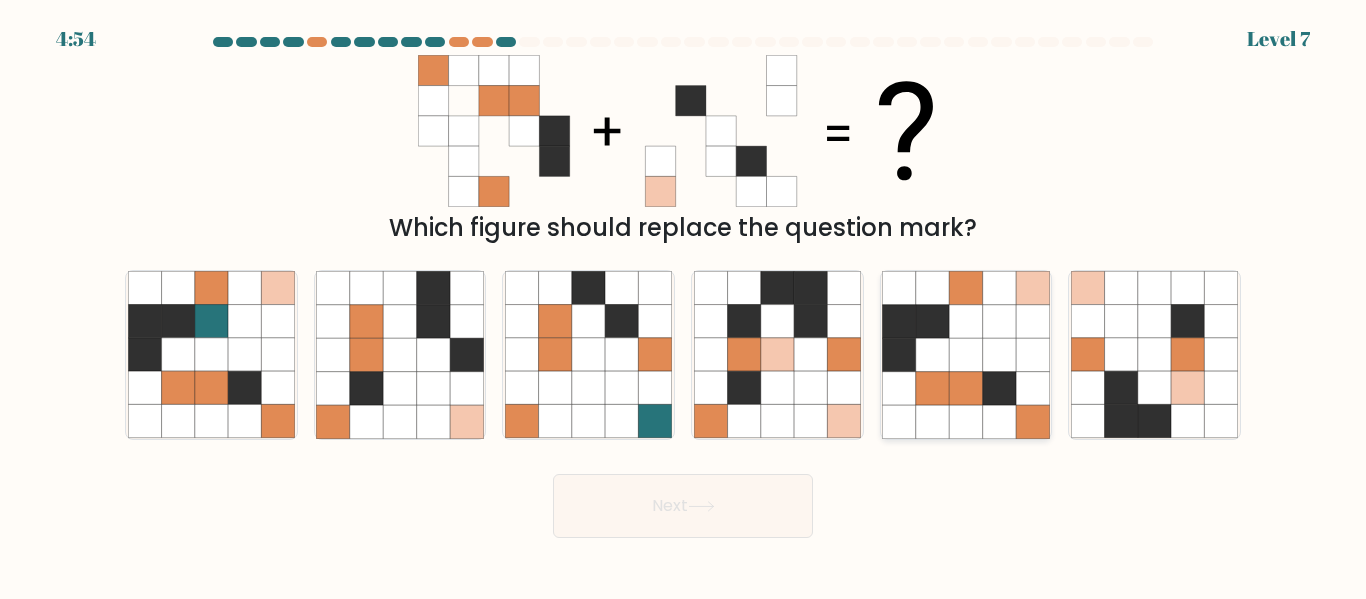 click 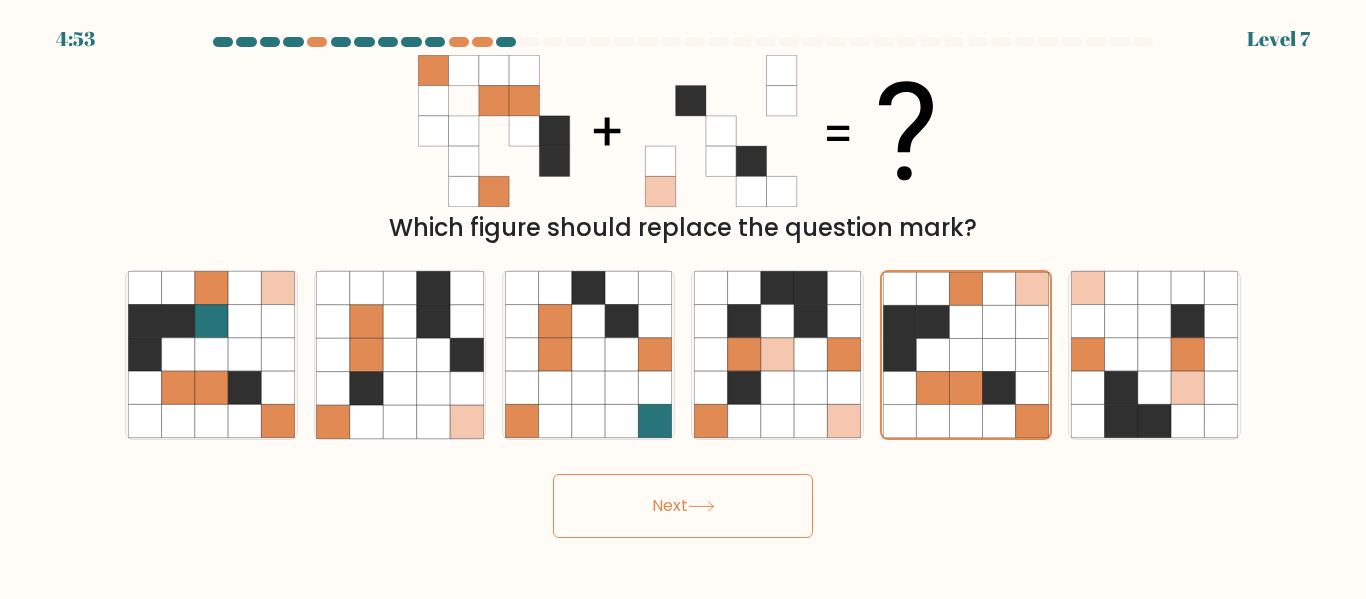 click on "Next" at bounding box center [683, 506] 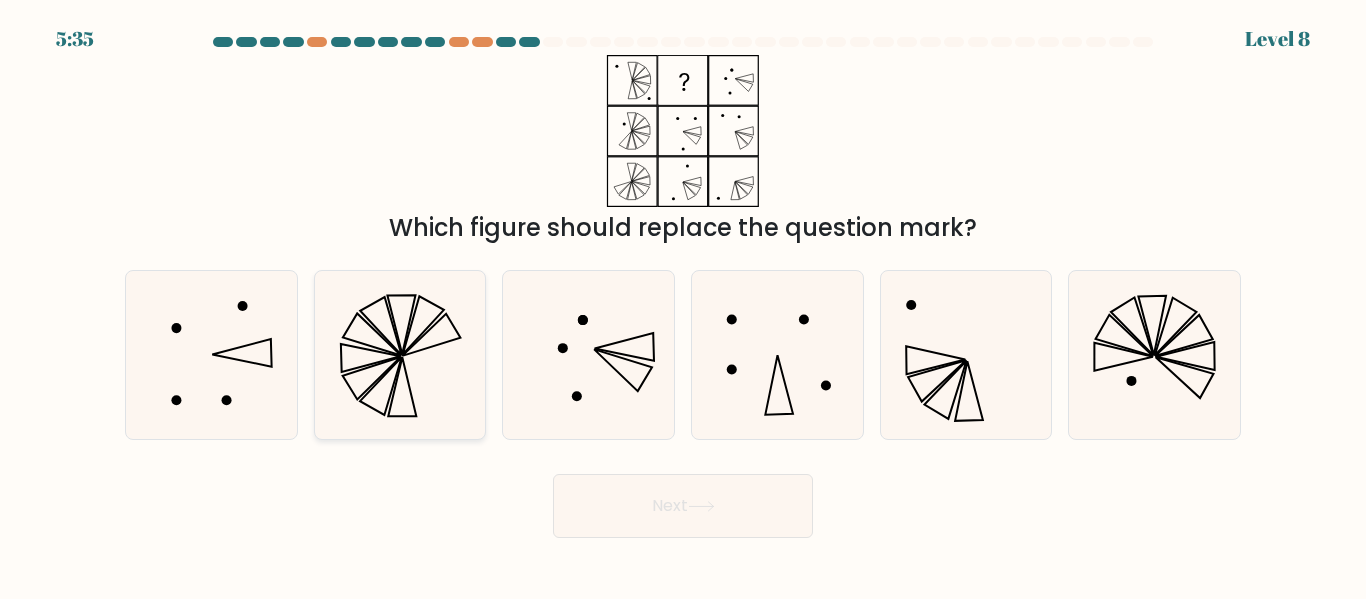 click 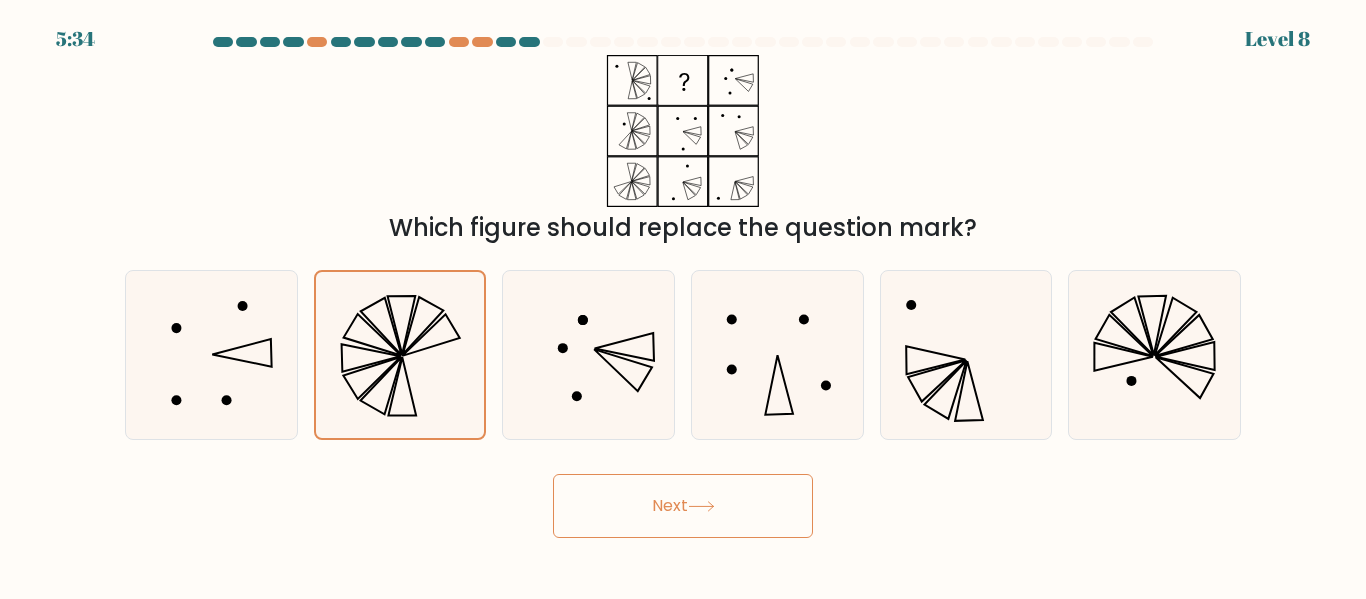 click on "Next" at bounding box center (683, 506) 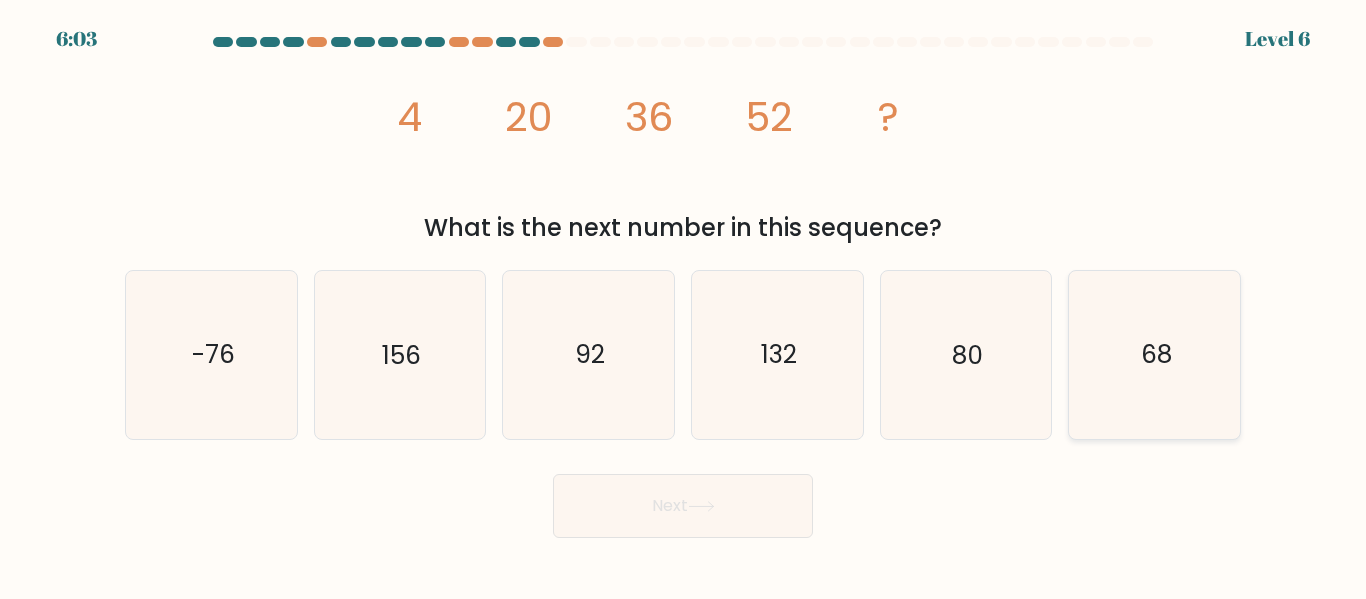 click on "68" 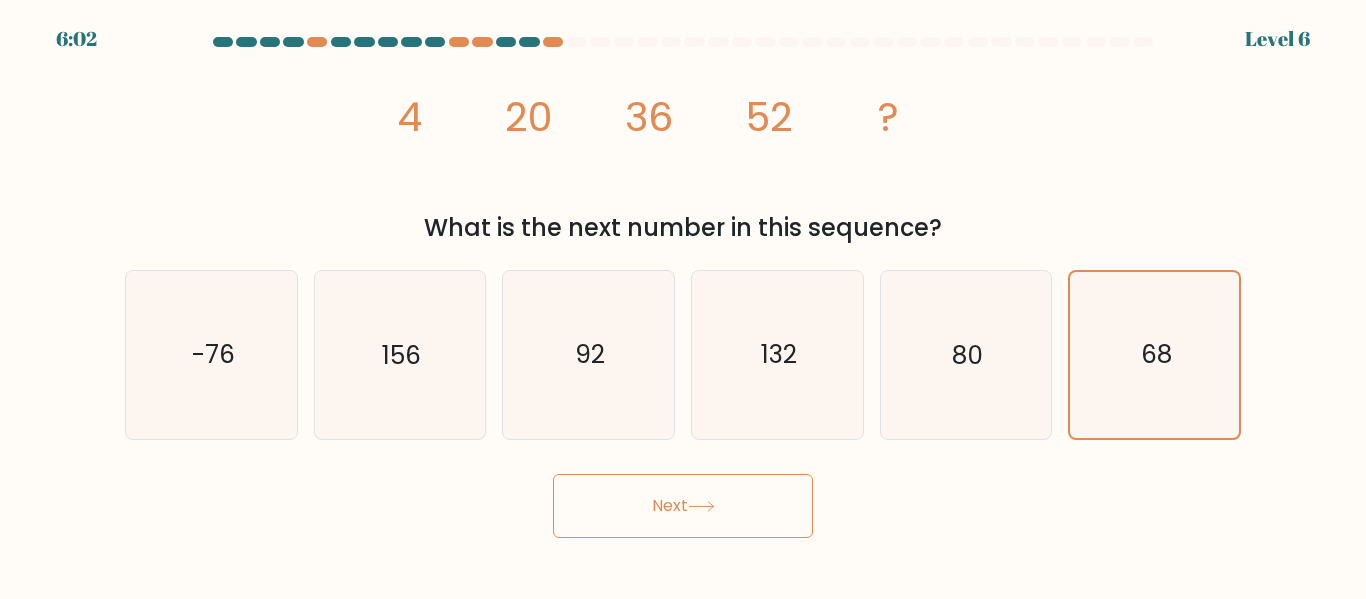 click on "Next" at bounding box center [683, 506] 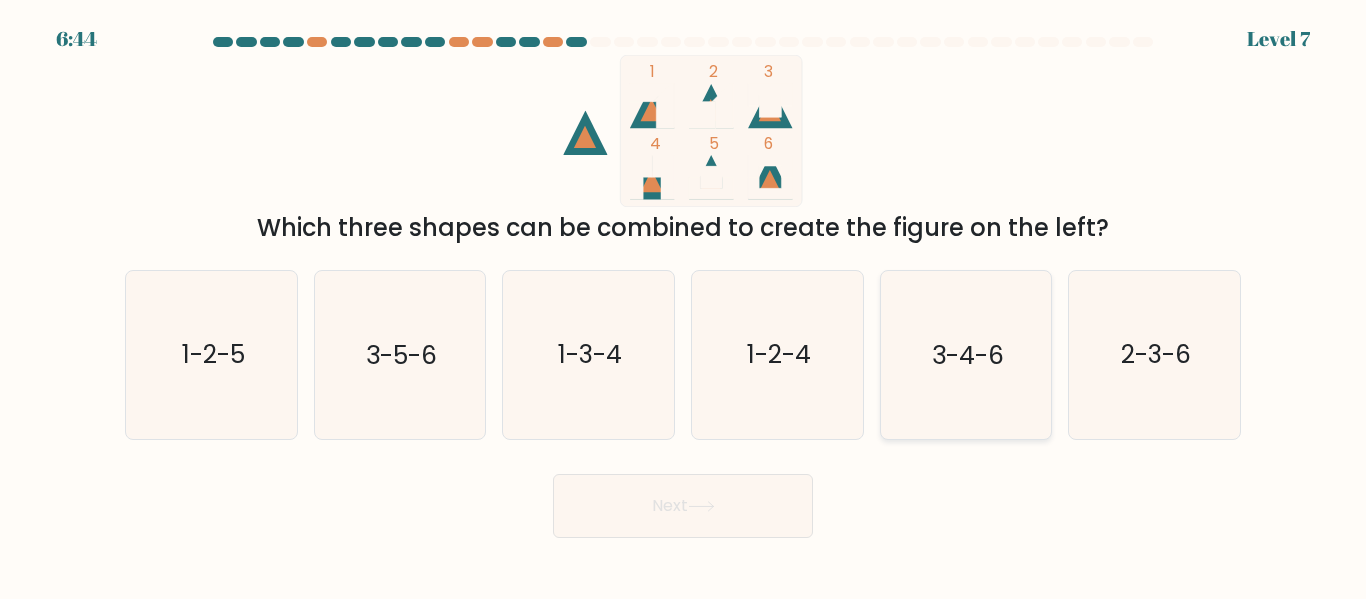 click on "3-4-6" 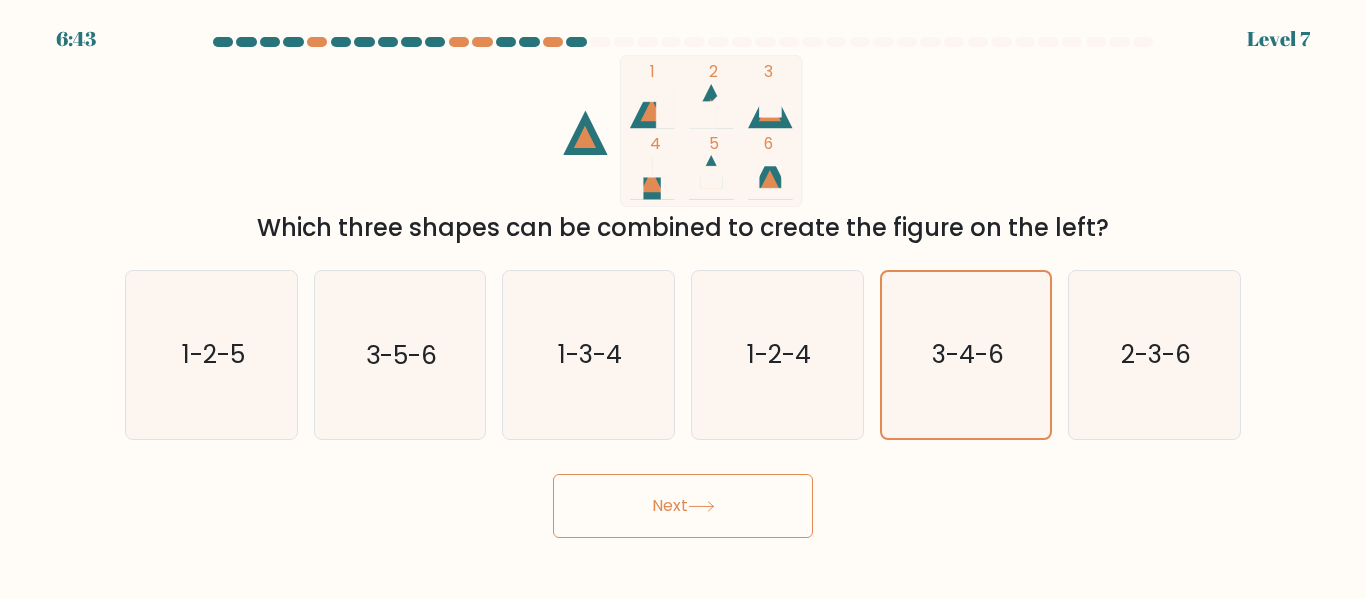 click on "Next" at bounding box center [683, 506] 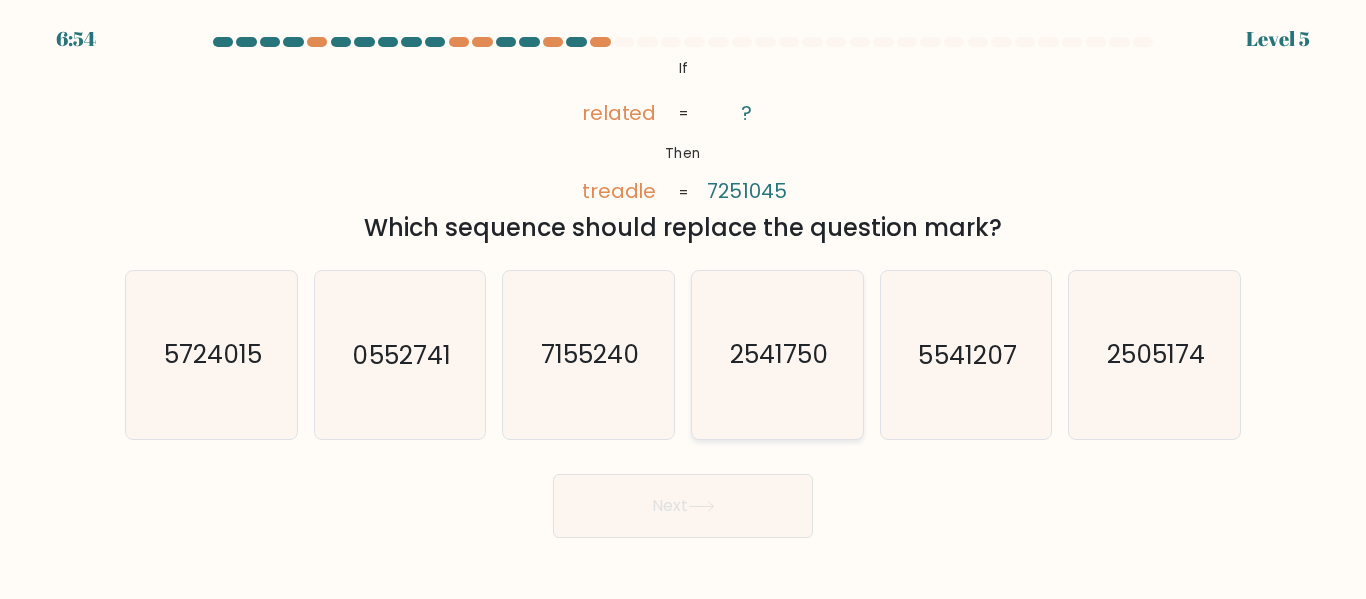 click on "2541750" 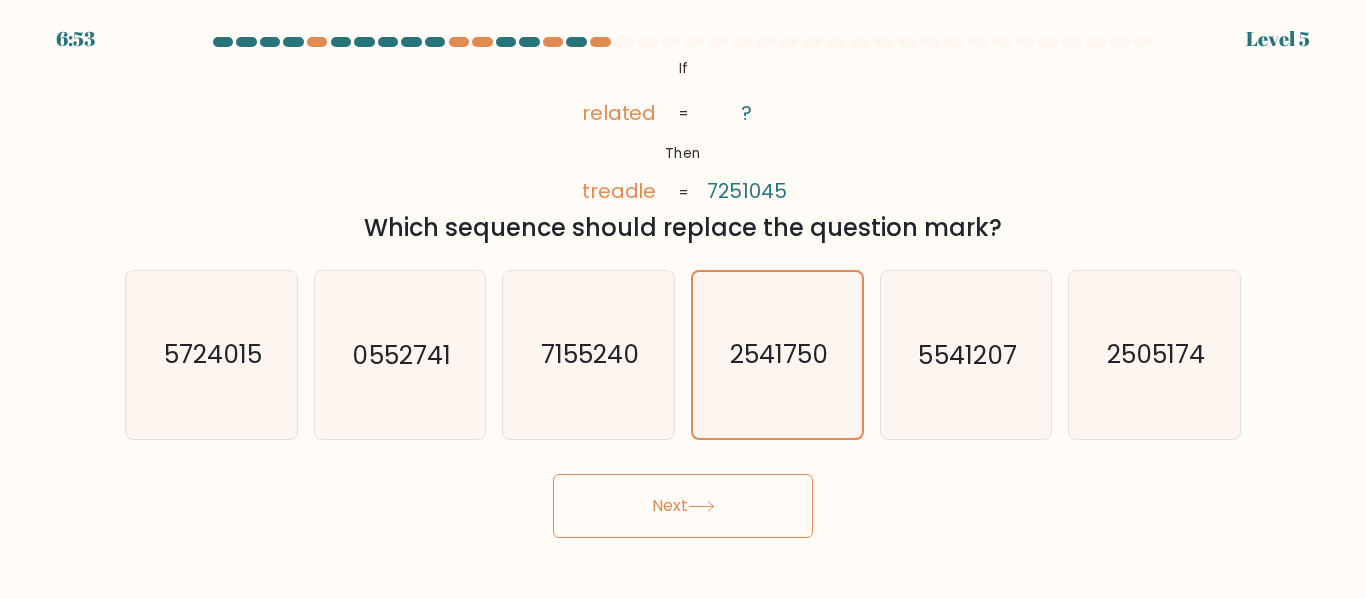 click on "Next" at bounding box center [683, 506] 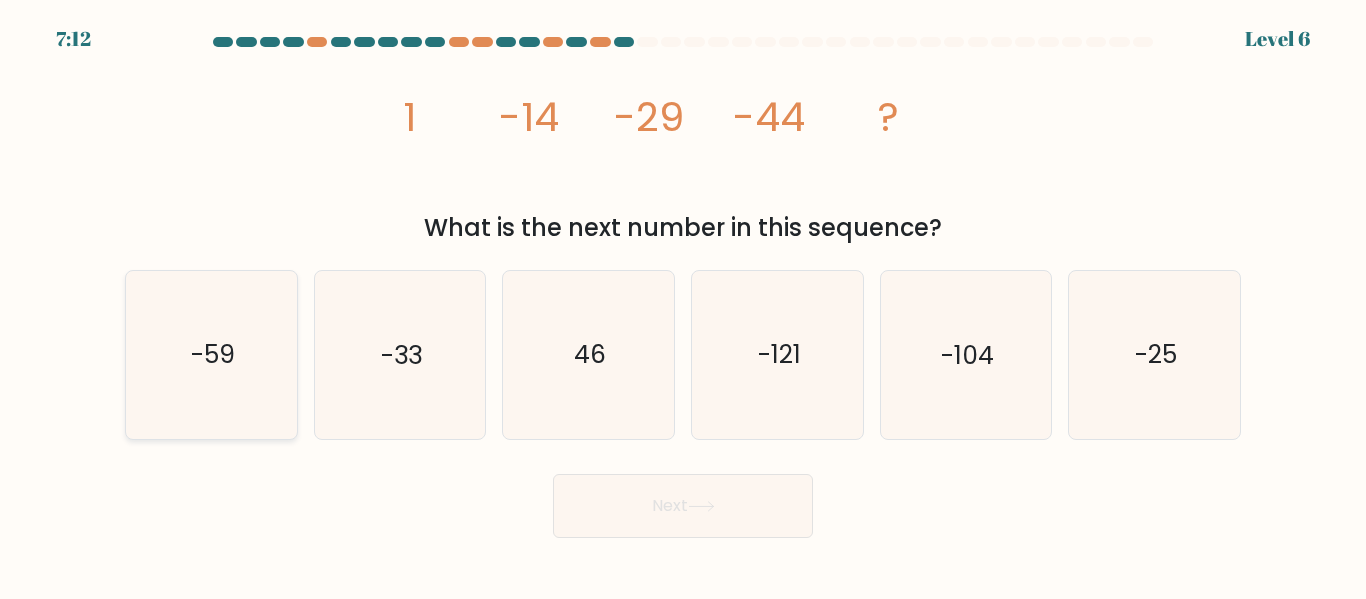 click on "-59" 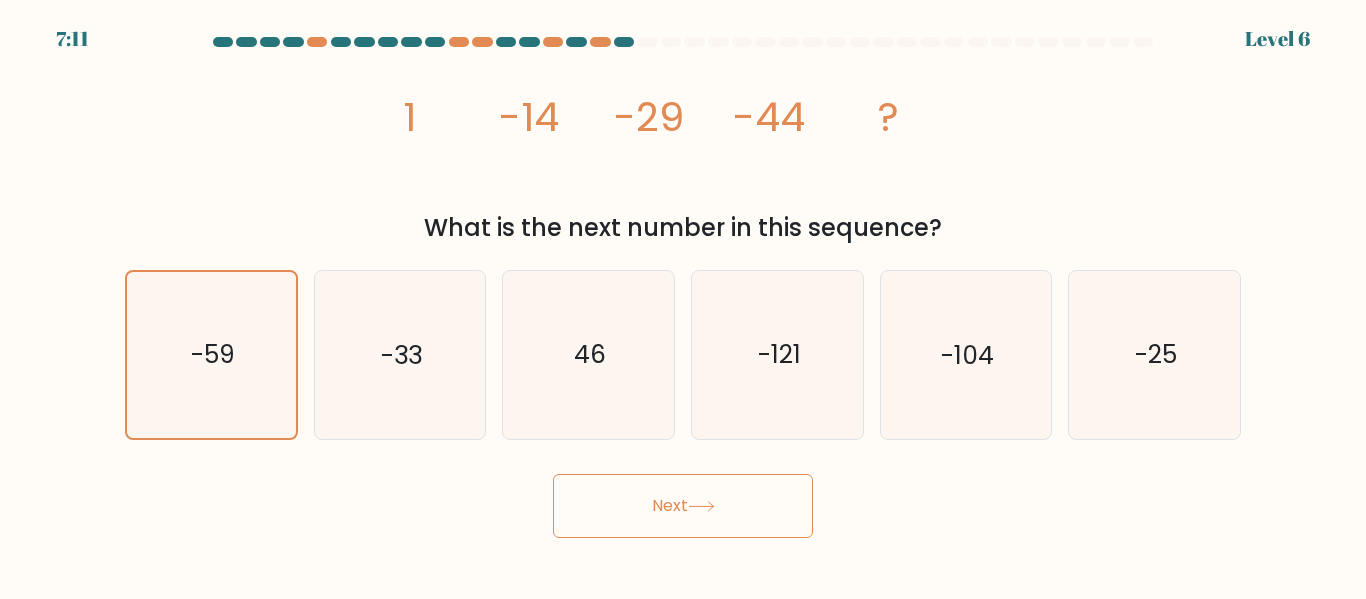 click on "Next" at bounding box center (683, 506) 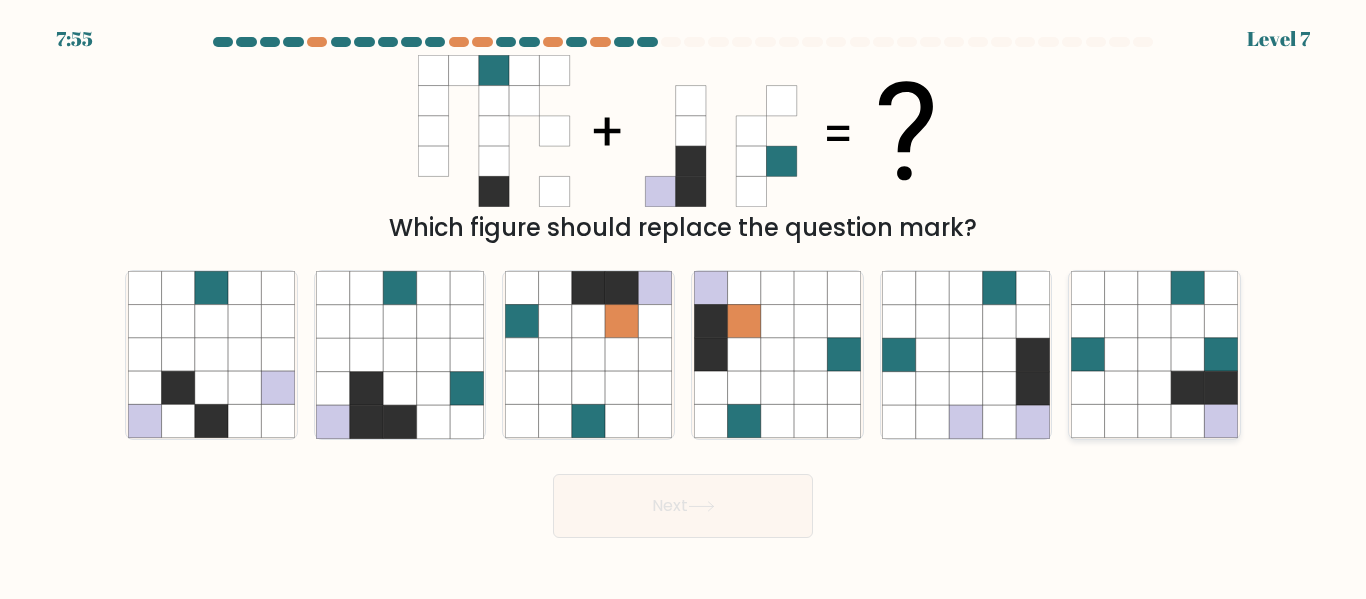 click 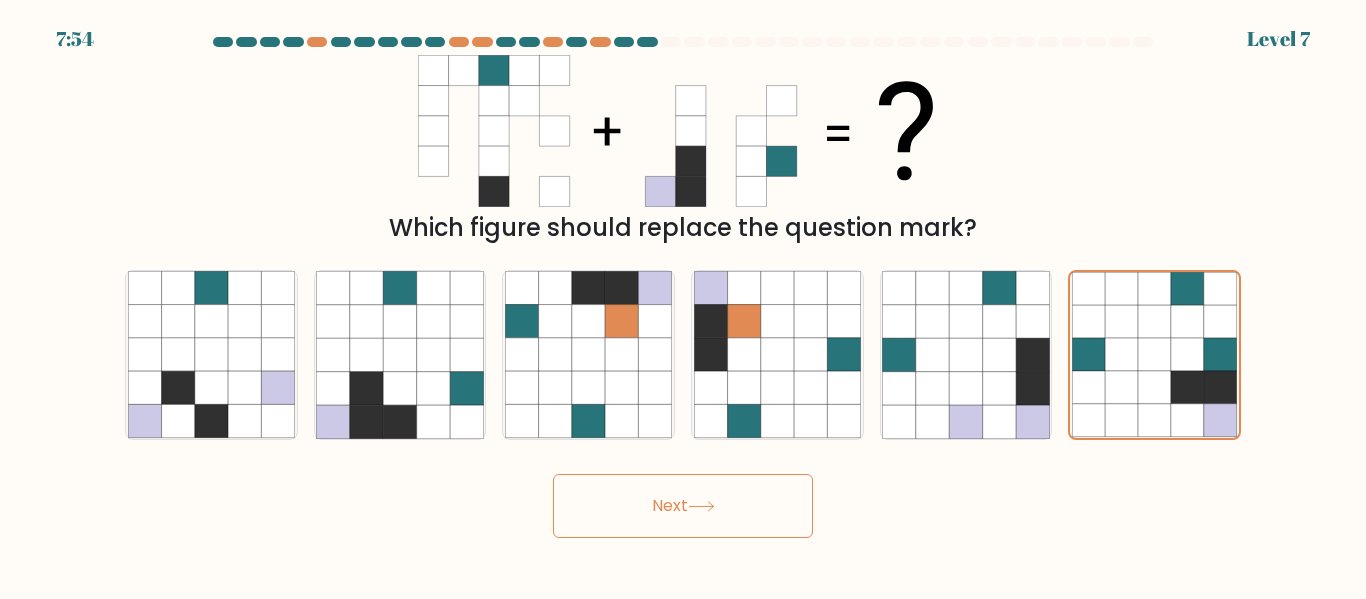click on "Next" at bounding box center (683, 506) 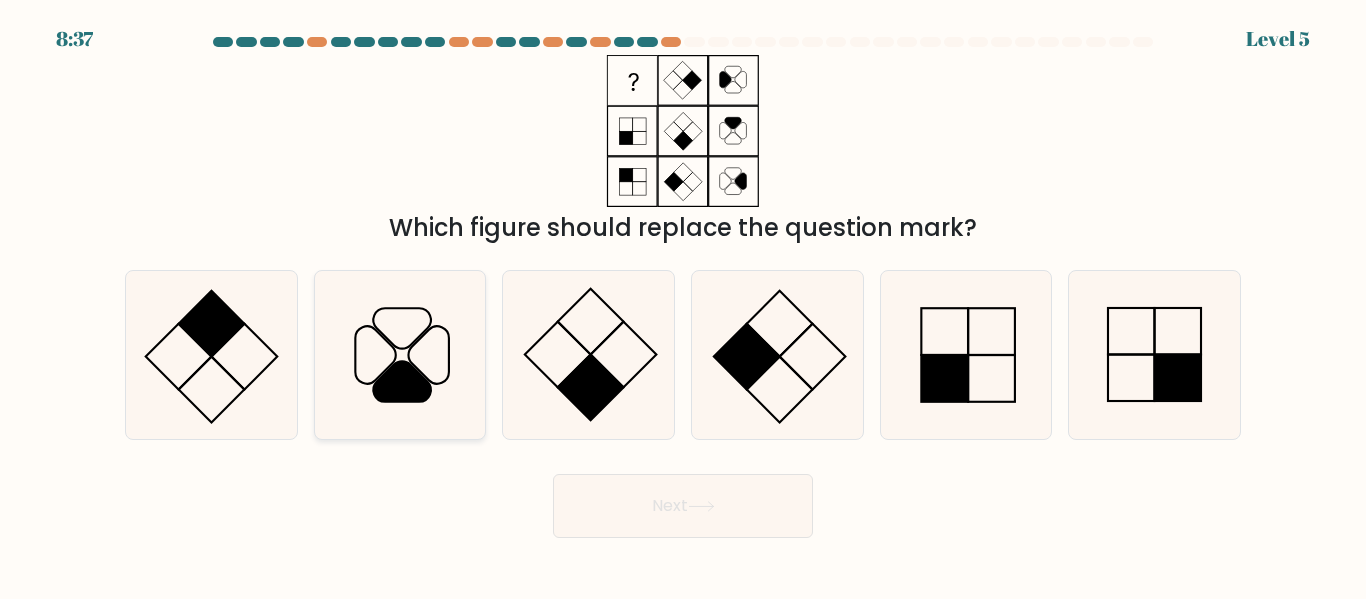 click 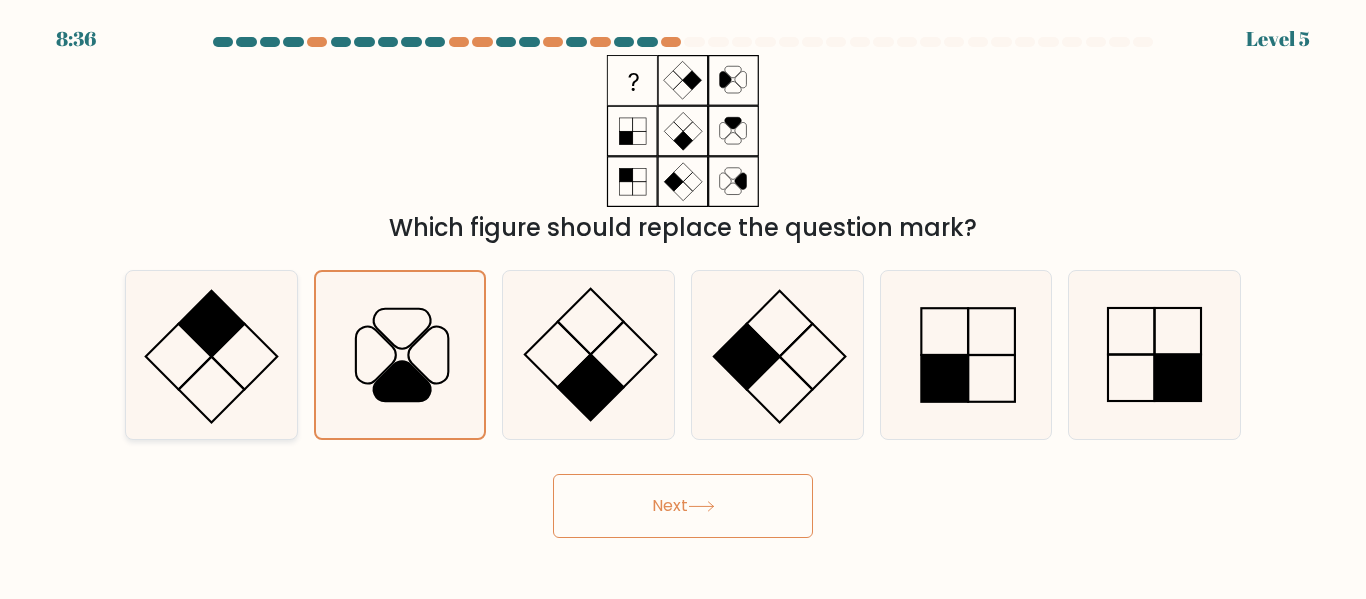 click 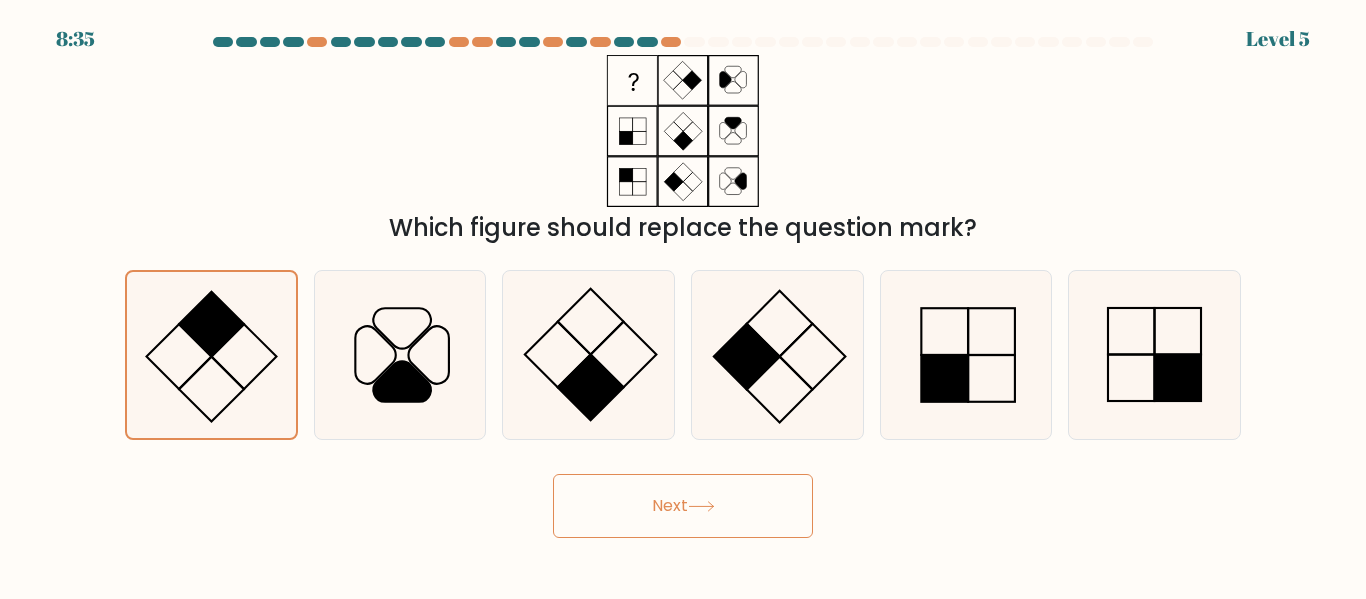 click on "Next" at bounding box center [683, 506] 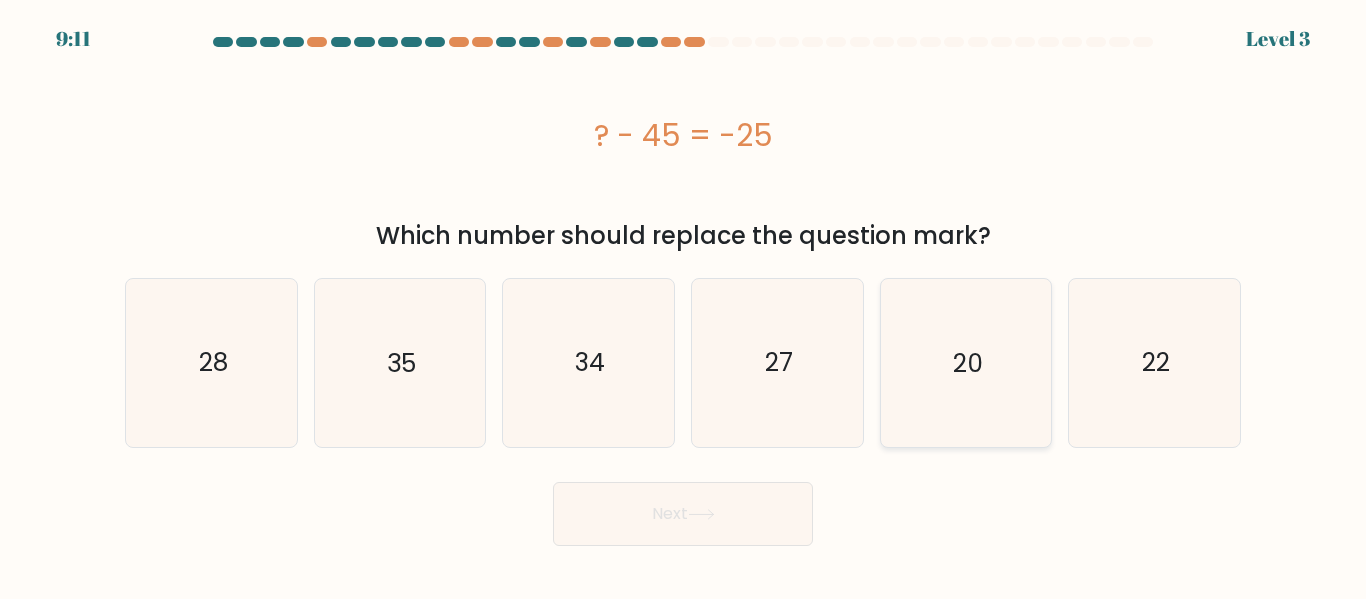 click on "20" 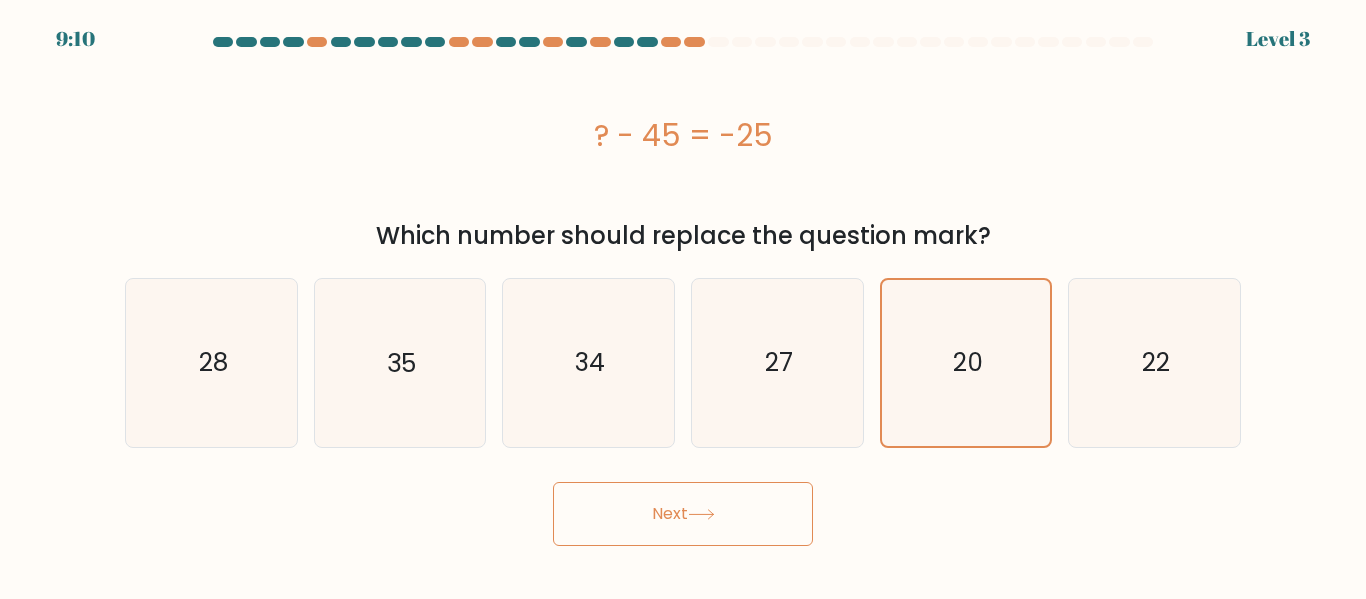 click on "Next" at bounding box center (683, 514) 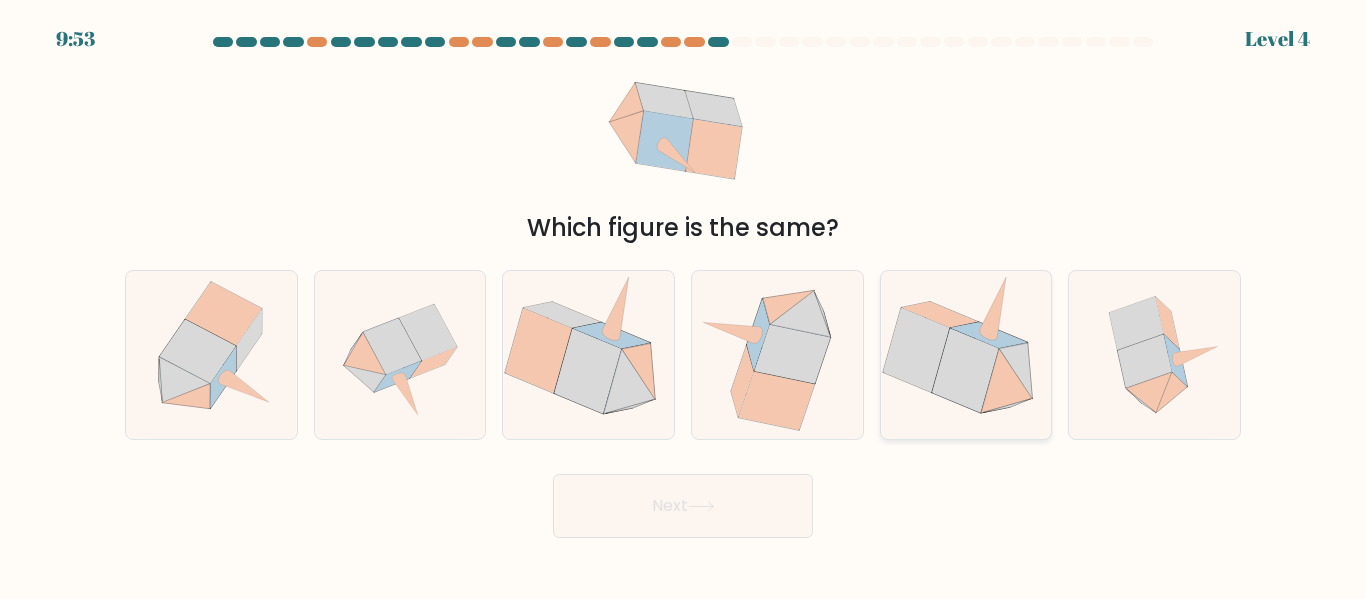 click 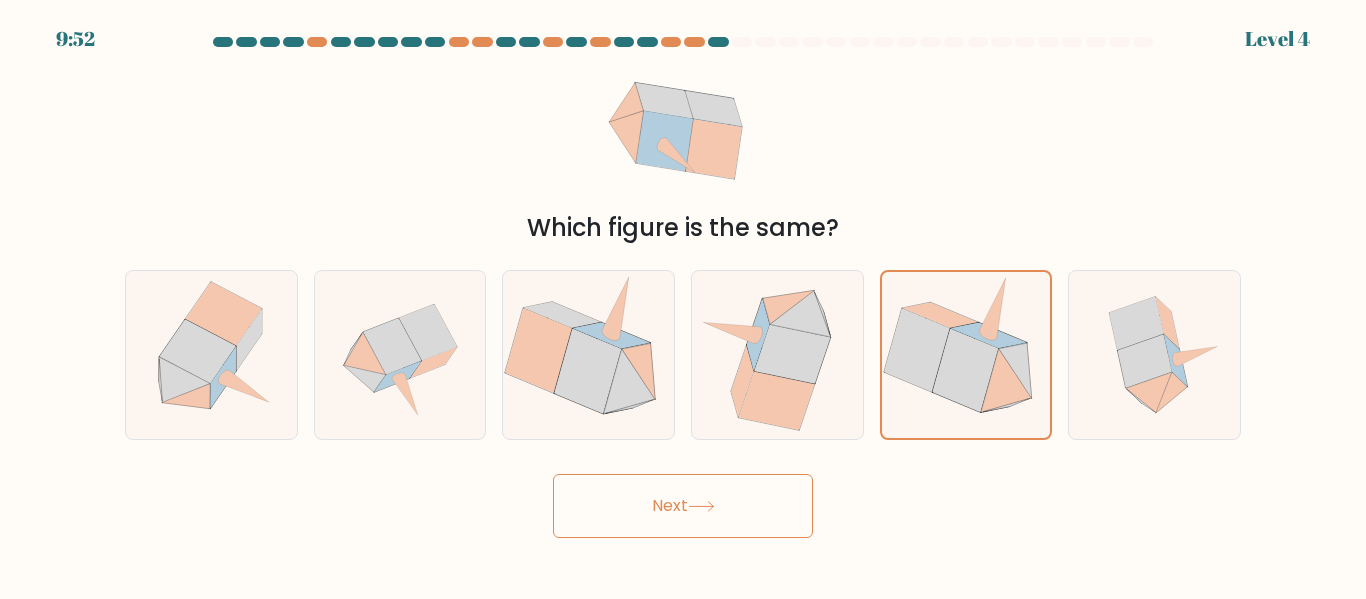click on "Next" at bounding box center (683, 506) 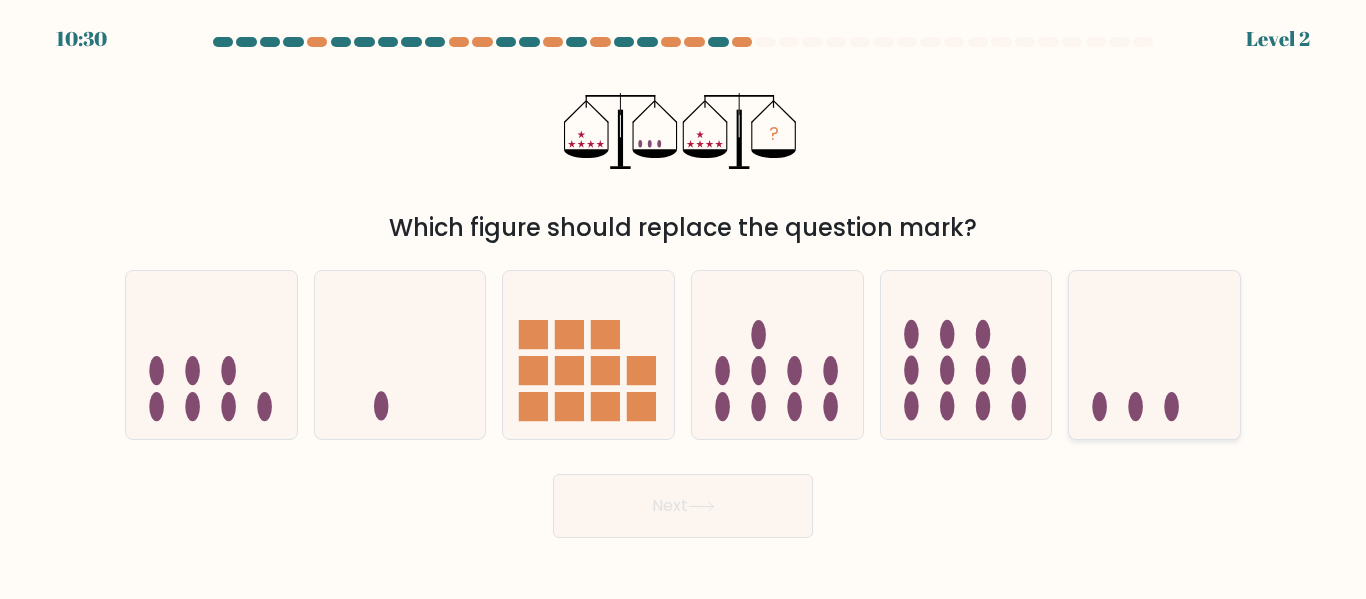click 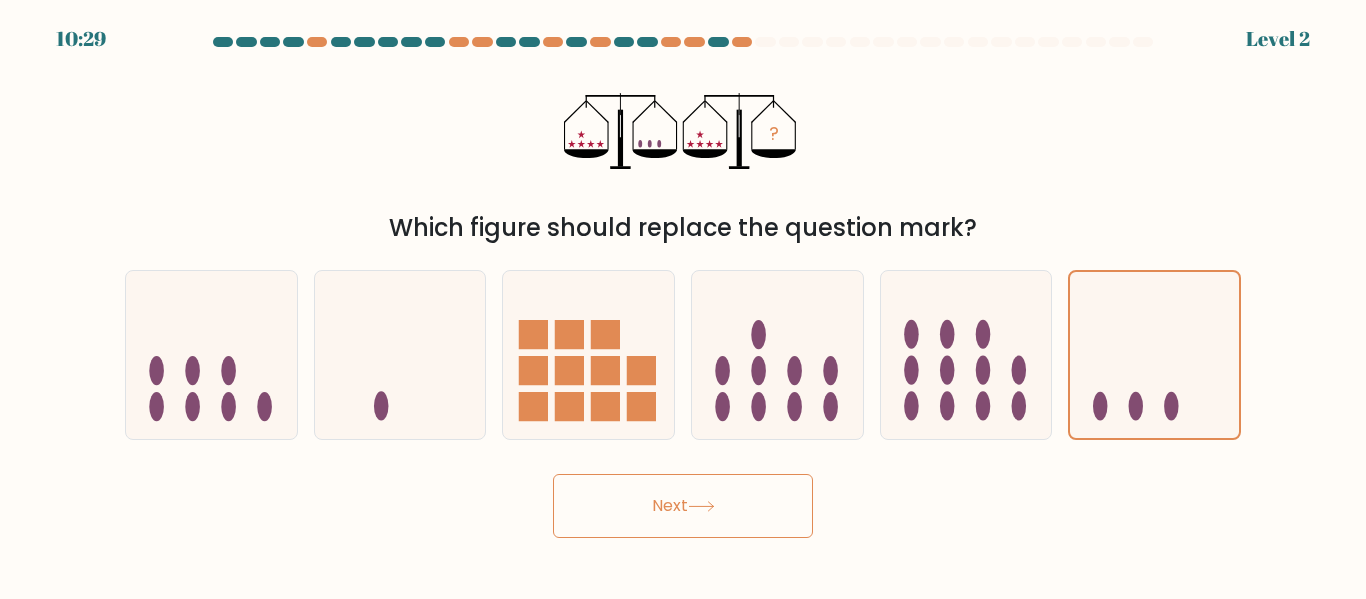 click on "Next" at bounding box center (683, 506) 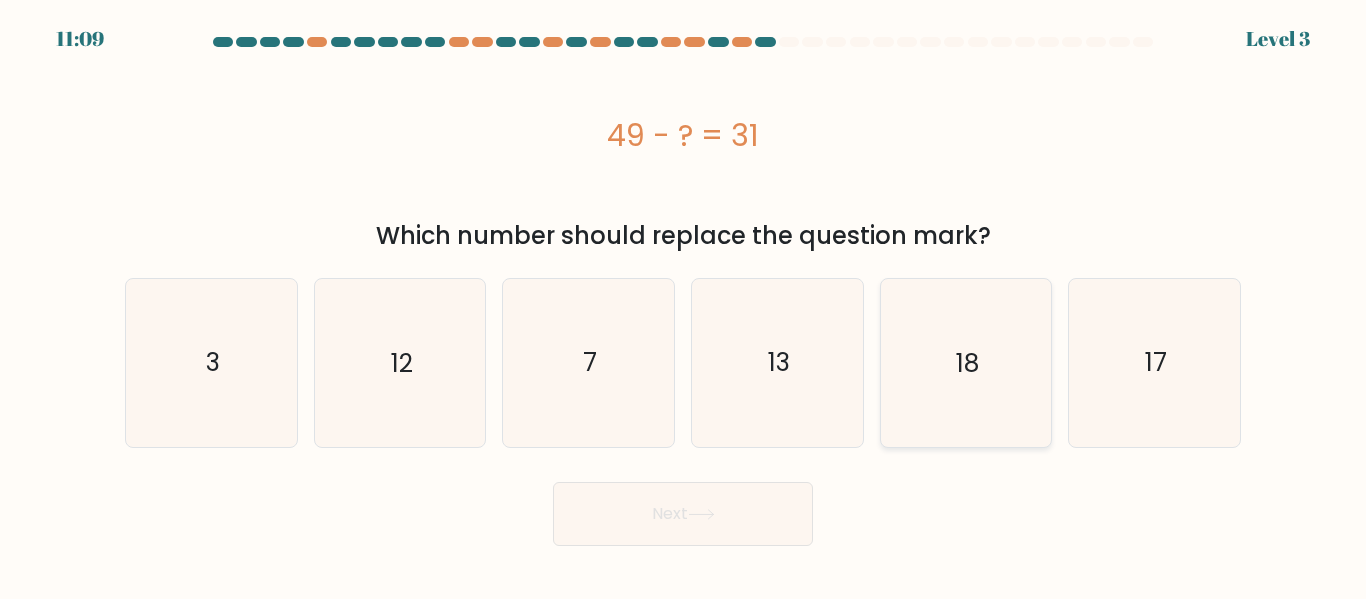 click on "18" 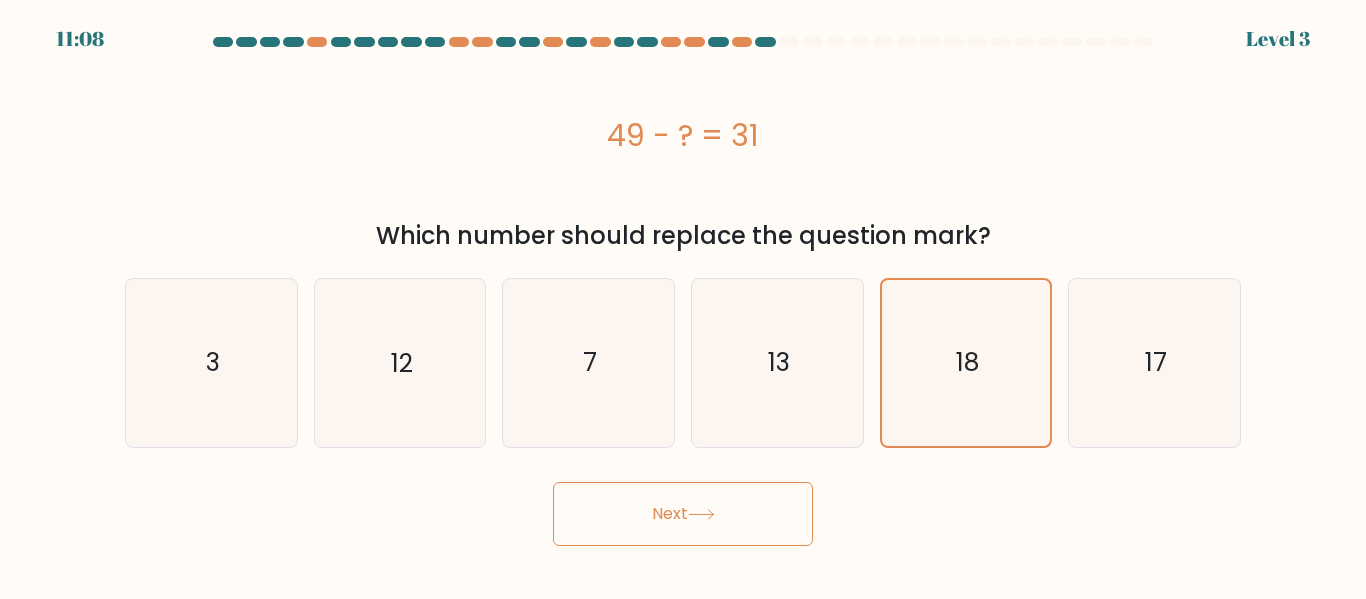 click on "Next" at bounding box center [683, 514] 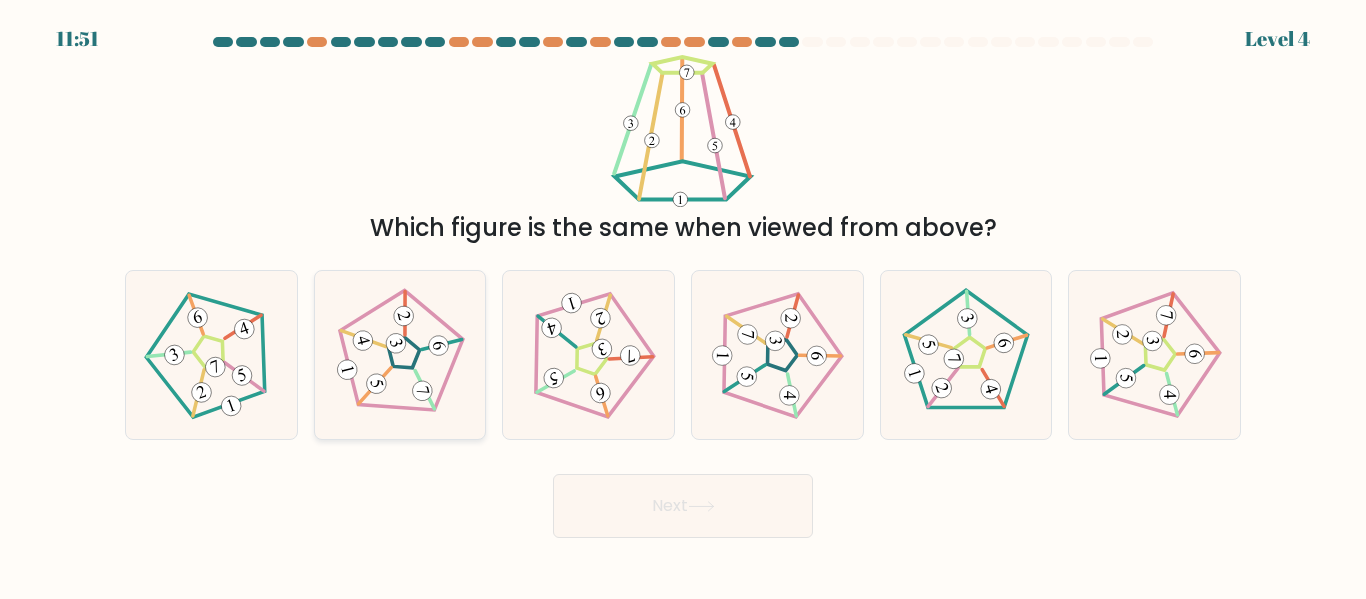 click 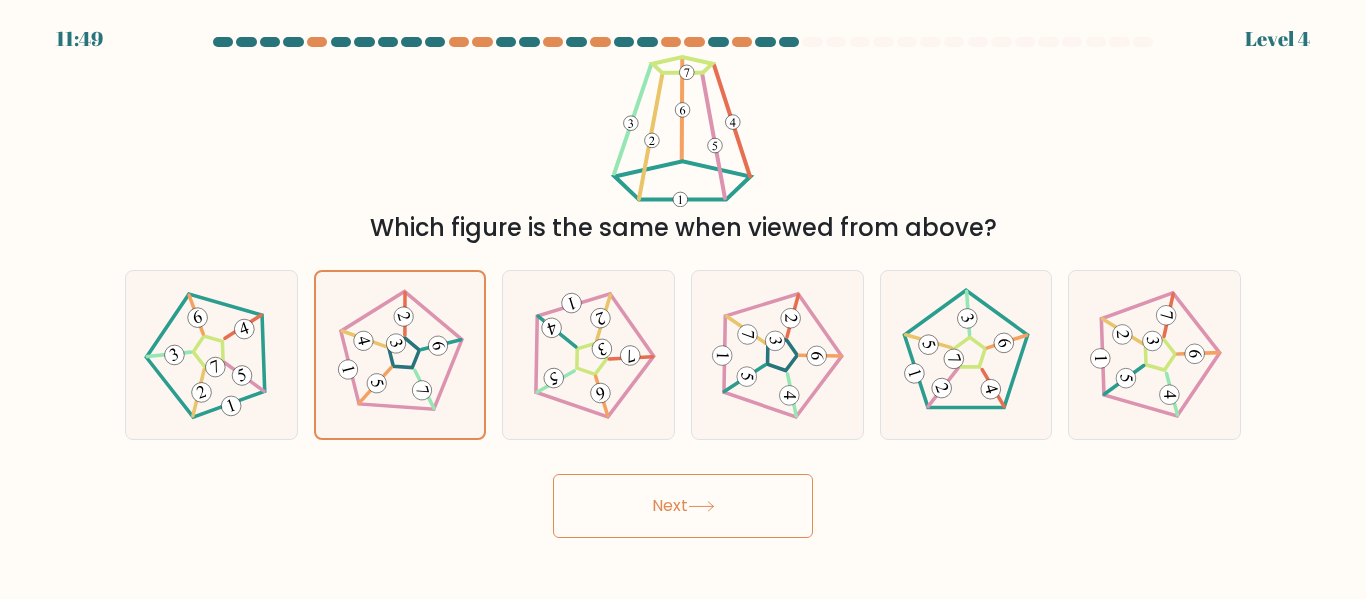 click on "Next" at bounding box center (683, 506) 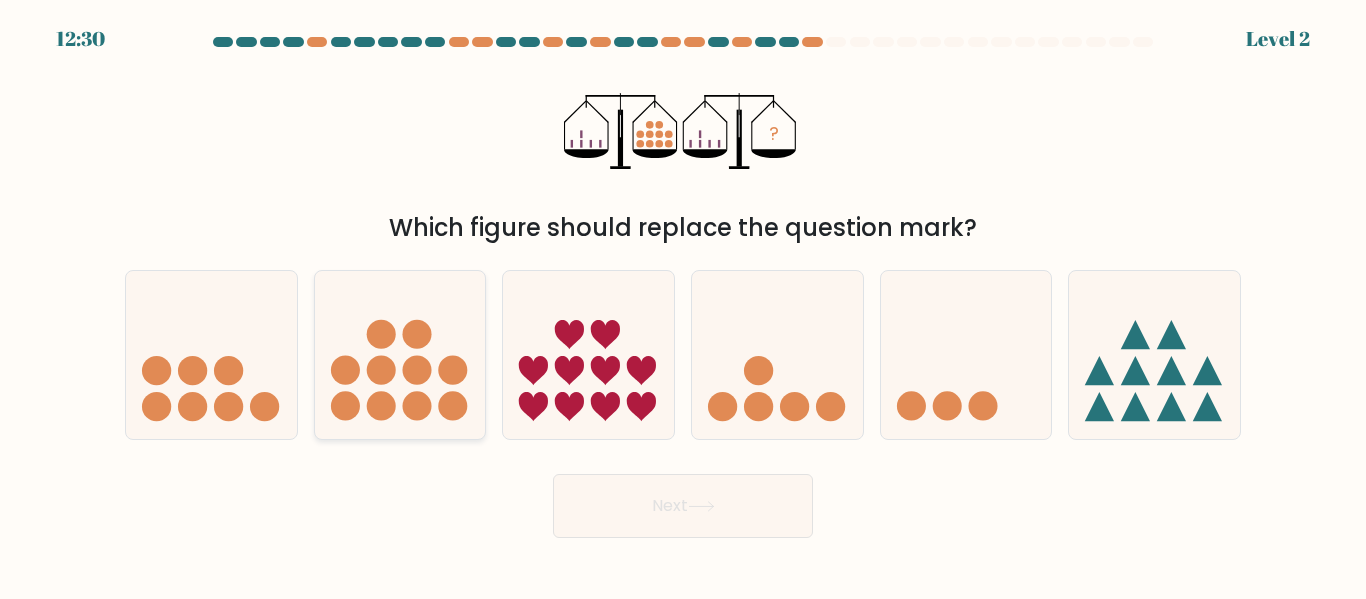 click 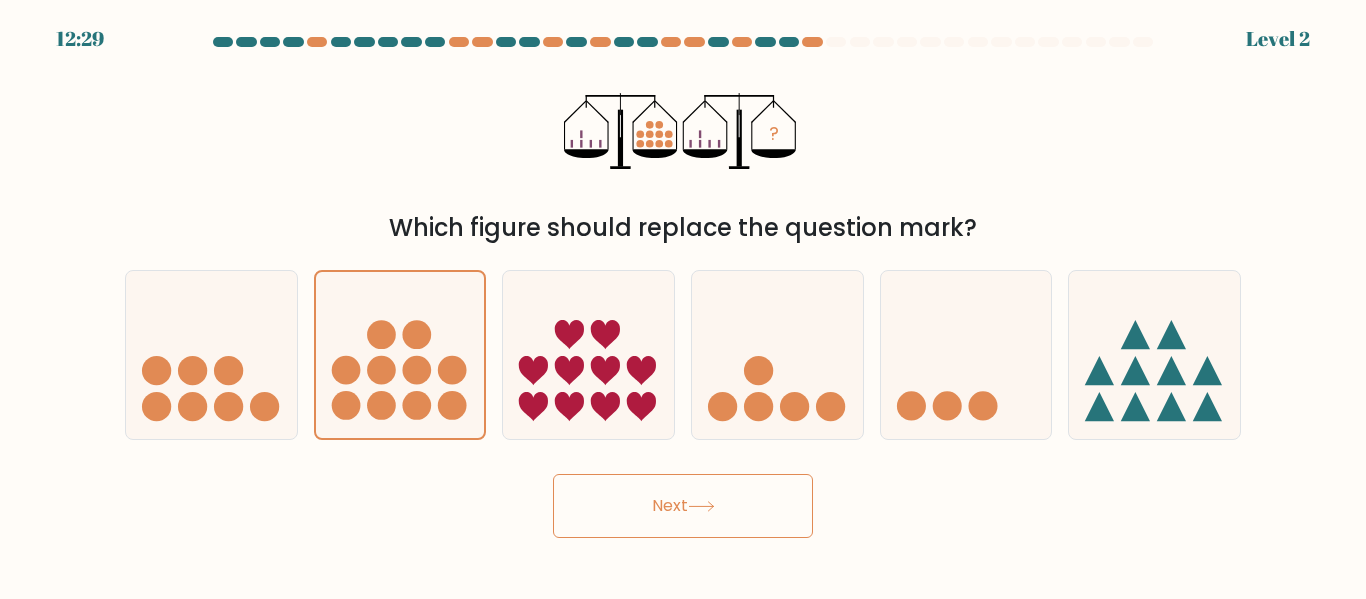 click on "Next" at bounding box center (683, 506) 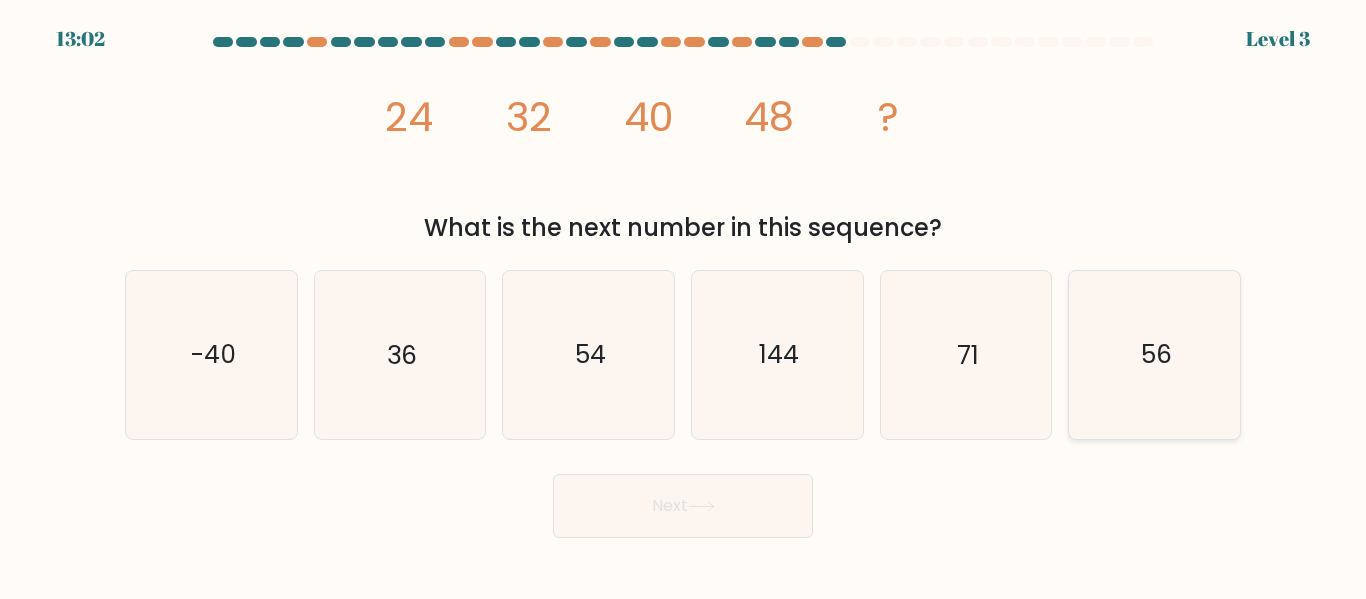 click on "56" 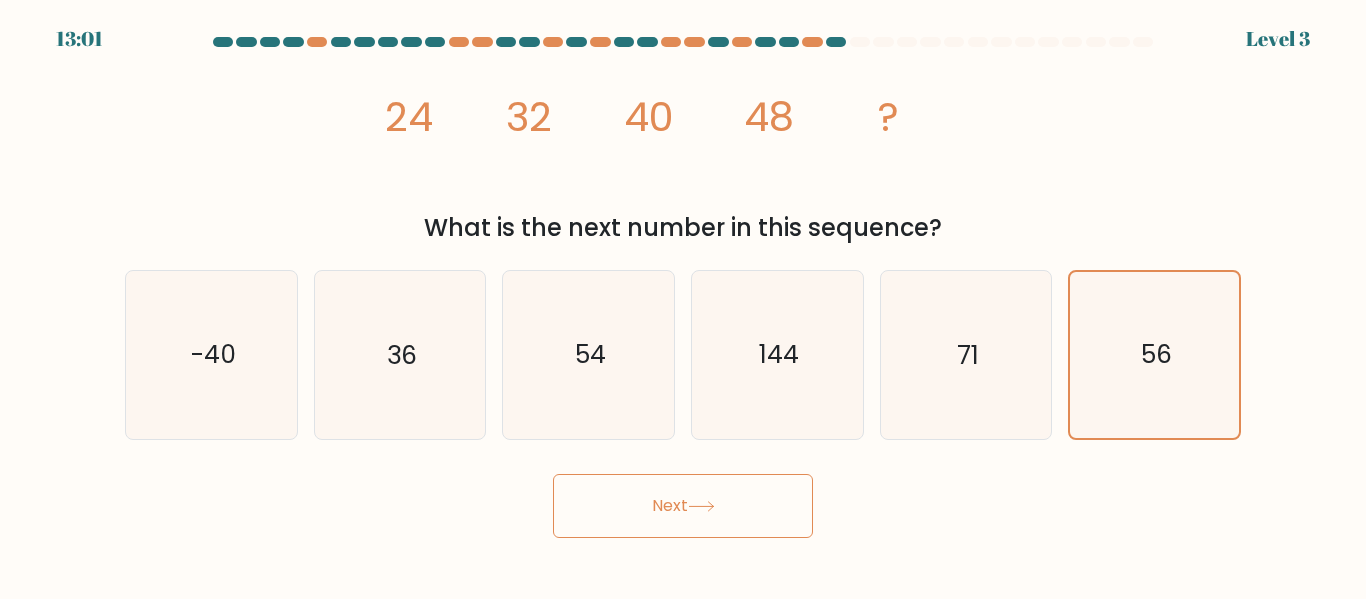 click on "Next" at bounding box center [683, 506] 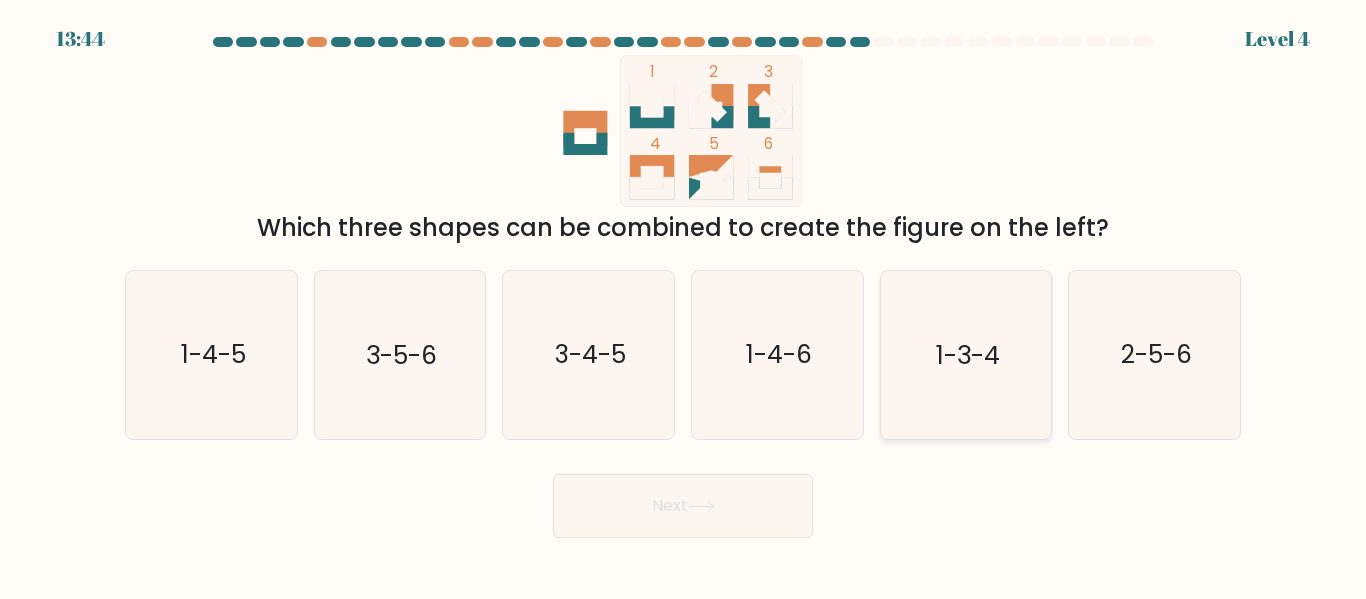click on "1-3-4" 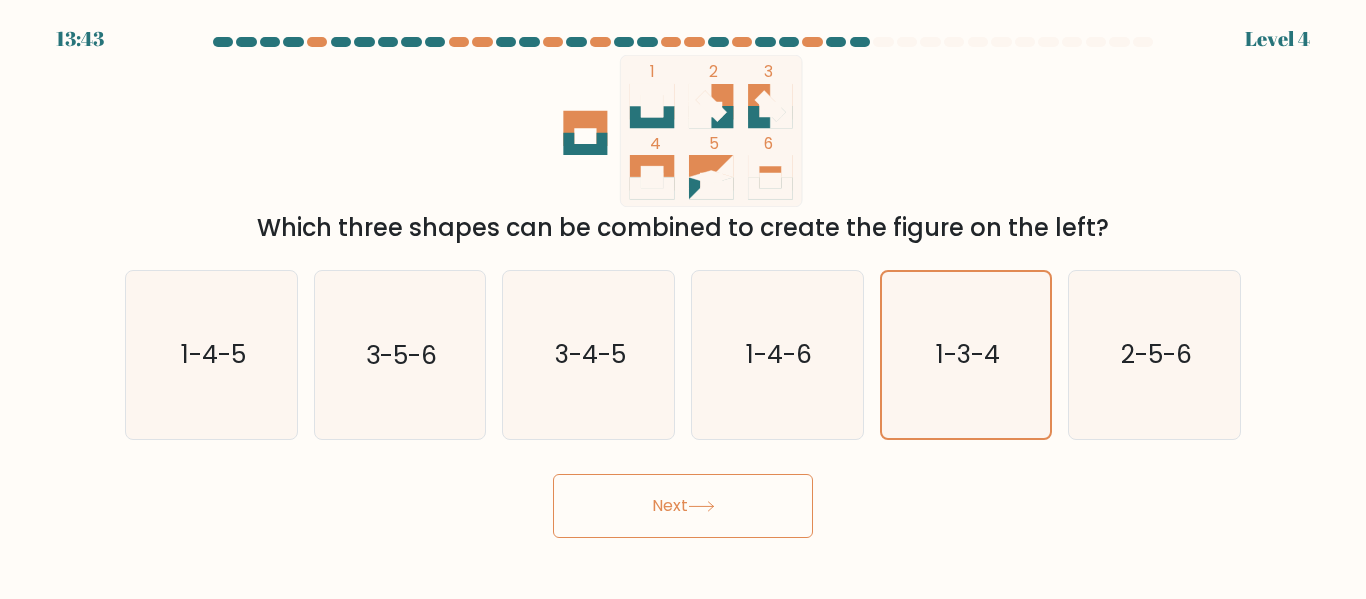 click on "Next" at bounding box center [683, 506] 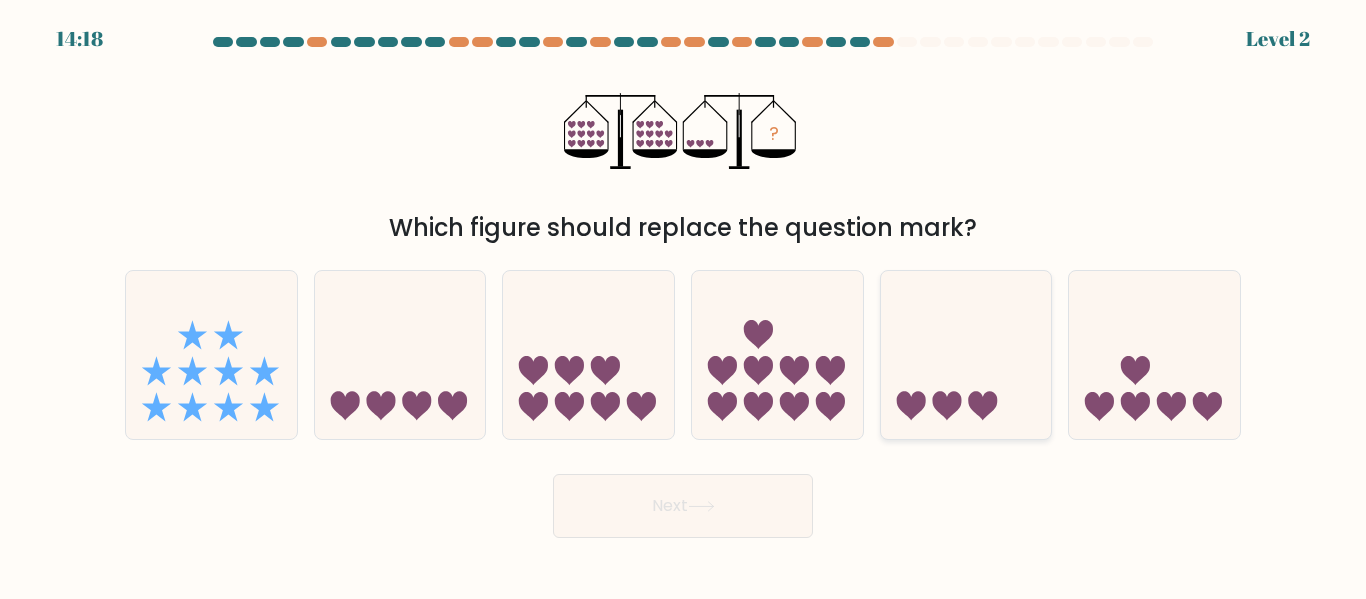 click 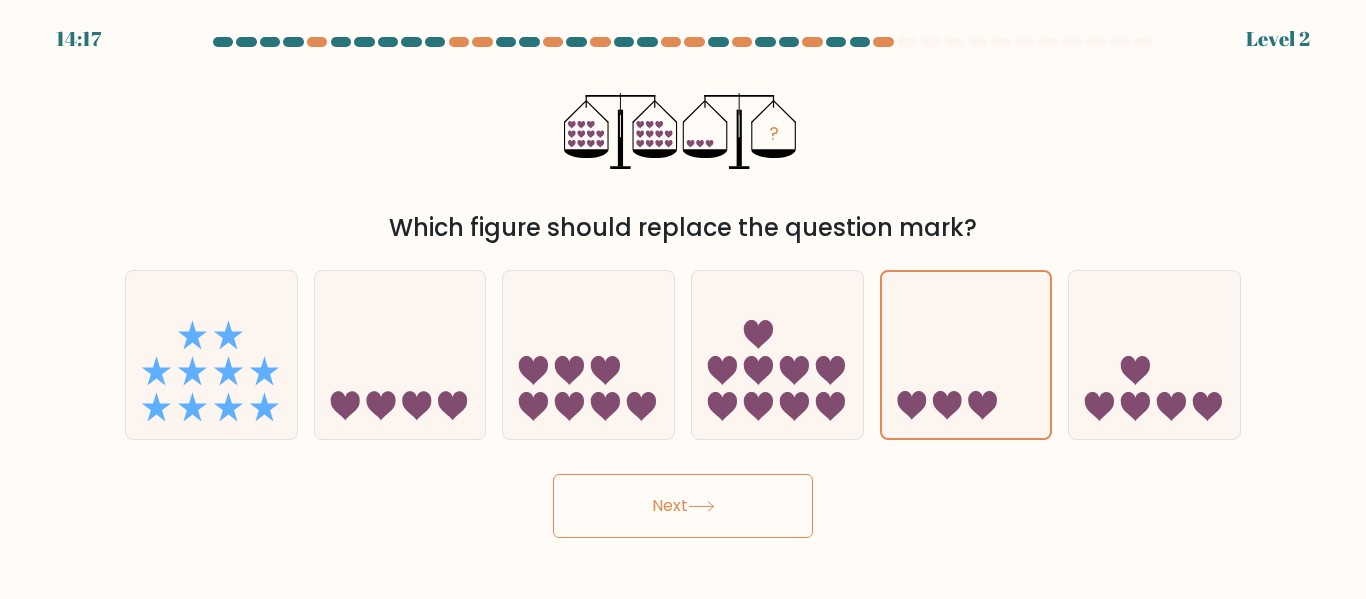 click on "Next" at bounding box center [683, 506] 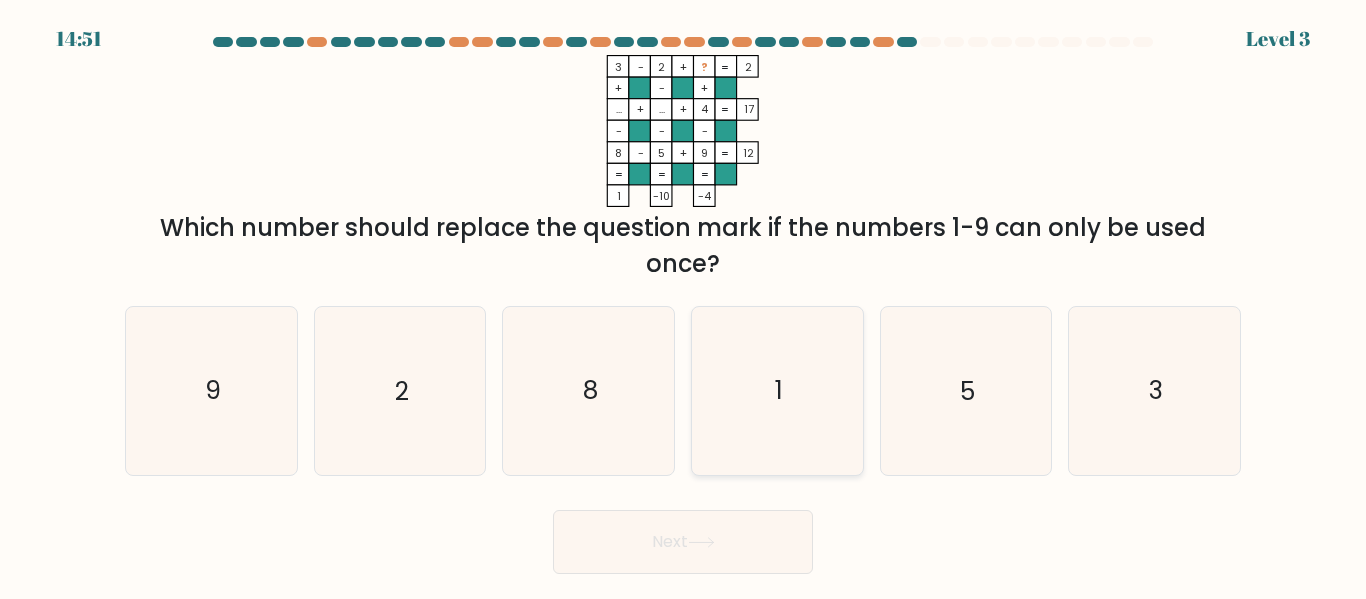 click on "1" 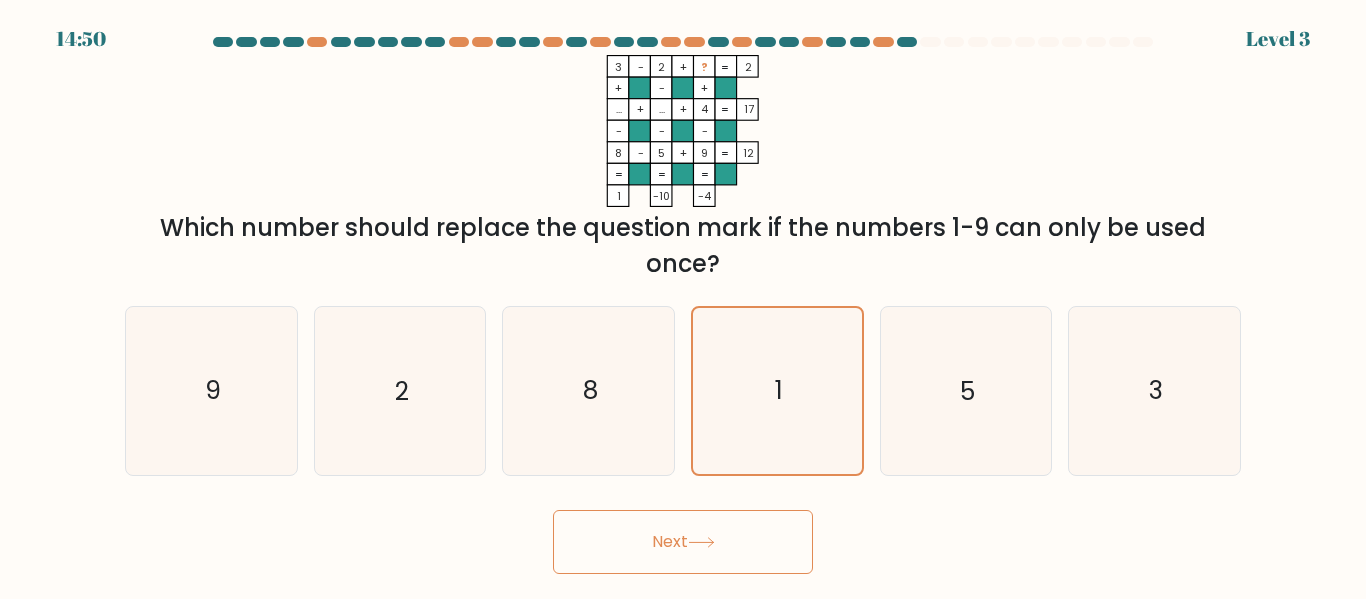 click on "Next" at bounding box center [683, 542] 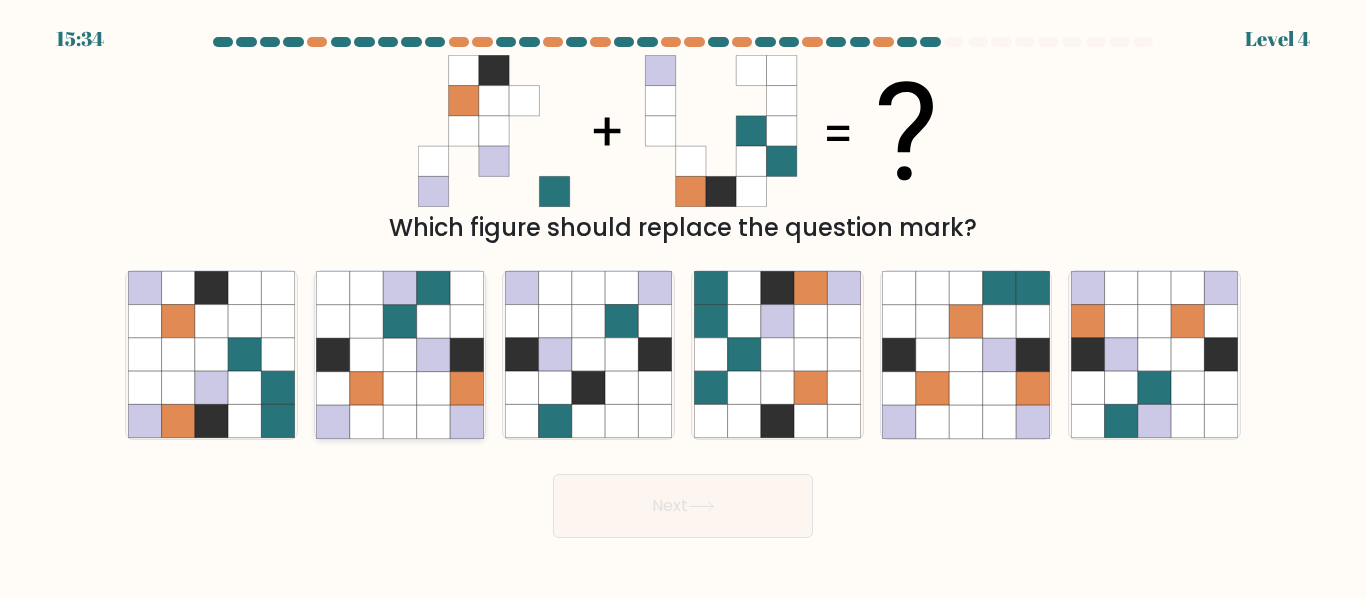 click 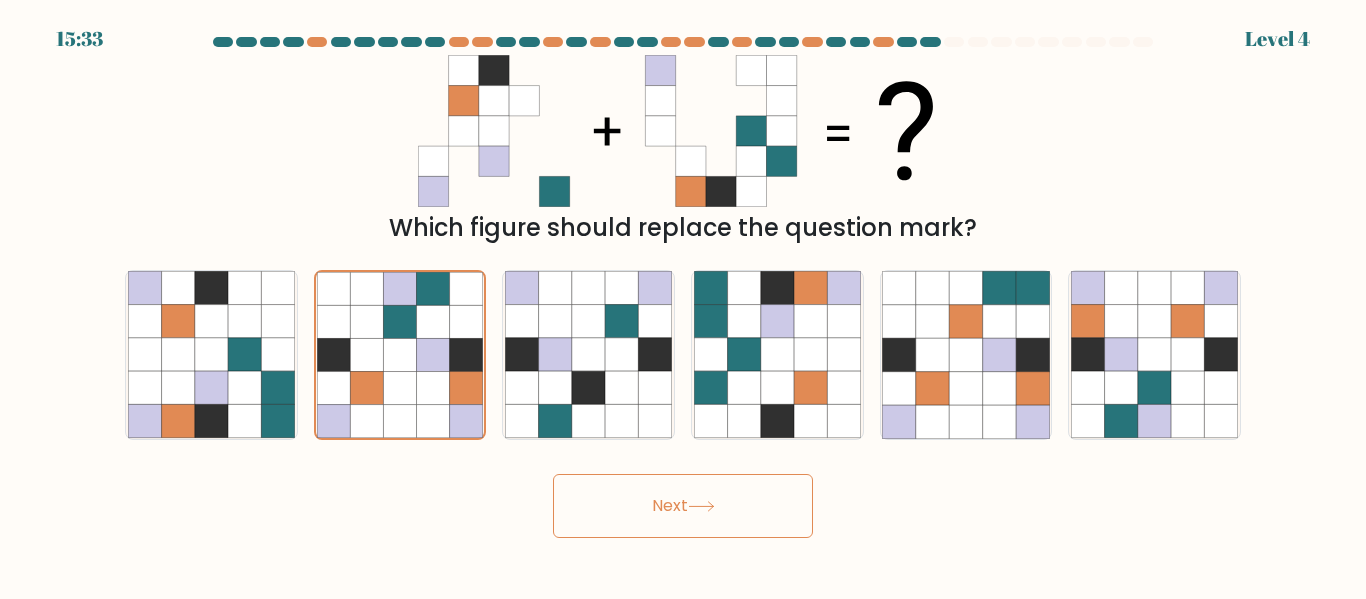 click on "Next" at bounding box center (683, 506) 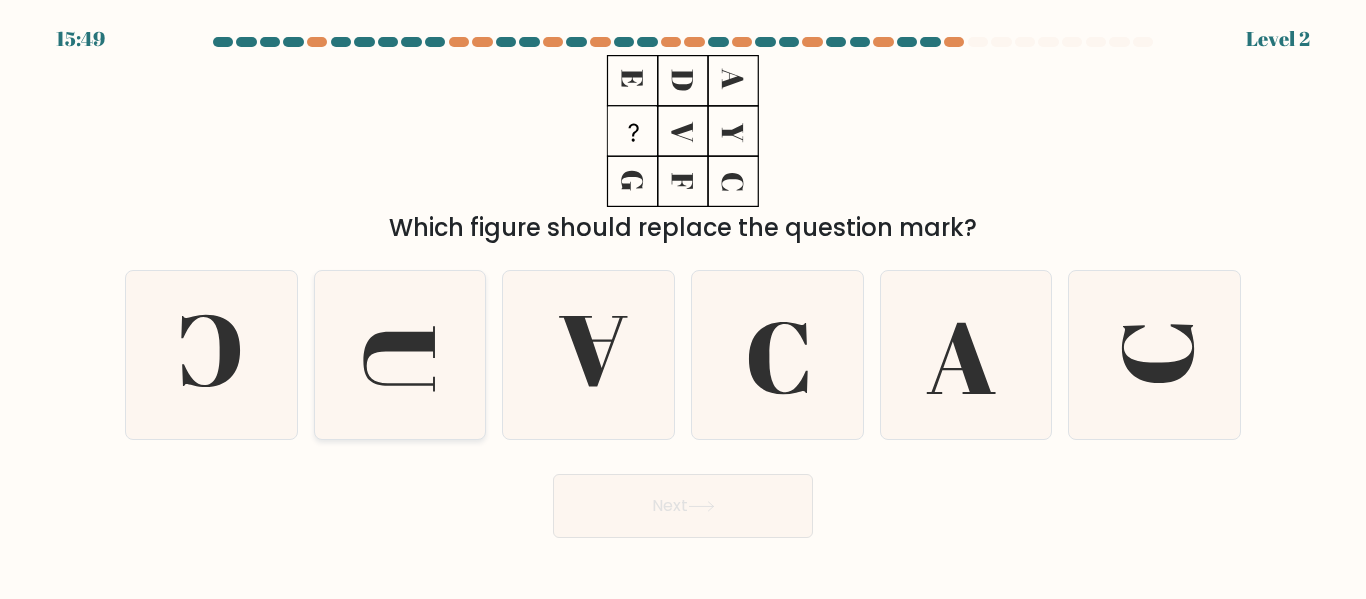 click 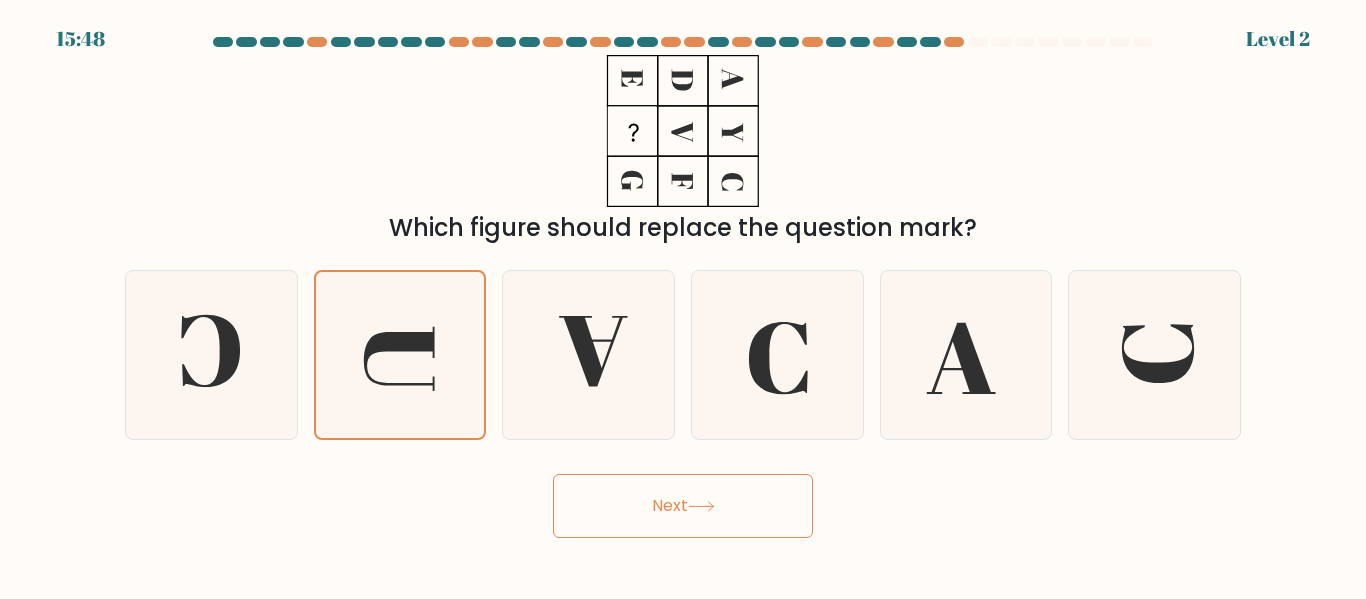 click on "Next" at bounding box center [683, 506] 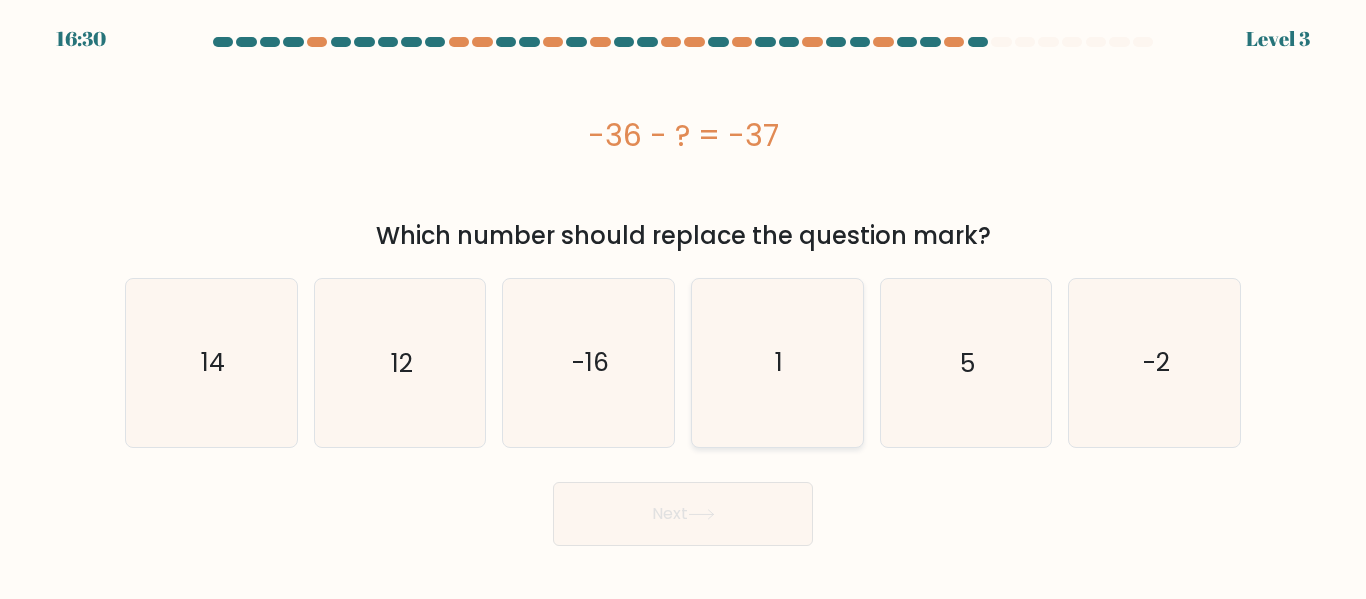 click on "1" 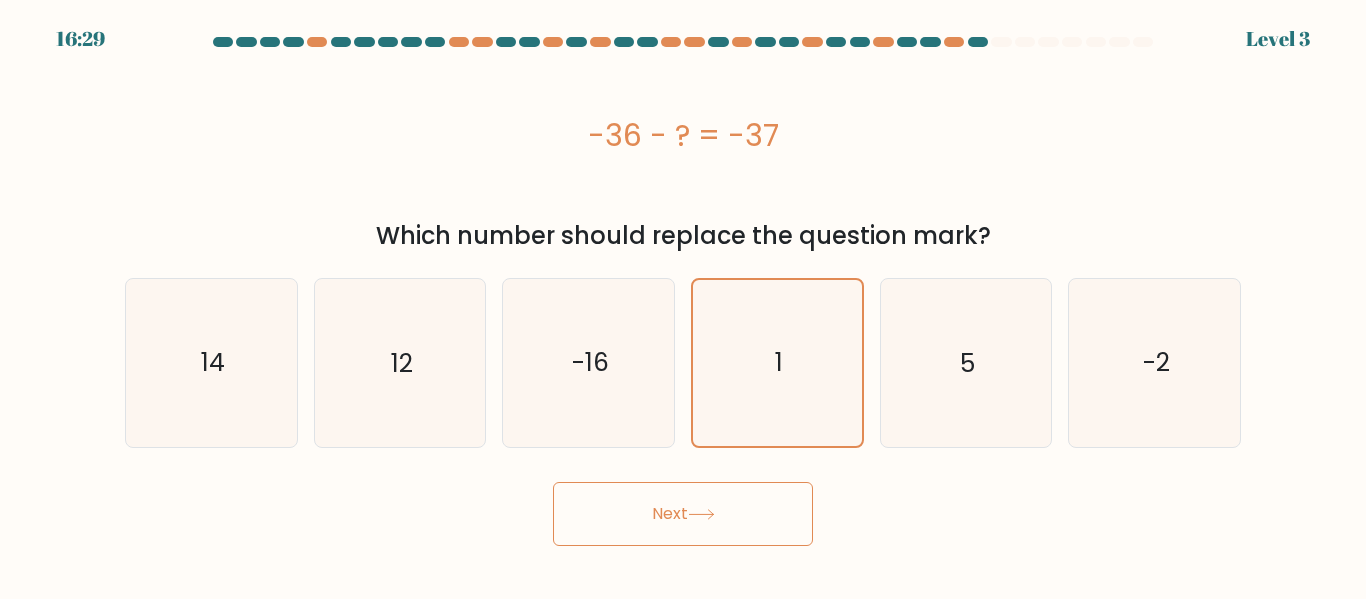 click on "Next" at bounding box center (683, 514) 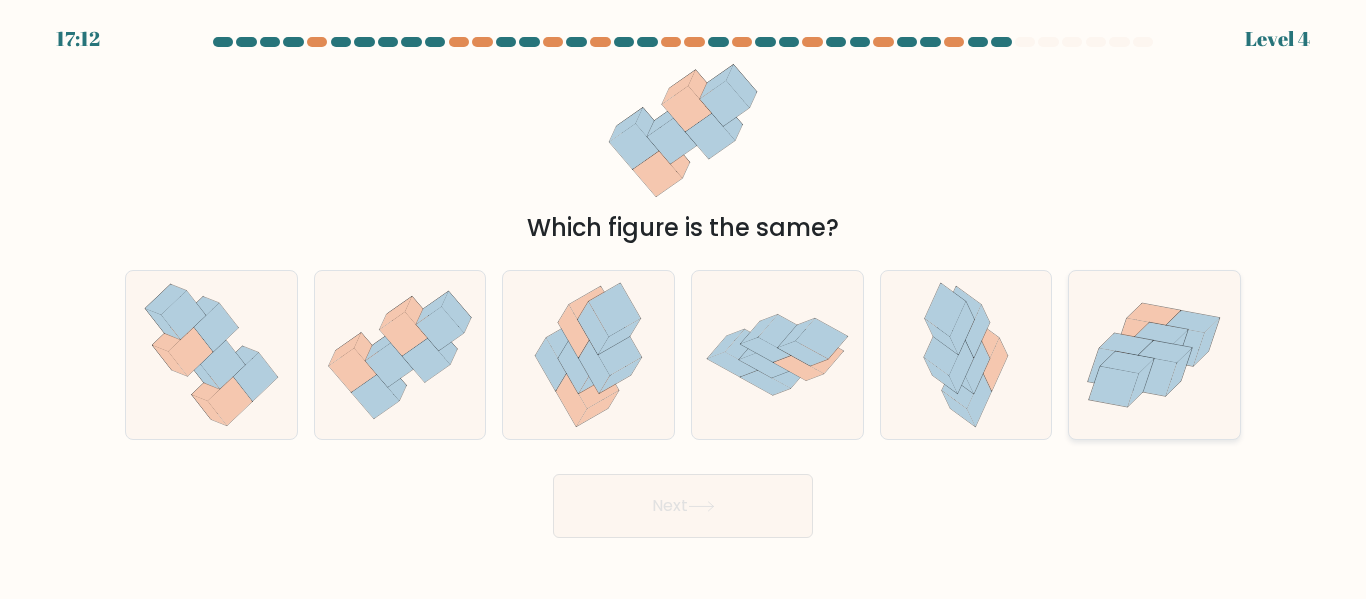 click 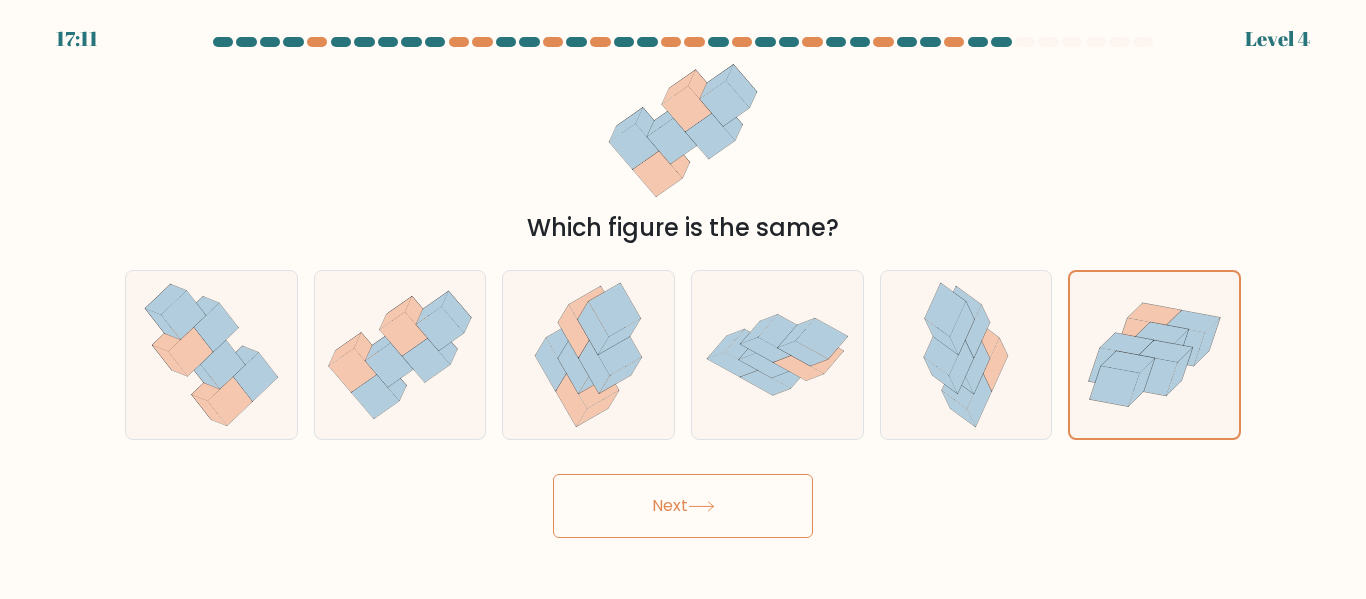 click on "Next" at bounding box center (683, 506) 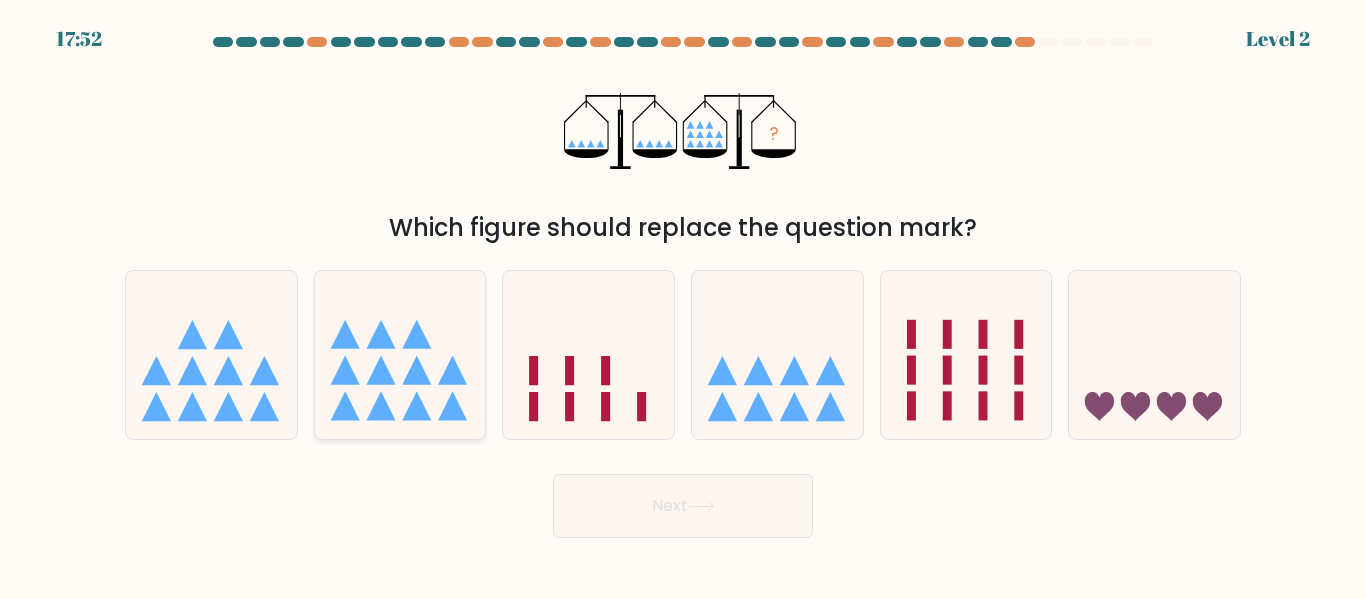 click 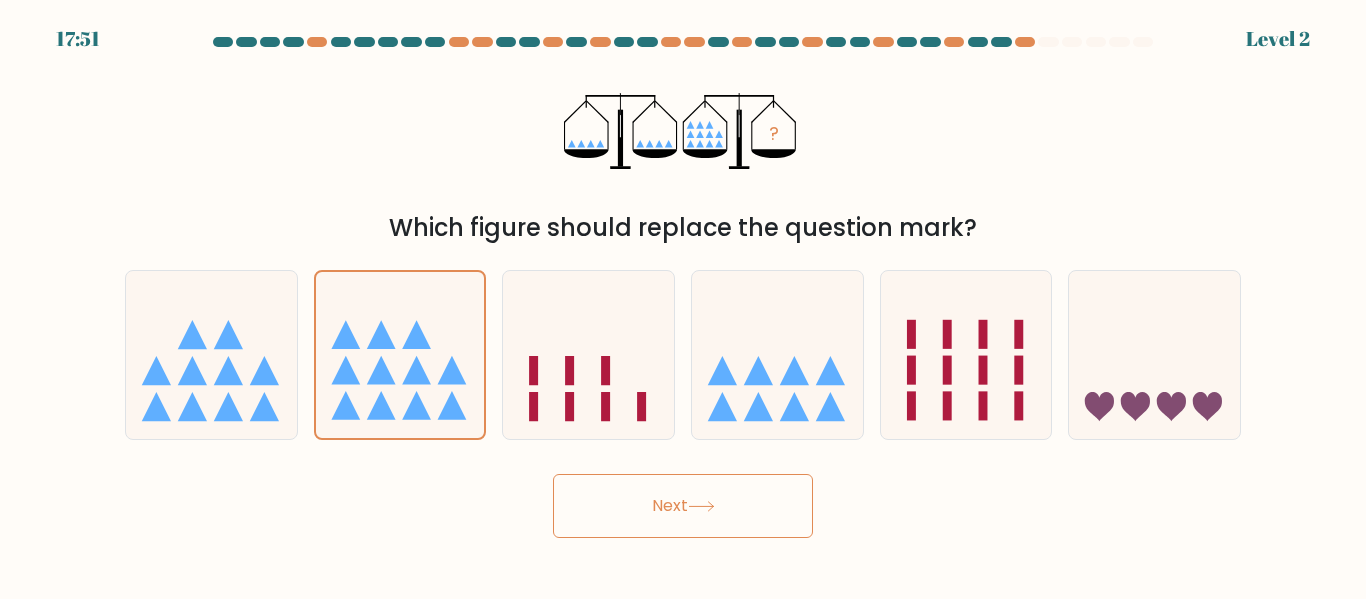 click on "Next" at bounding box center [683, 506] 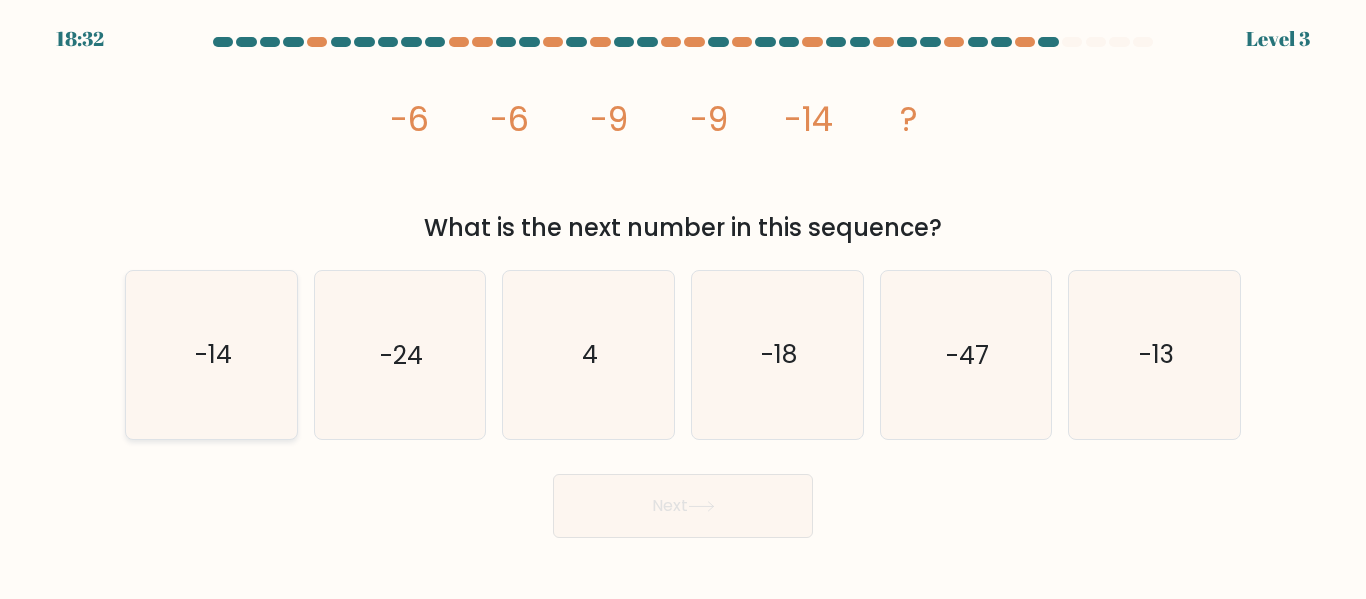 click on "-14" 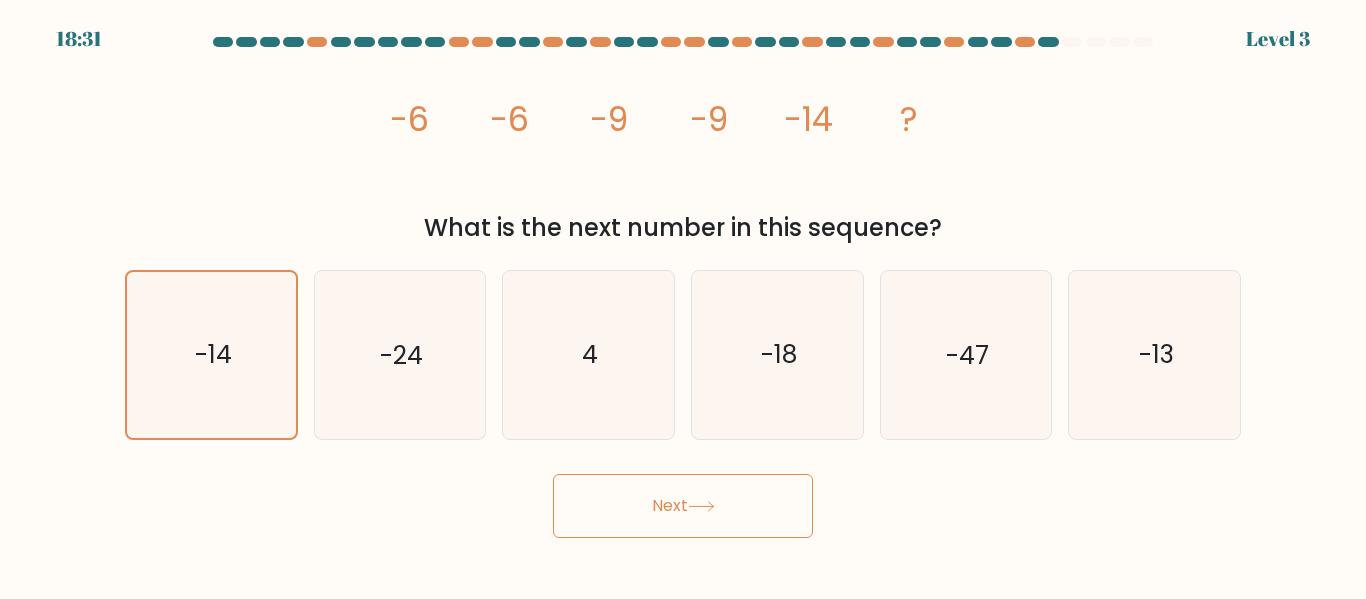 click on "Next" at bounding box center [683, 506] 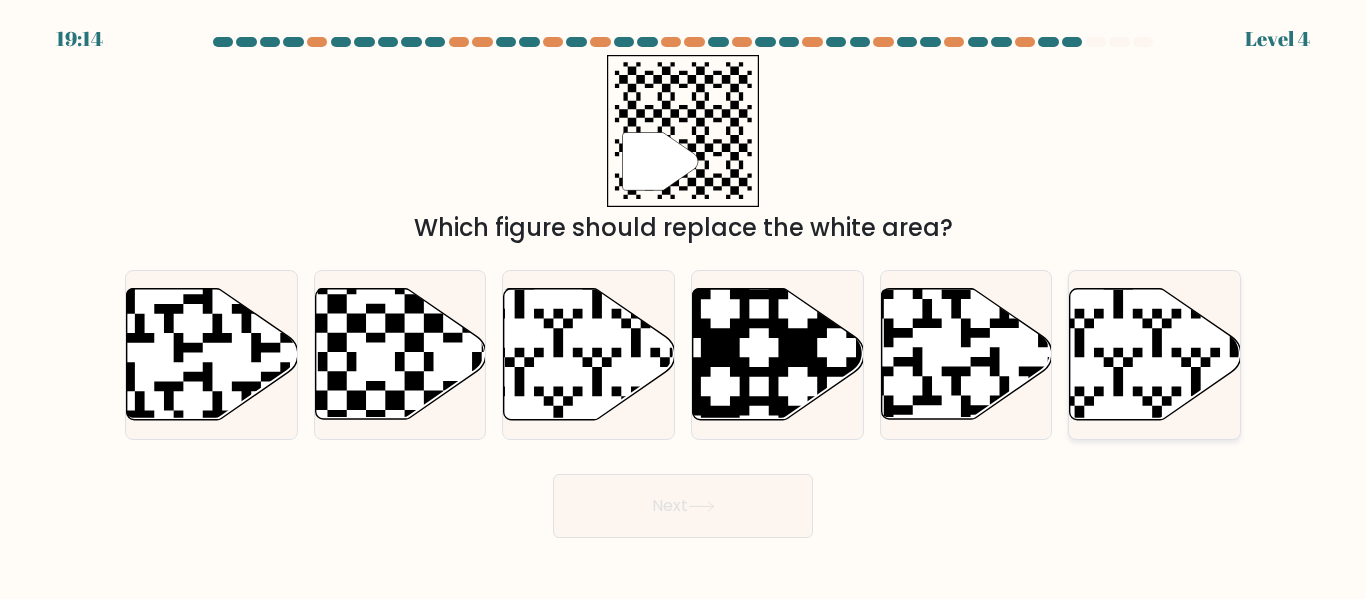click 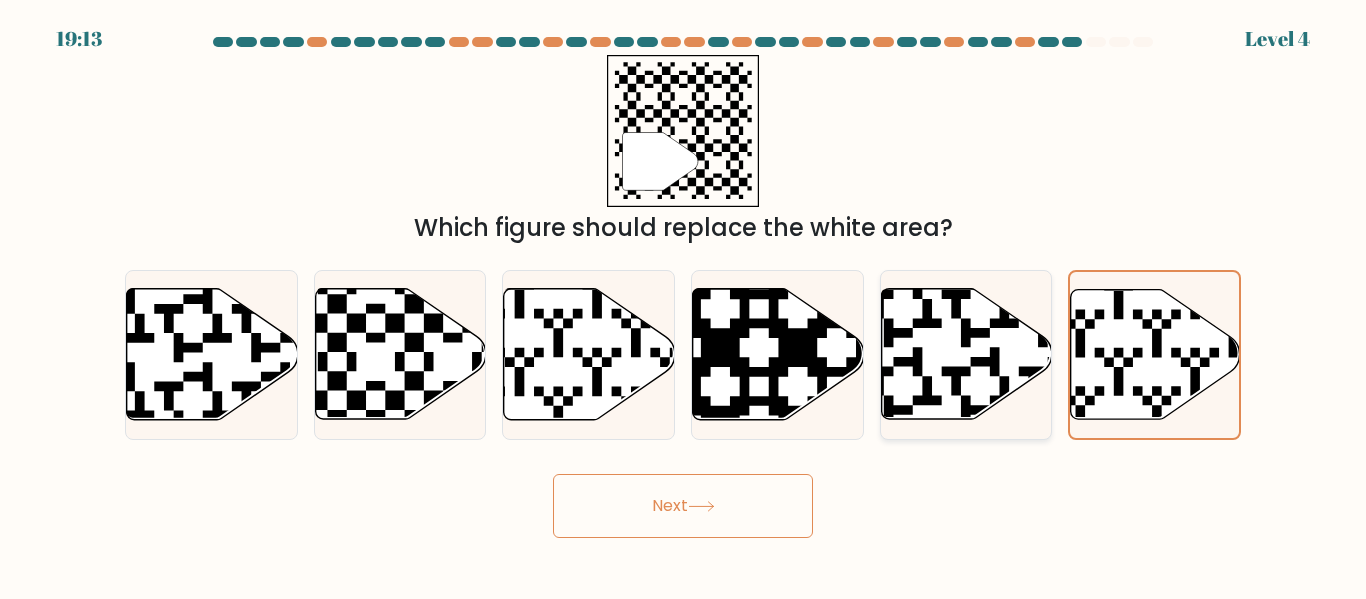 click 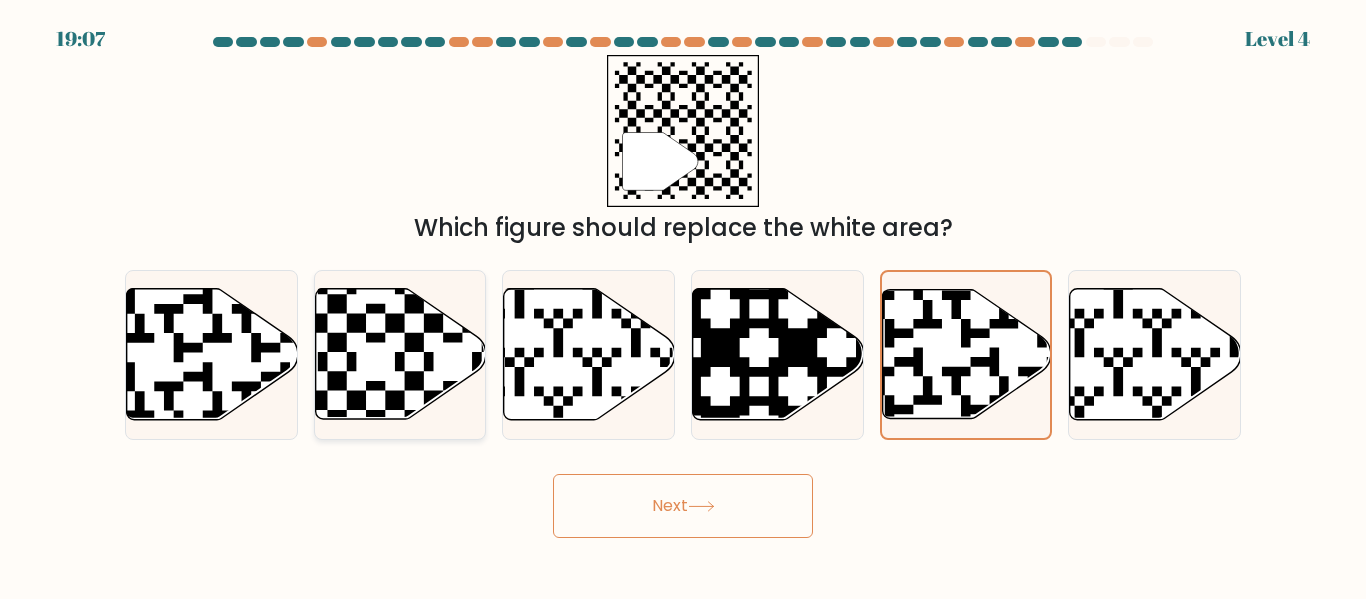 click 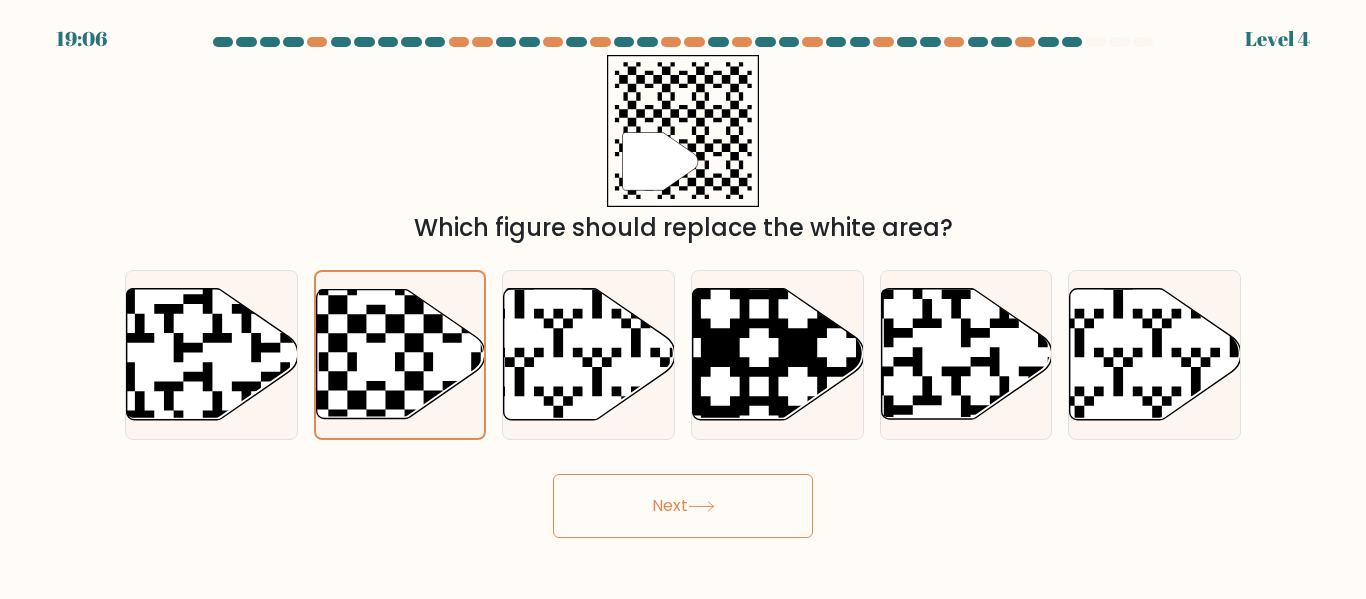 click on "Next" at bounding box center [683, 506] 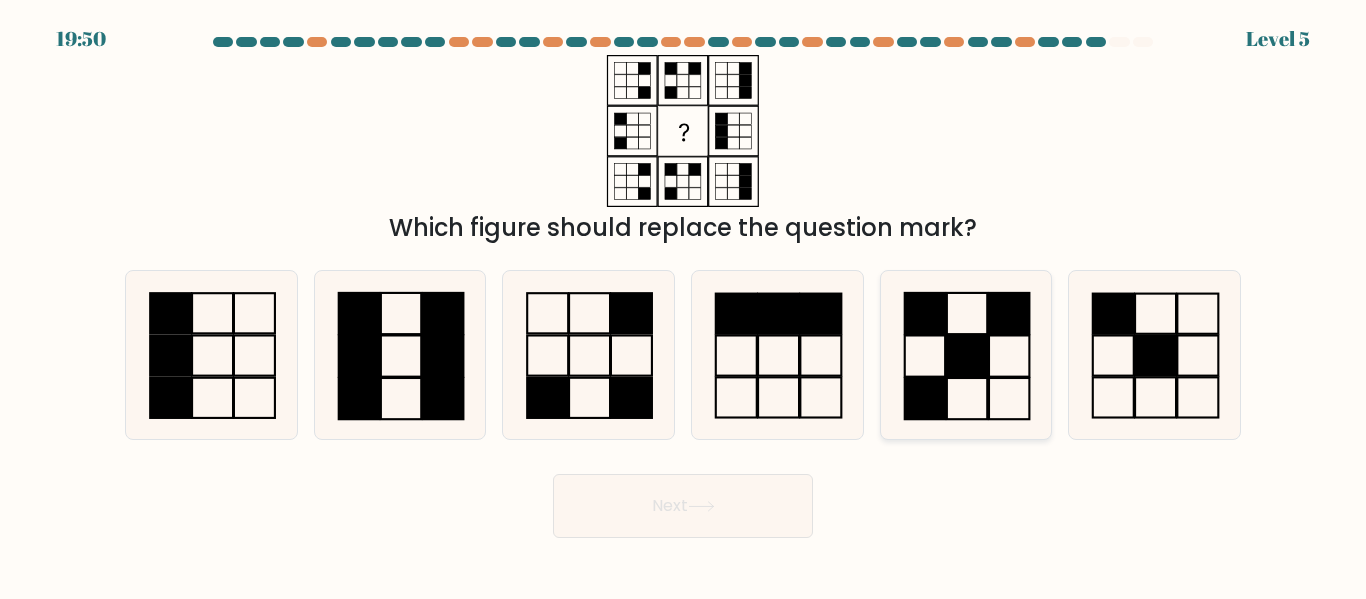 click 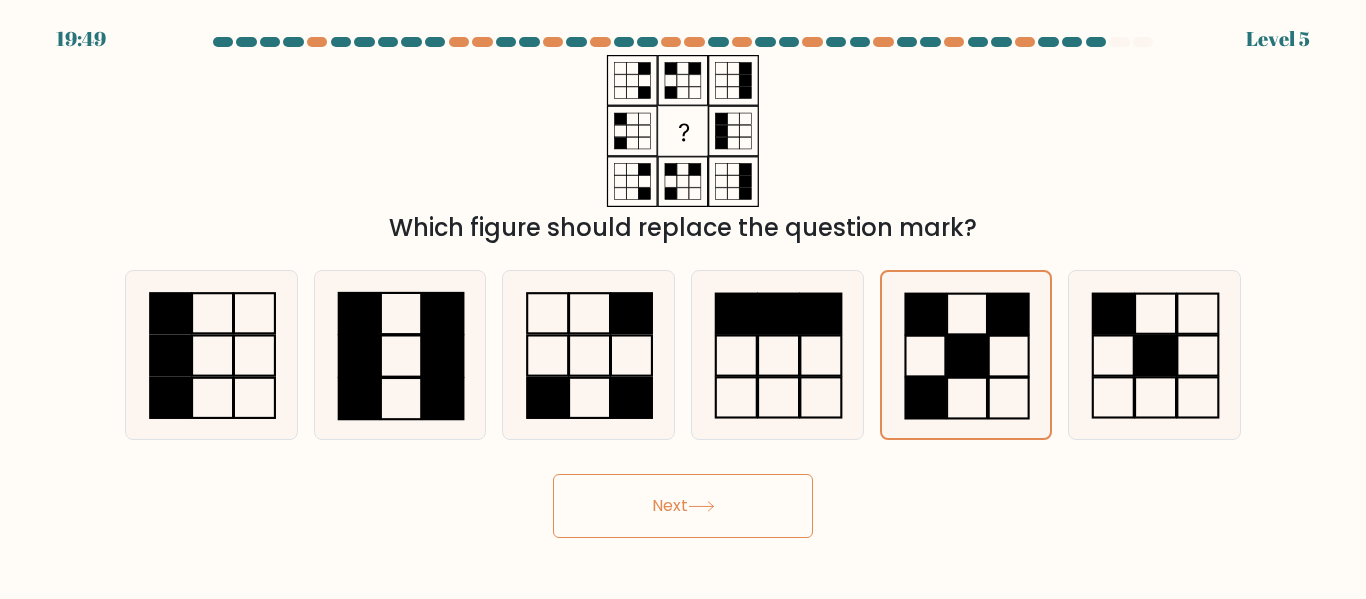 click on "Next" at bounding box center [683, 506] 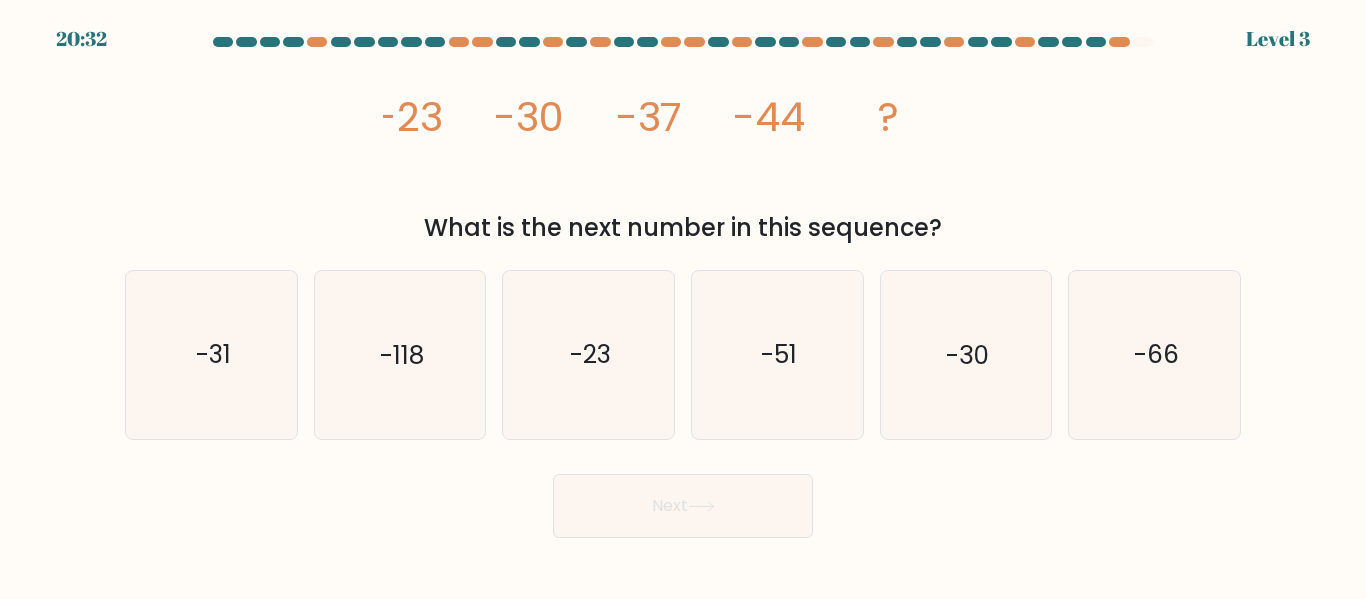 click on "Next" at bounding box center (683, 506) 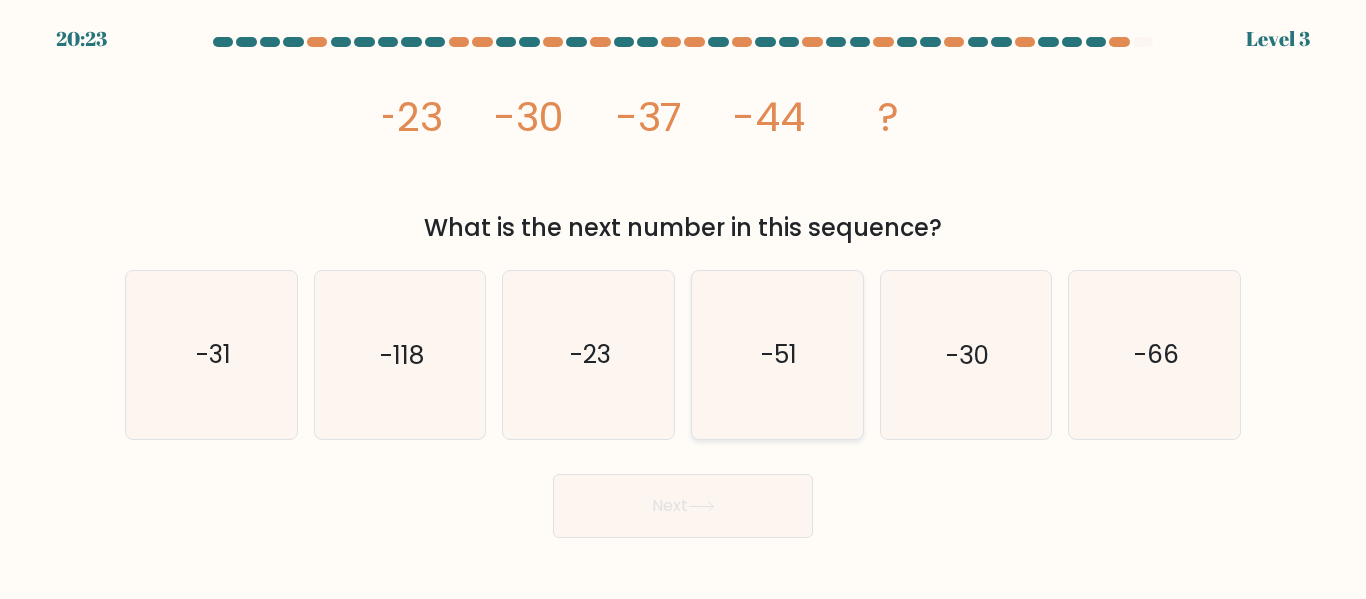 click on "-51" 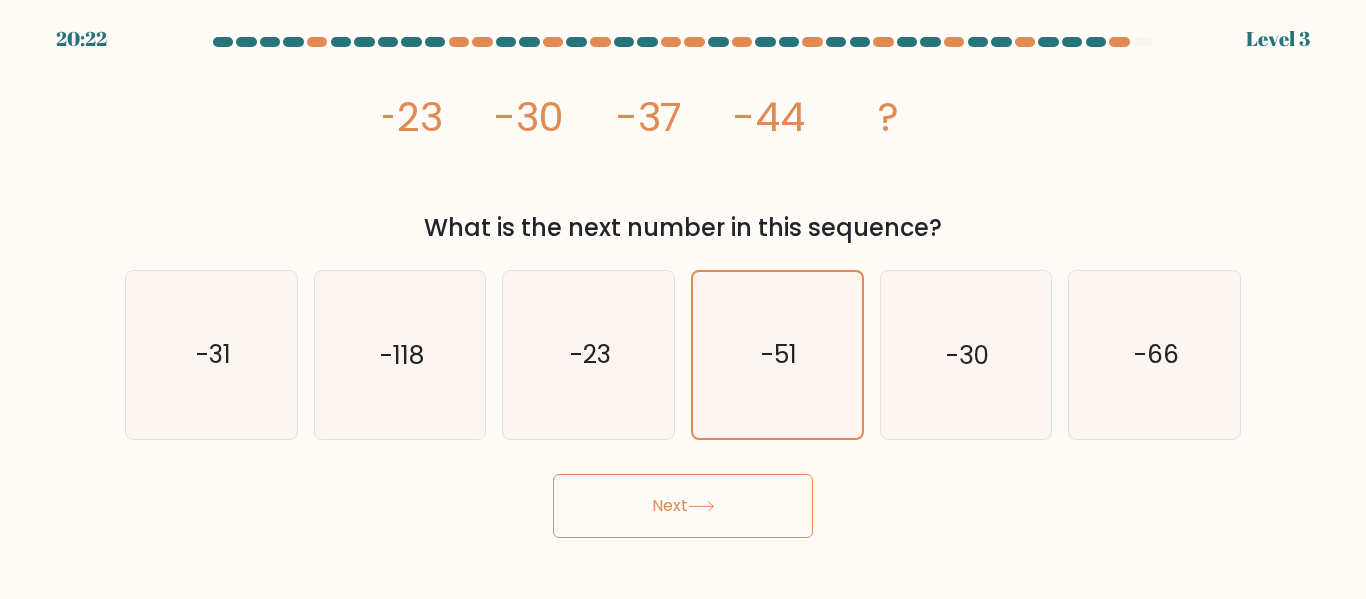 click 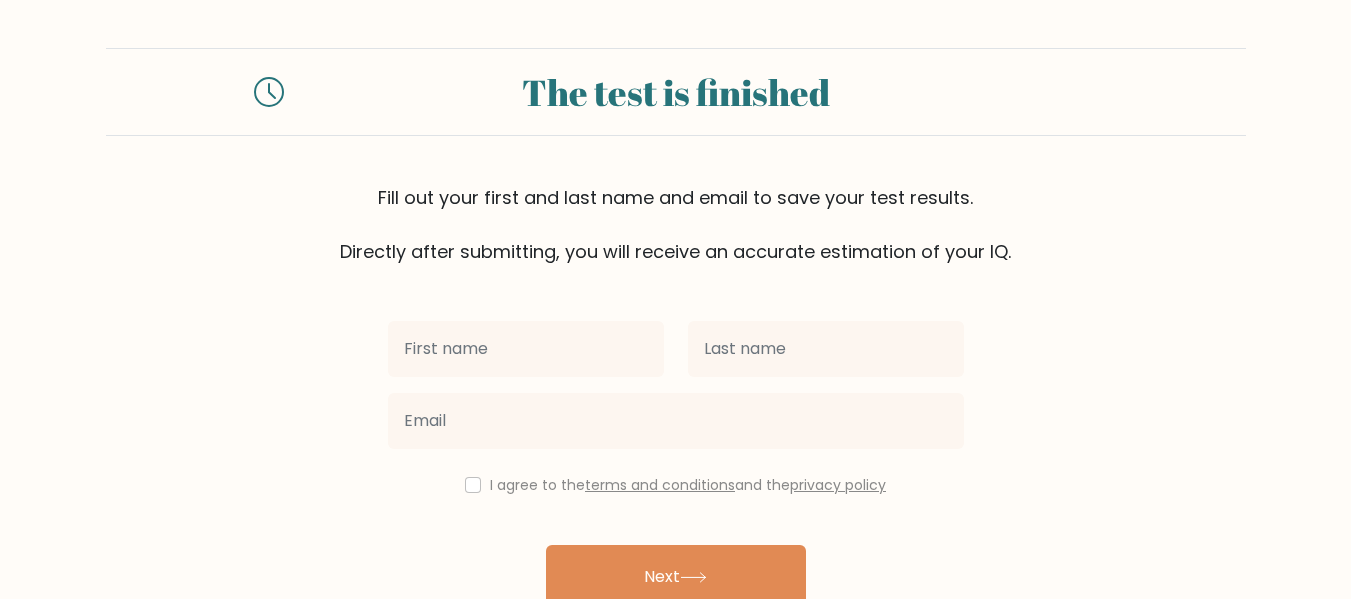 scroll, scrollTop: 0, scrollLeft: 0, axis: both 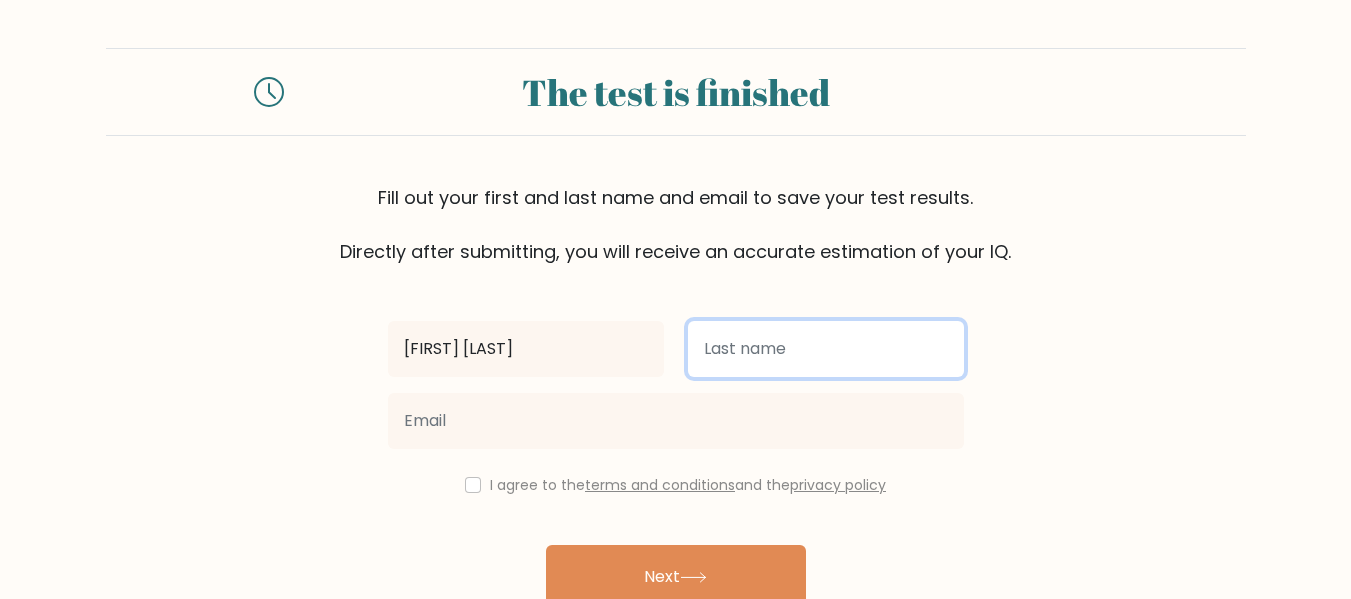 click at bounding box center (826, 349) 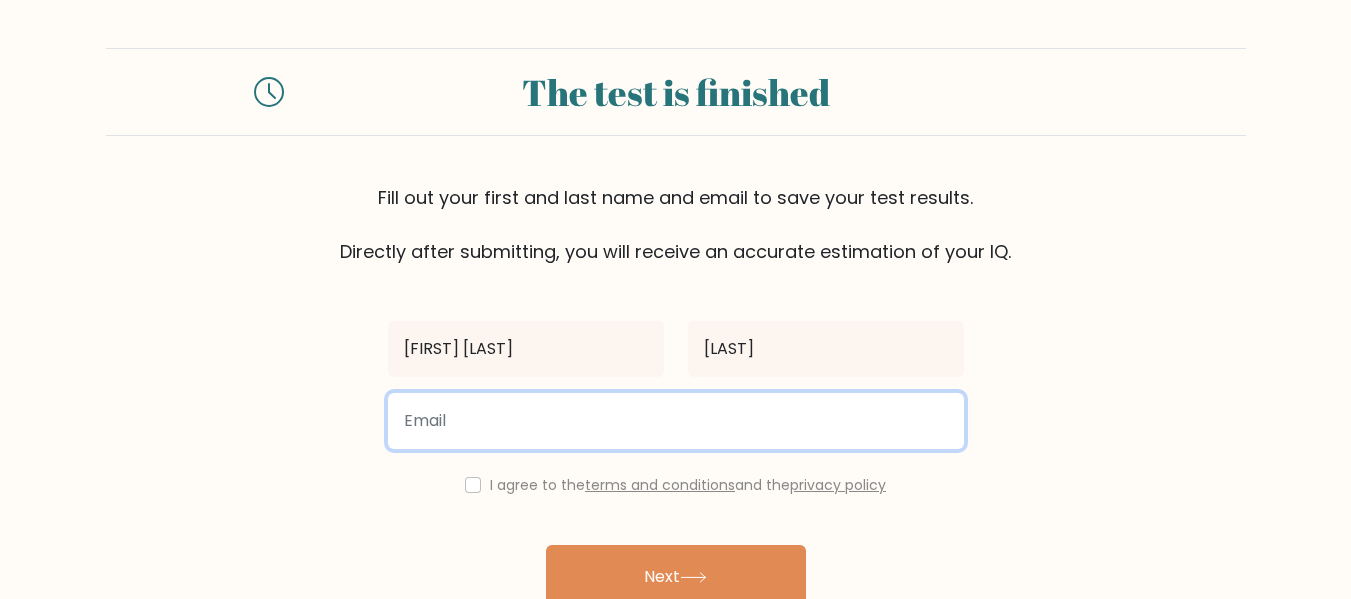 click at bounding box center [676, 421] 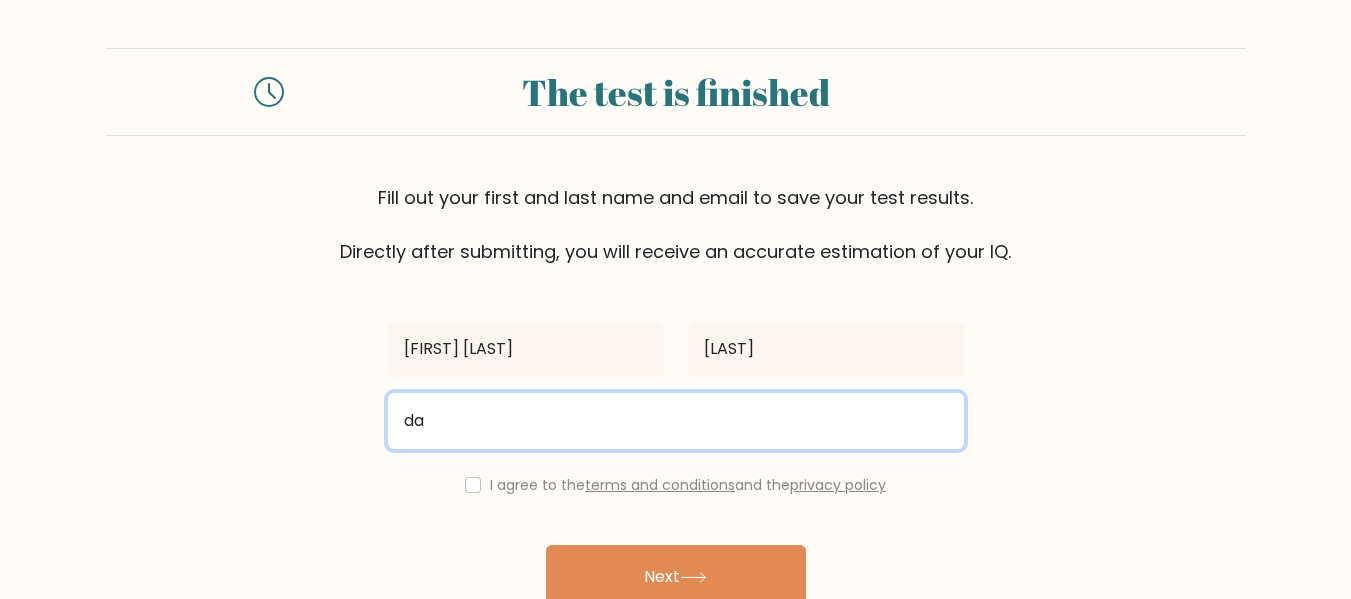 type on "danicspiojo20@gmail.com" 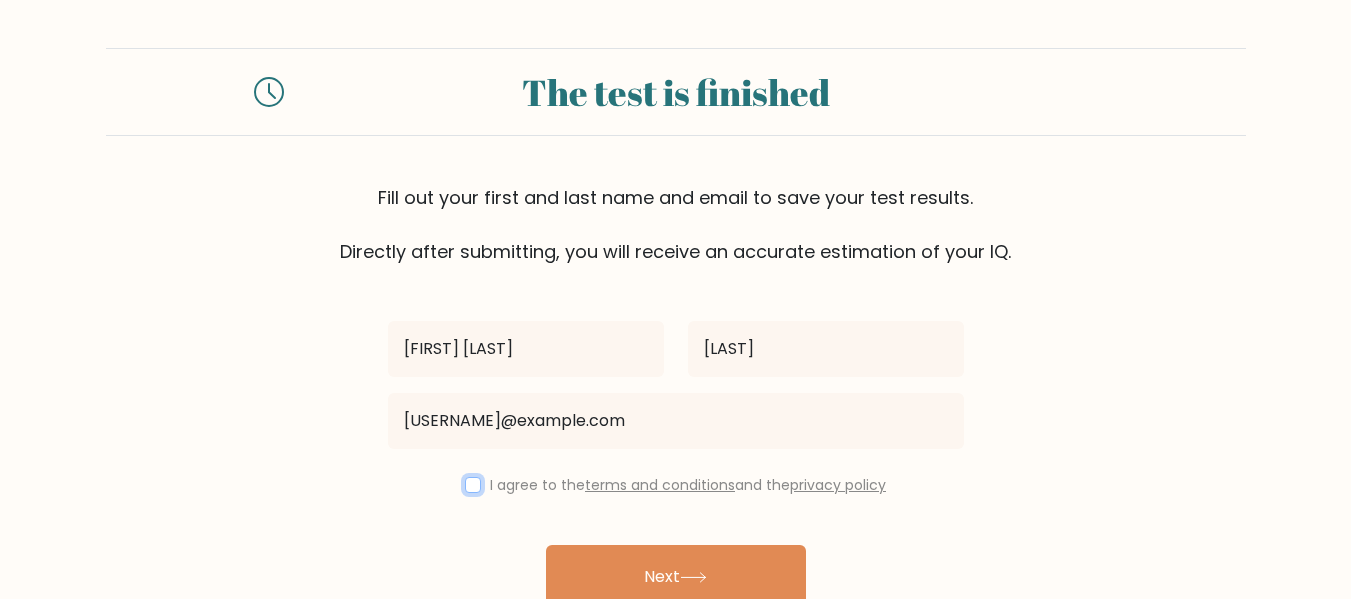 click at bounding box center [473, 485] 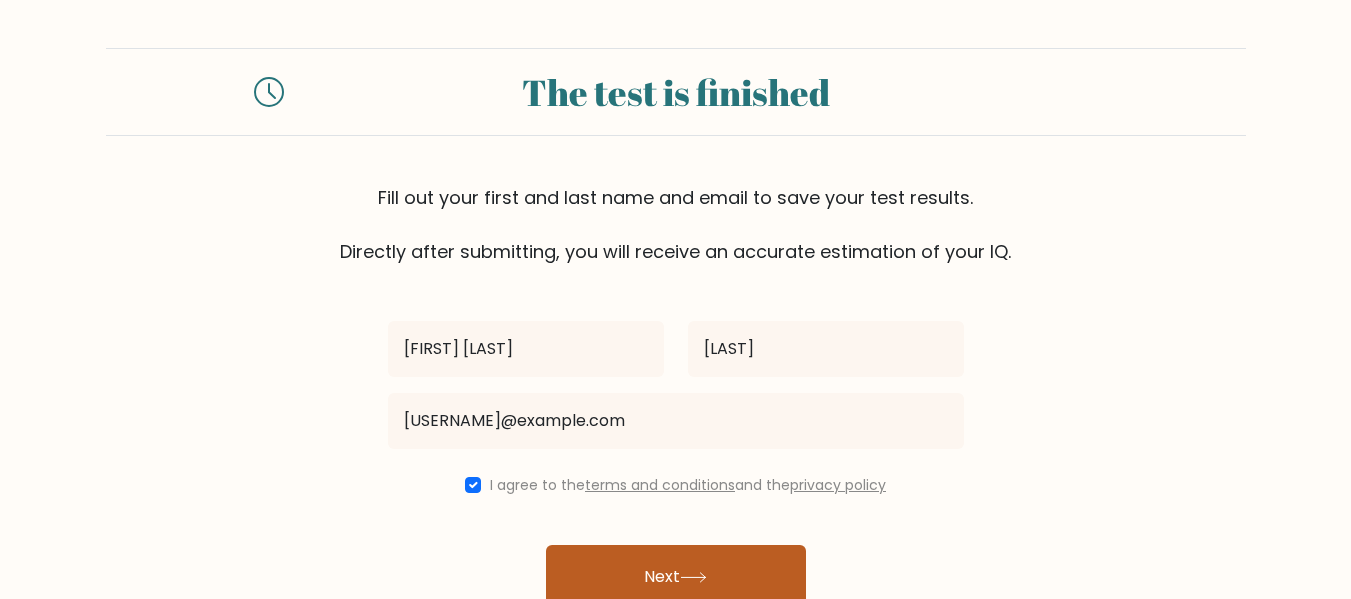 click on "Next" at bounding box center (676, 577) 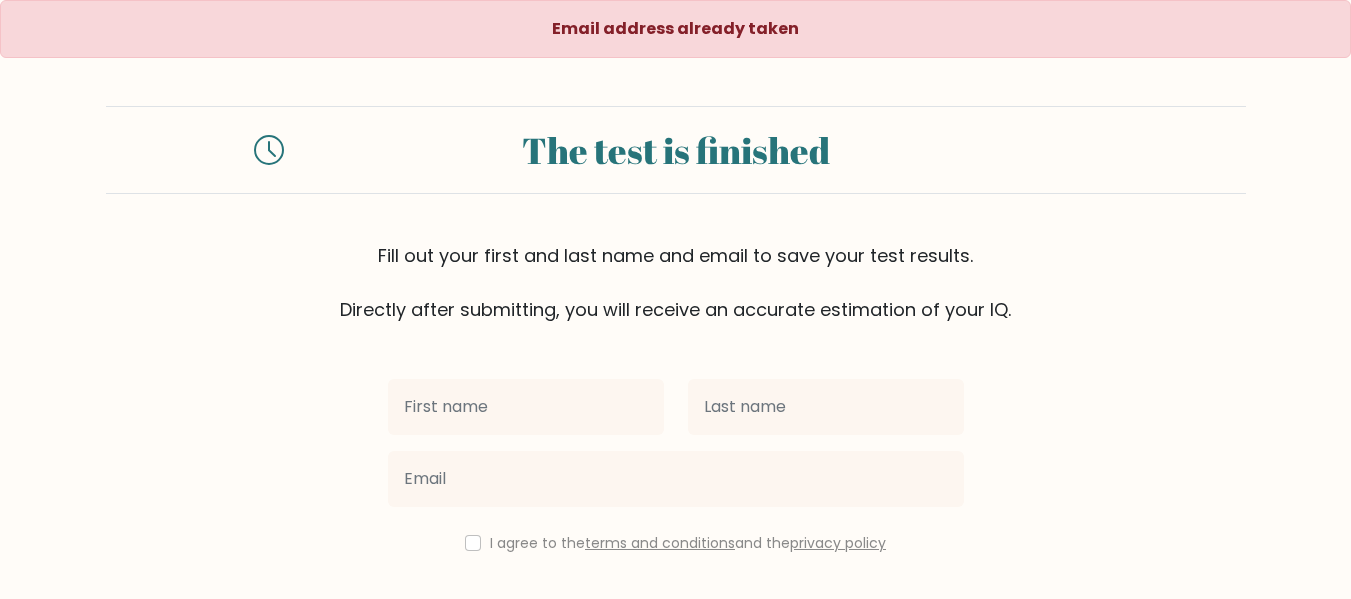 scroll, scrollTop: 0, scrollLeft: 0, axis: both 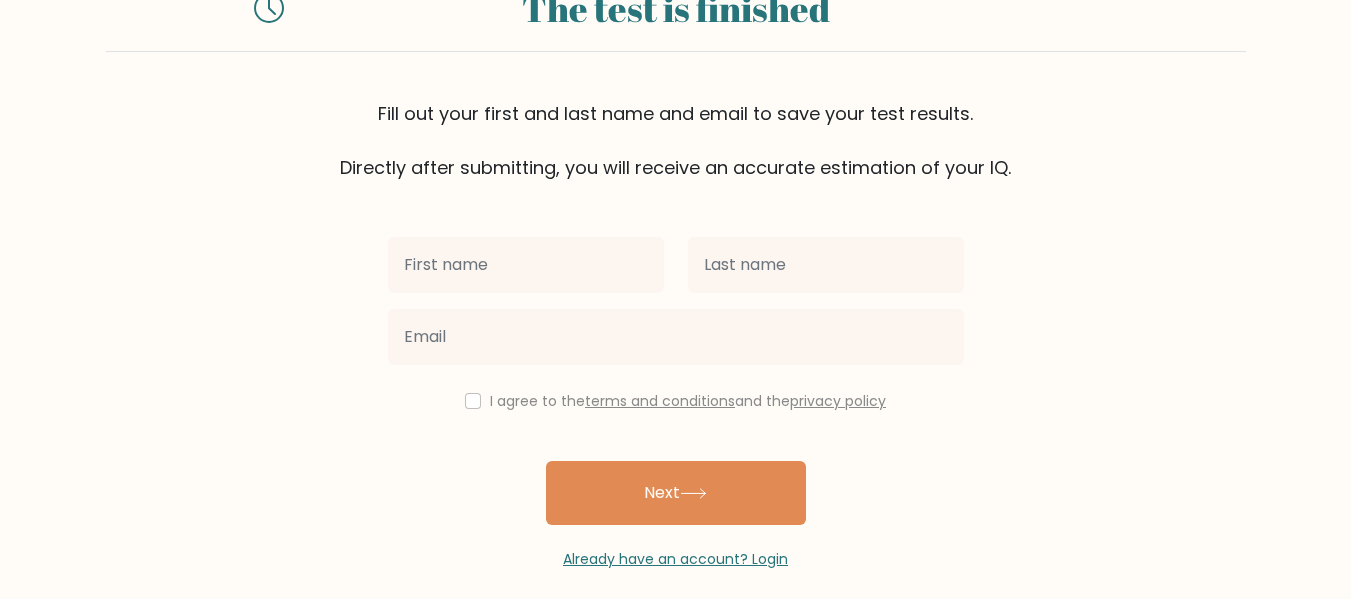click at bounding box center [526, 265] 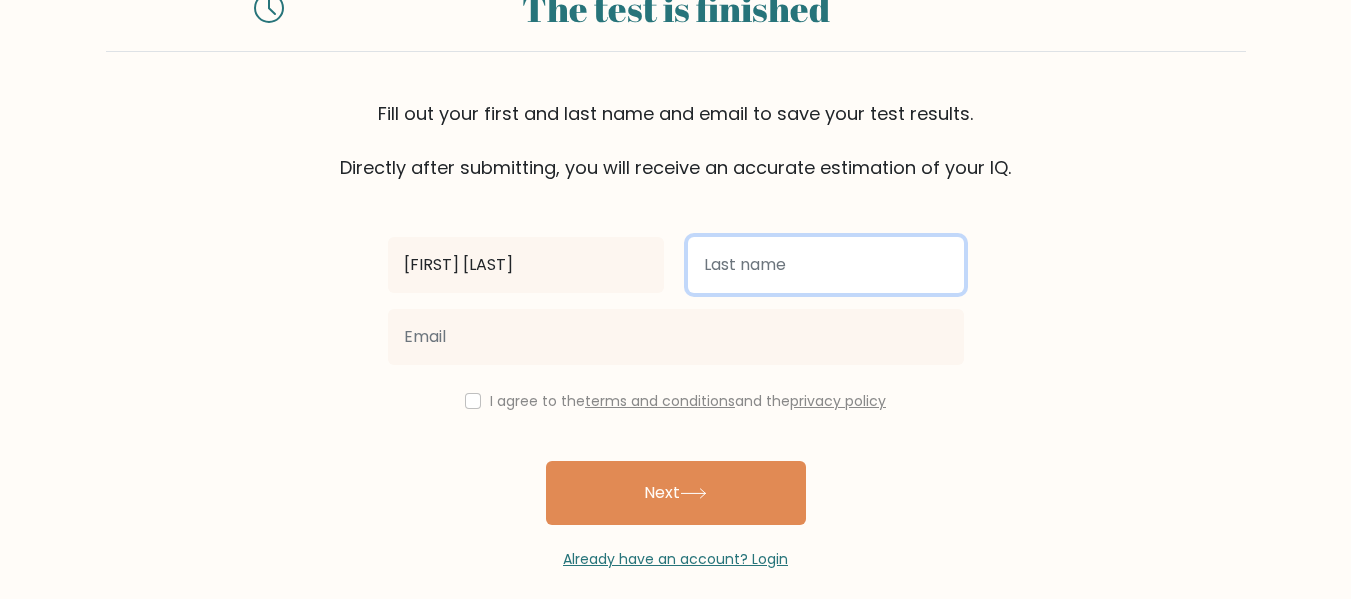 click at bounding box center [826, 265] 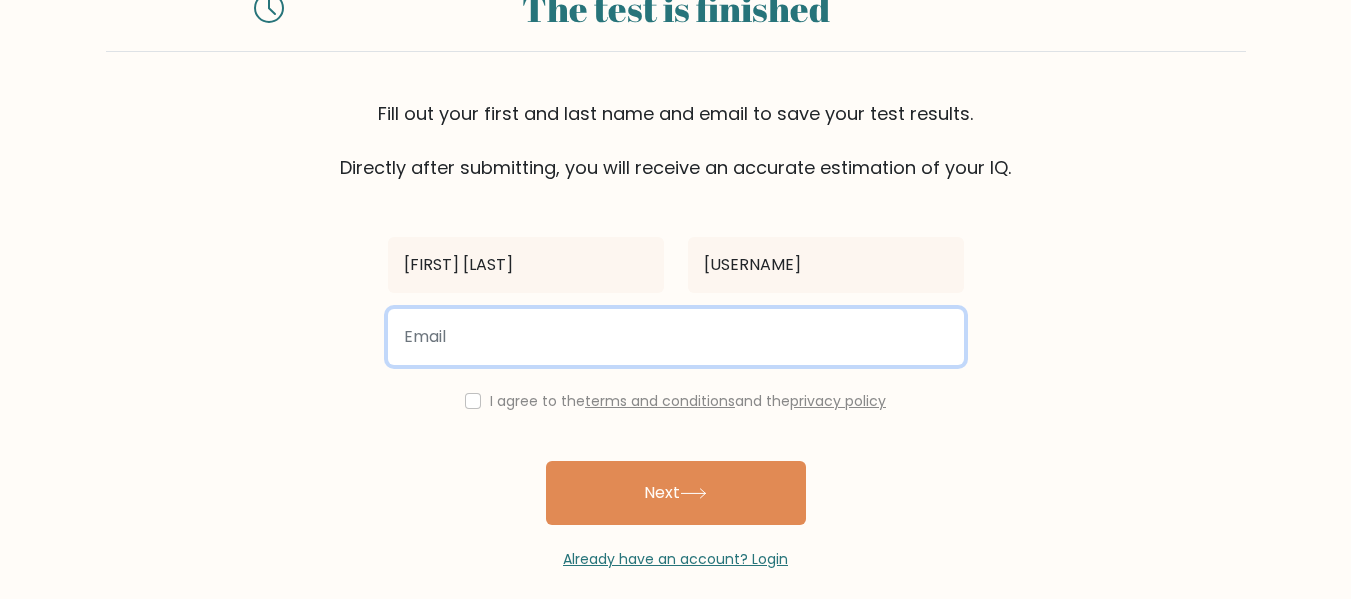 click at bounding box center (676, 337) 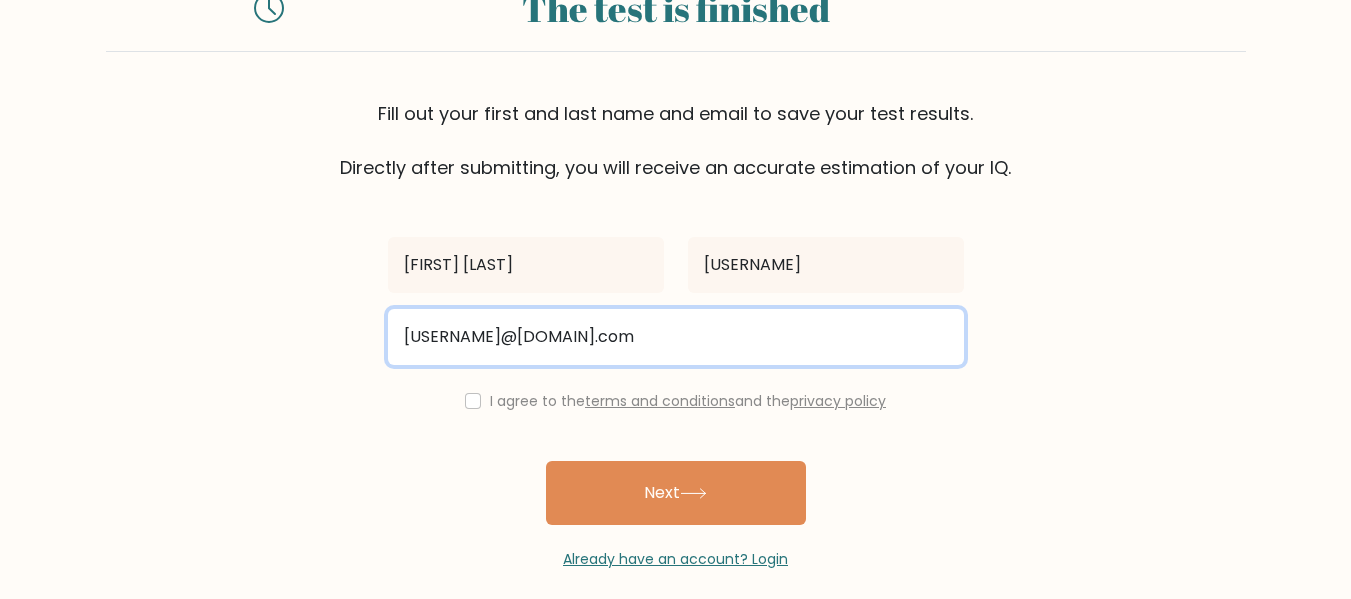 type on "dandan122093@gmail.com" 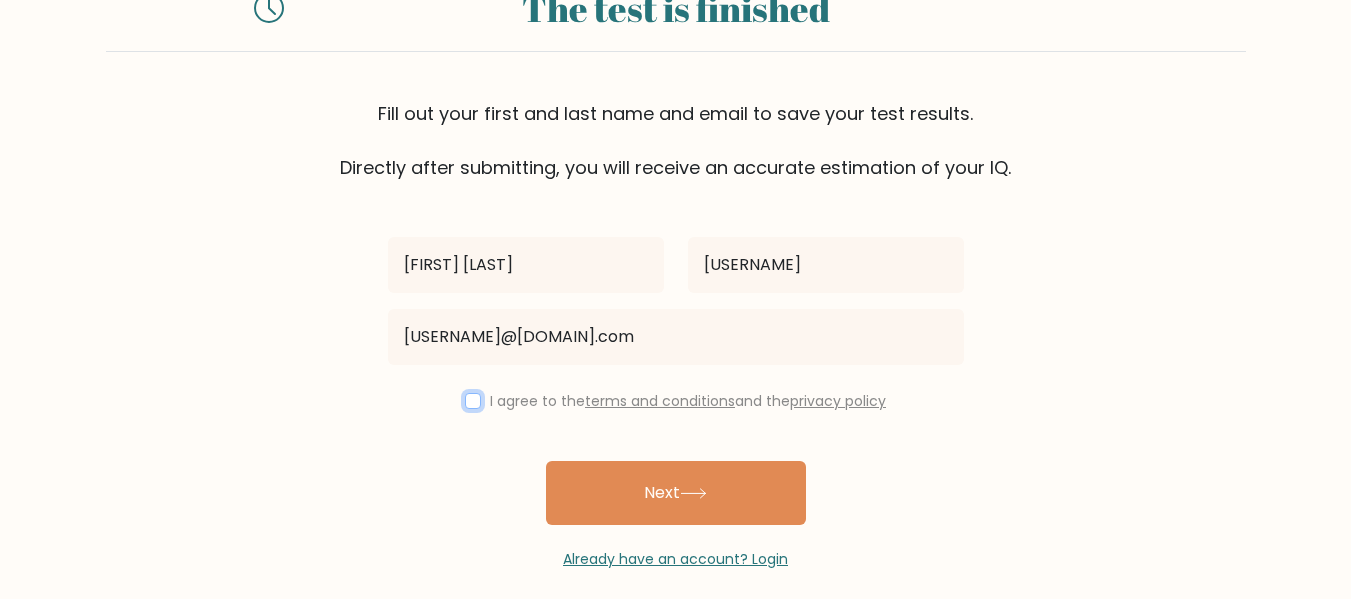 click at bounding box center [473, 401] 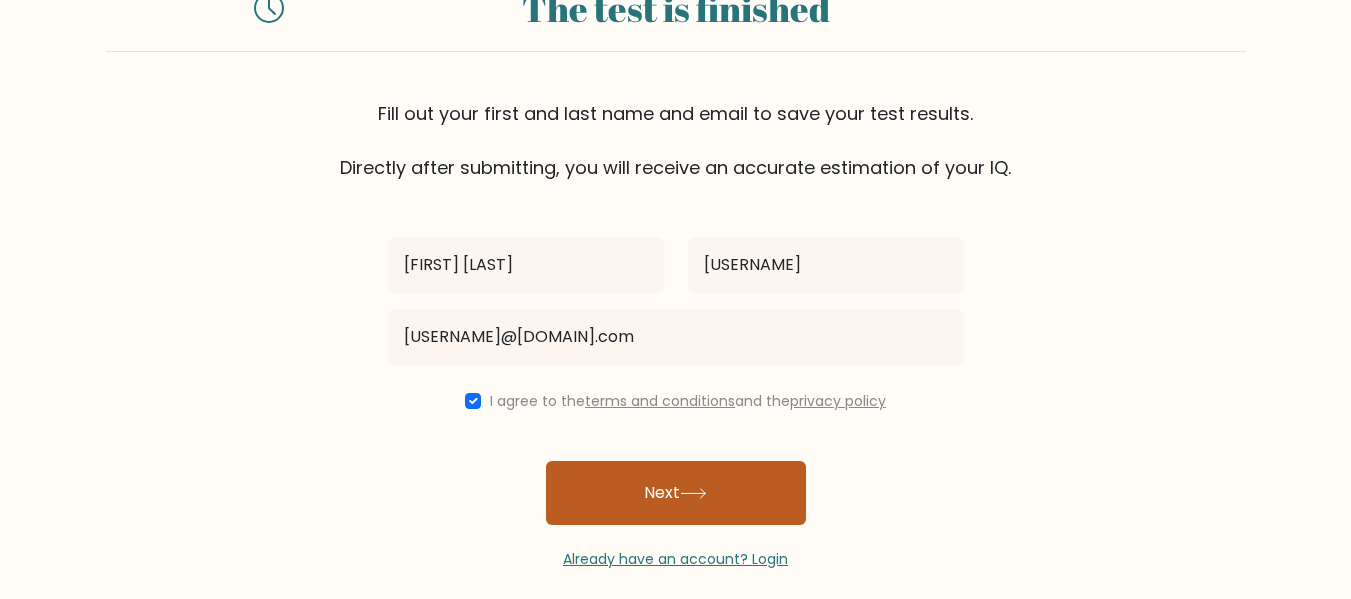 click on "Next" at bounding box center [676, 493] 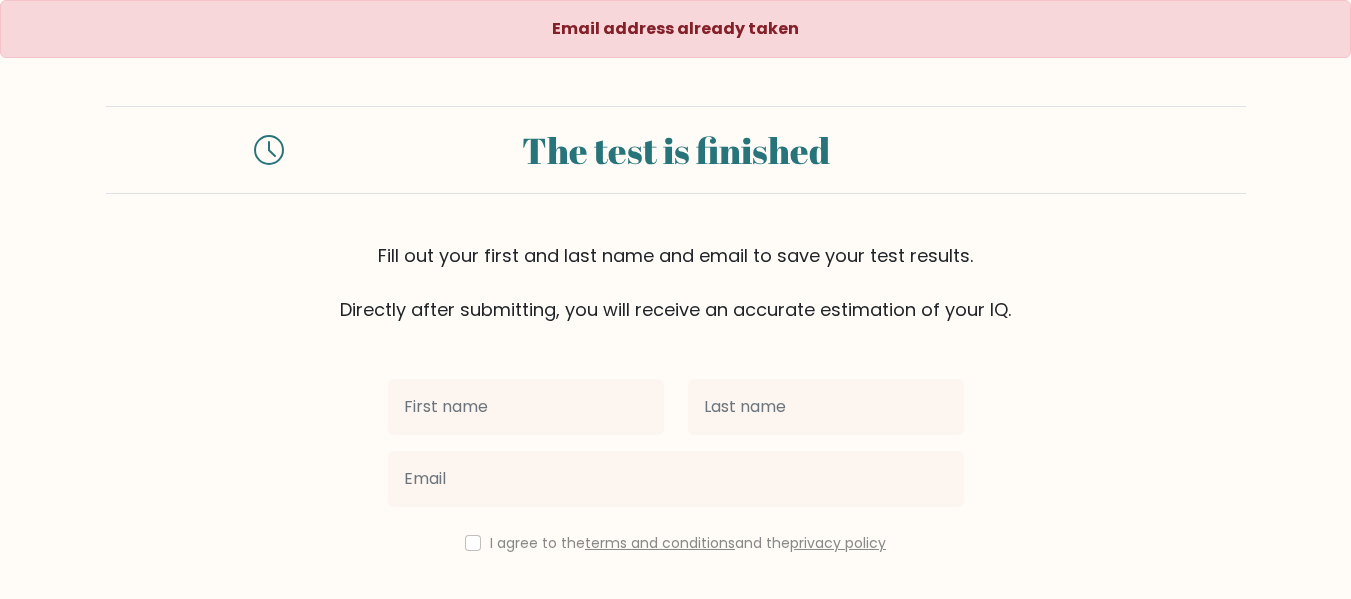 scroll, scrollTop: 0, scrollLeft: 0, axis: both 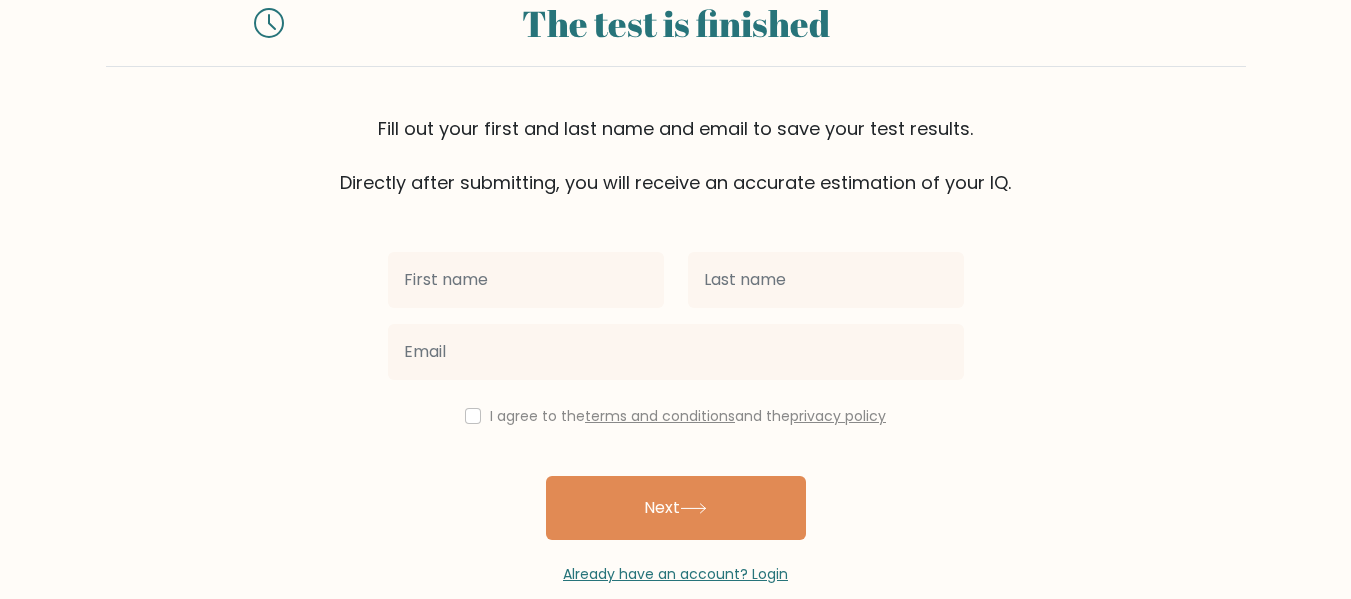 click at bounding box center (526, 280) 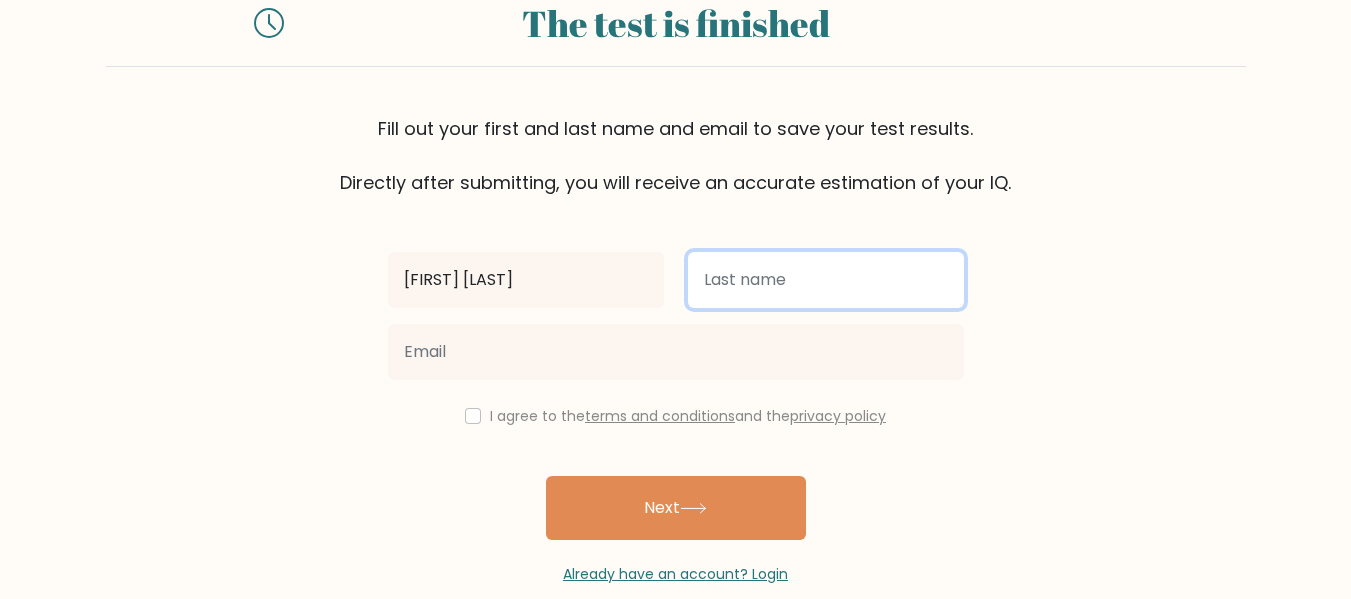 click at bounding box center (826, 280) 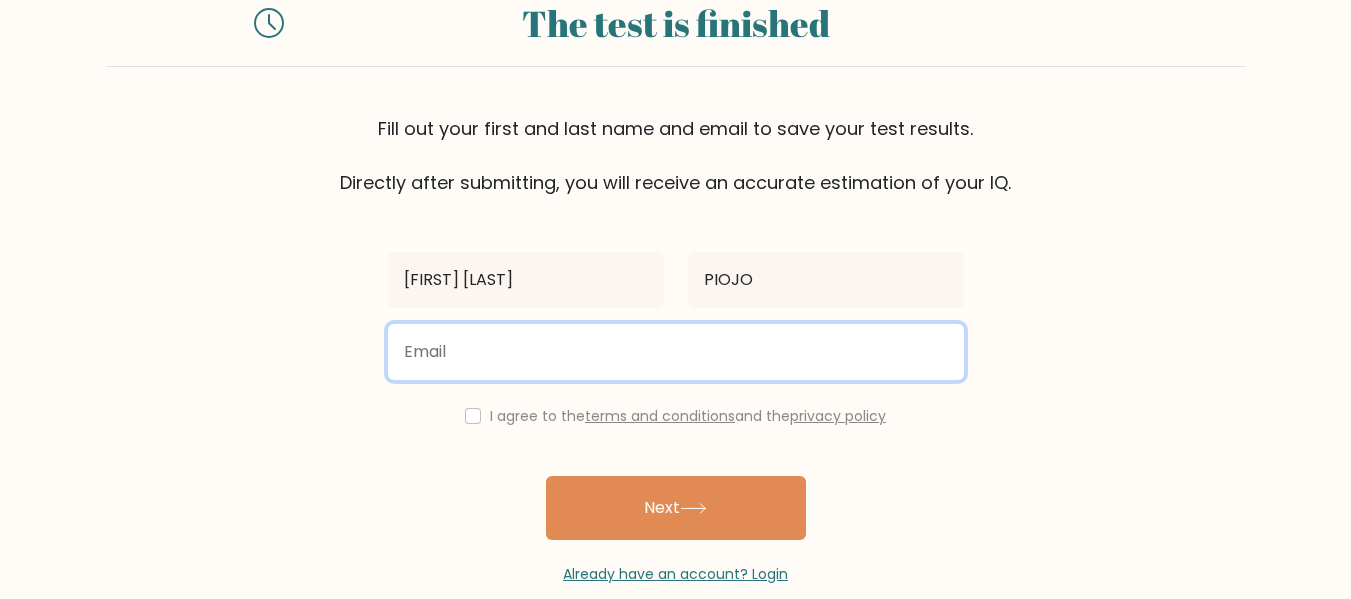 click at bounding box center [676, 352] 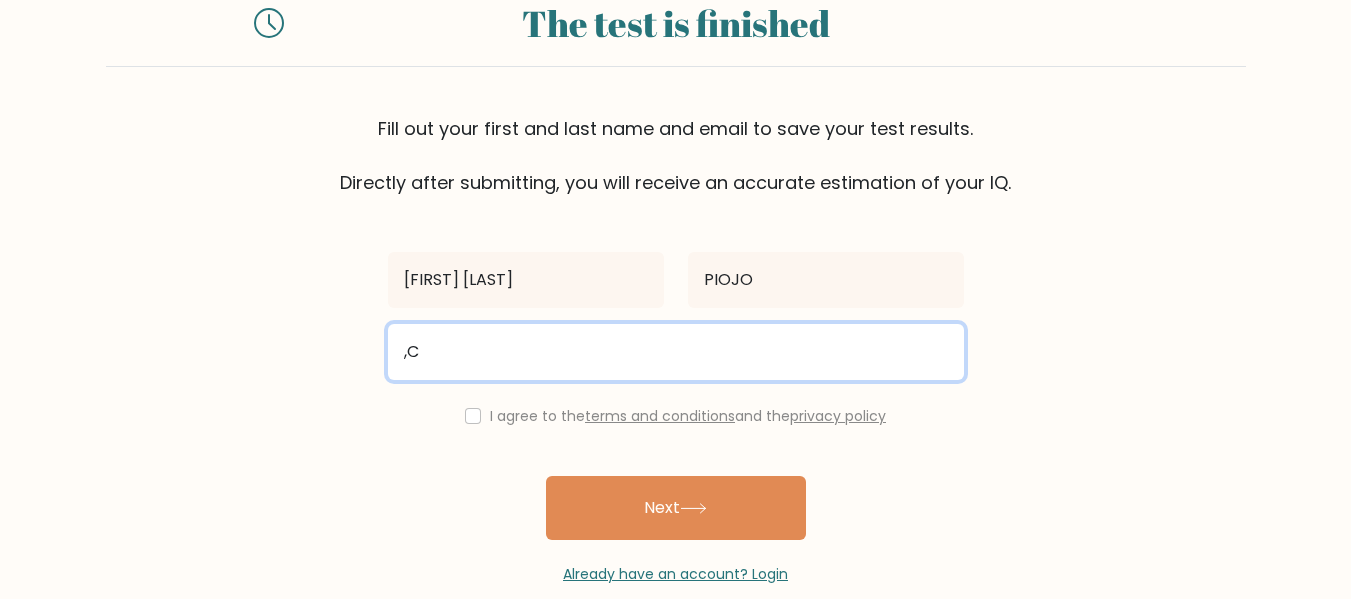 type on "," 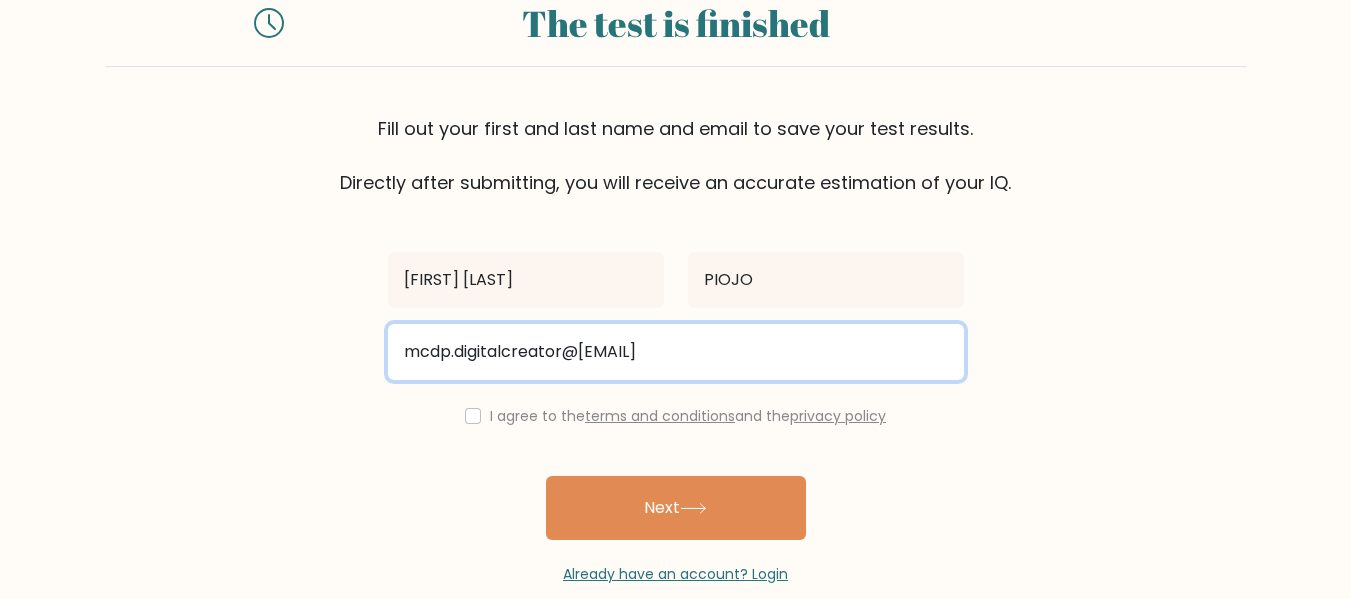 type on "mcdp.digitalcreator@[EMAIL]" 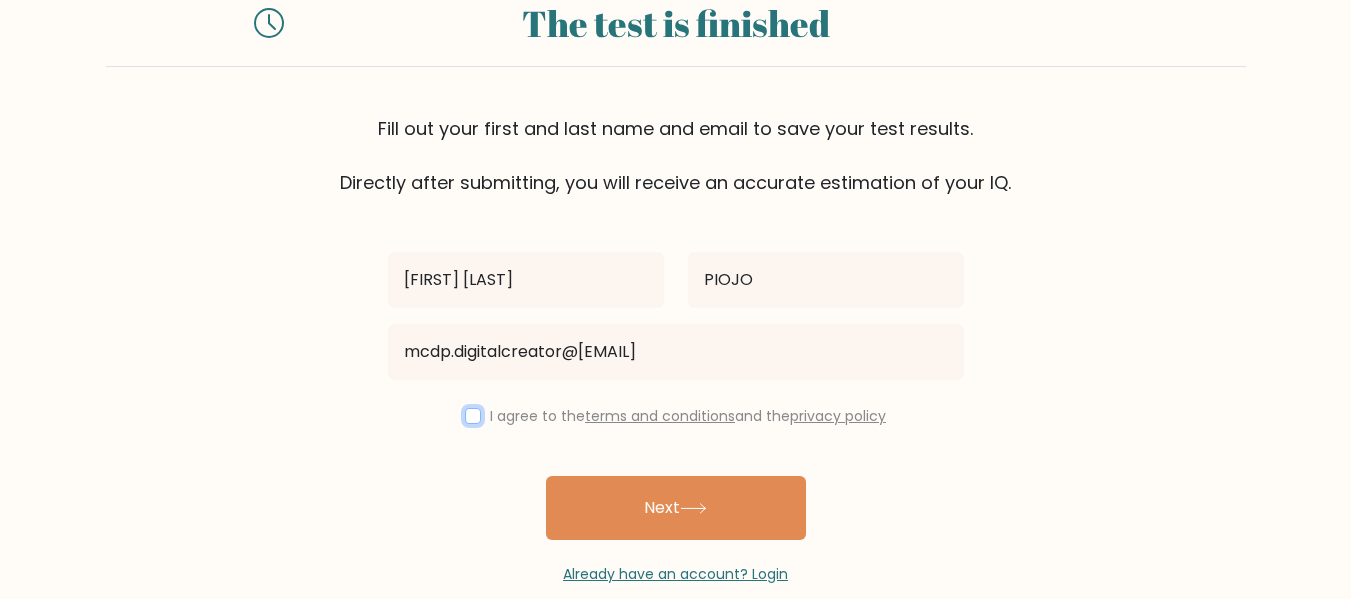click at bounding box center (473, 416) 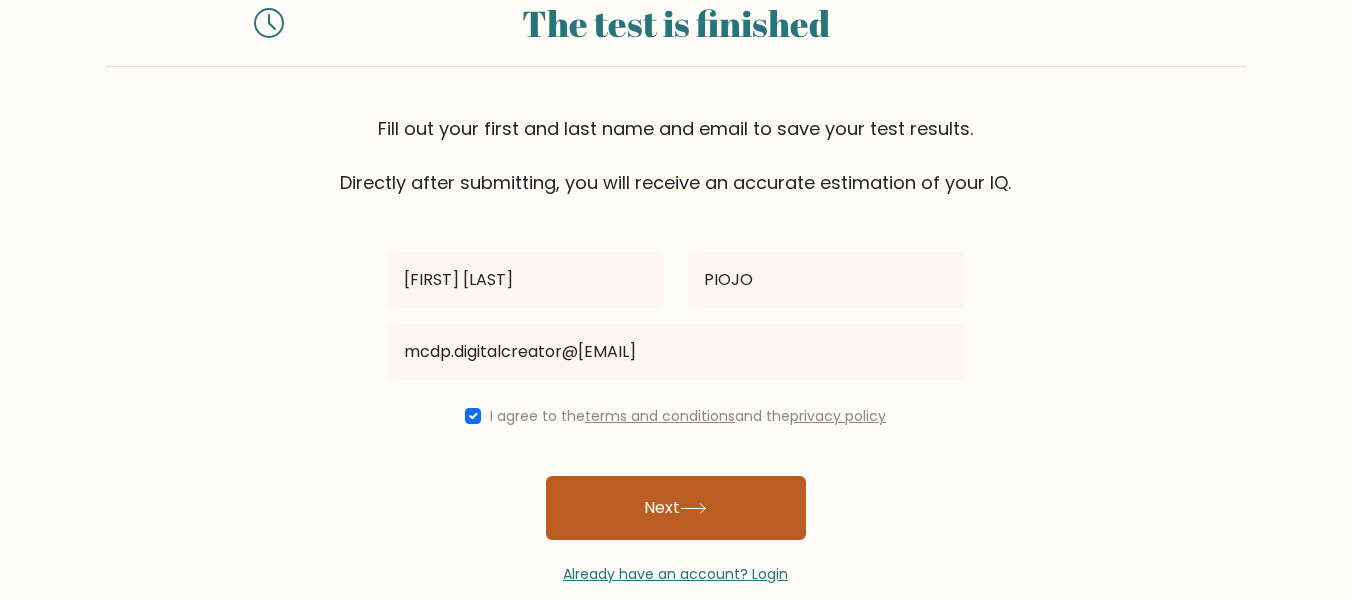 click on "Next" at bounding box center (676, 508) 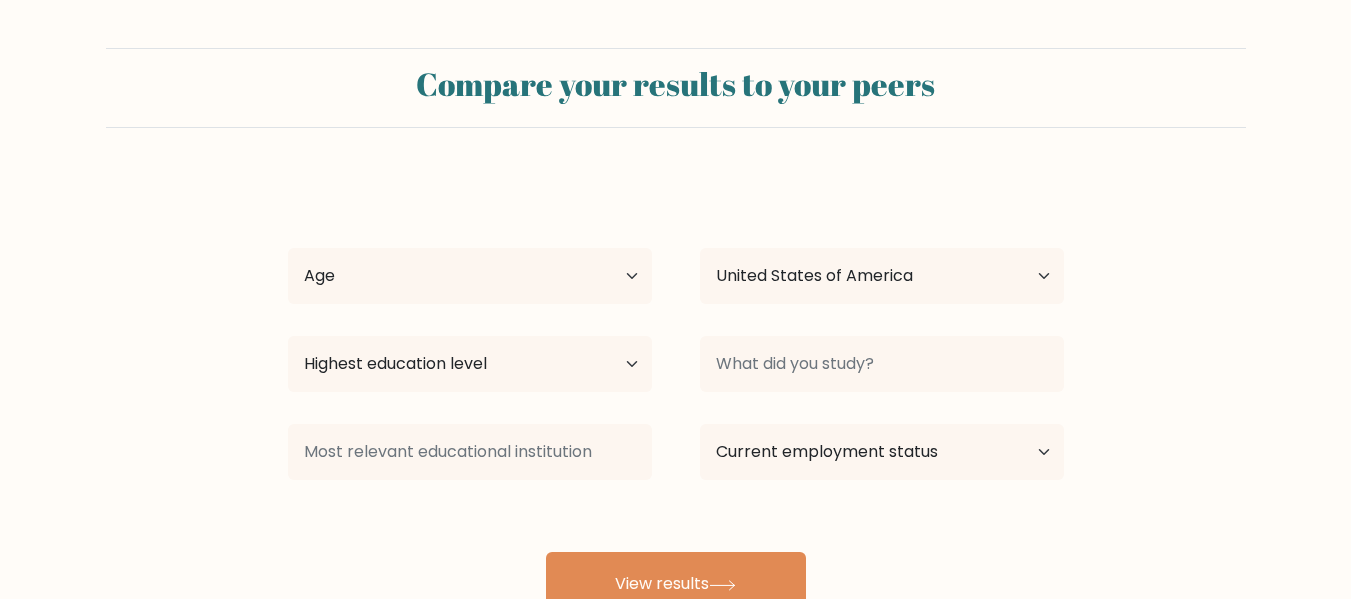 scroll, scrollTop: 0, scrollLeft: 0, axis: both 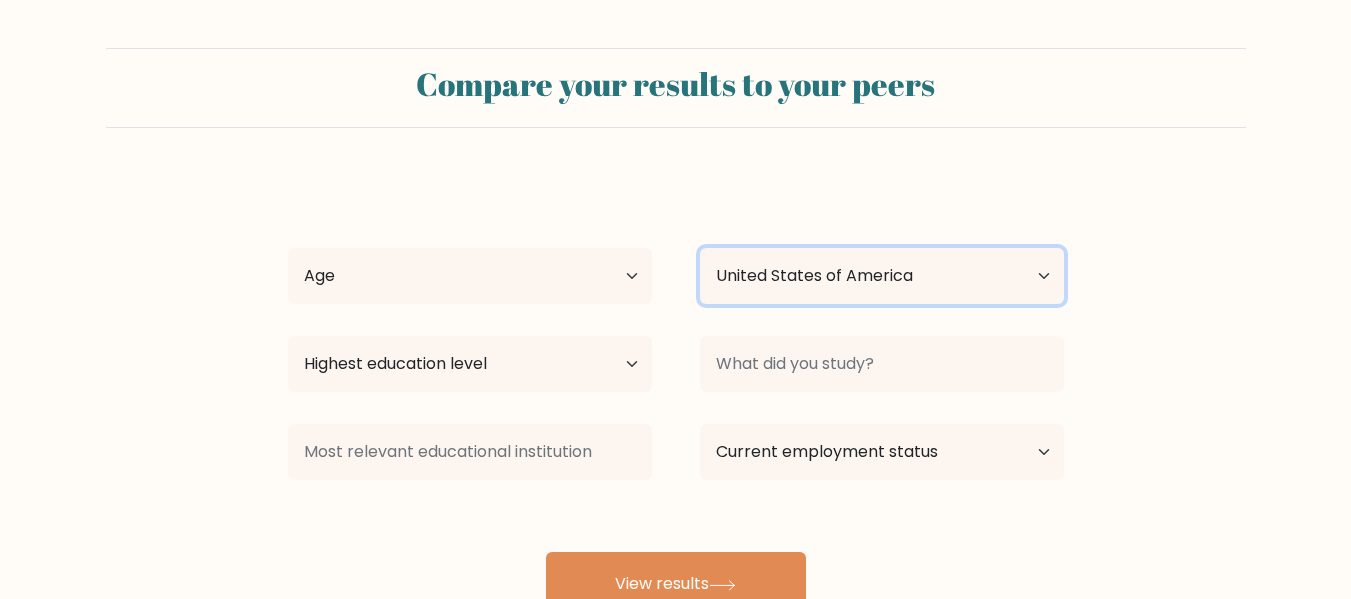 click on "Country
Afghanistan
Albania
Algeria
American Samoa
Andorra
Angola
Anguilla
Antarctica
Antigua and Barbuda
Argentina
Armenia
Aruba
Australia
Austria
Azerbaijan
Bahamas
Bahrain
Bangladesh
Barbados
Belarus
Belgium
Belize
Benin
Bermuda
Bhutan
Bolivia
Bonaire, Sint Eustatius and Saba
Bosnia and Herzegovina
Botswana
Bouvet Island
Brazil
British Indian Ocean Territory
Brunei
Bulgaria
Burkina Faso
Burundi
Cabo Verde
Cambodia
Cameroon
Canada
Cayman Islands
Central African Republic
Chad
Chile
China
Christmas Island
Cocos (Keeling) Islands
Colombia
Comoros
Congo
Congo (the Democratic Republic of the)
Cook Islands
Costa Rica
Côte d'Ivoire
Croatia
Cuba" at bounding box center (882, 276) 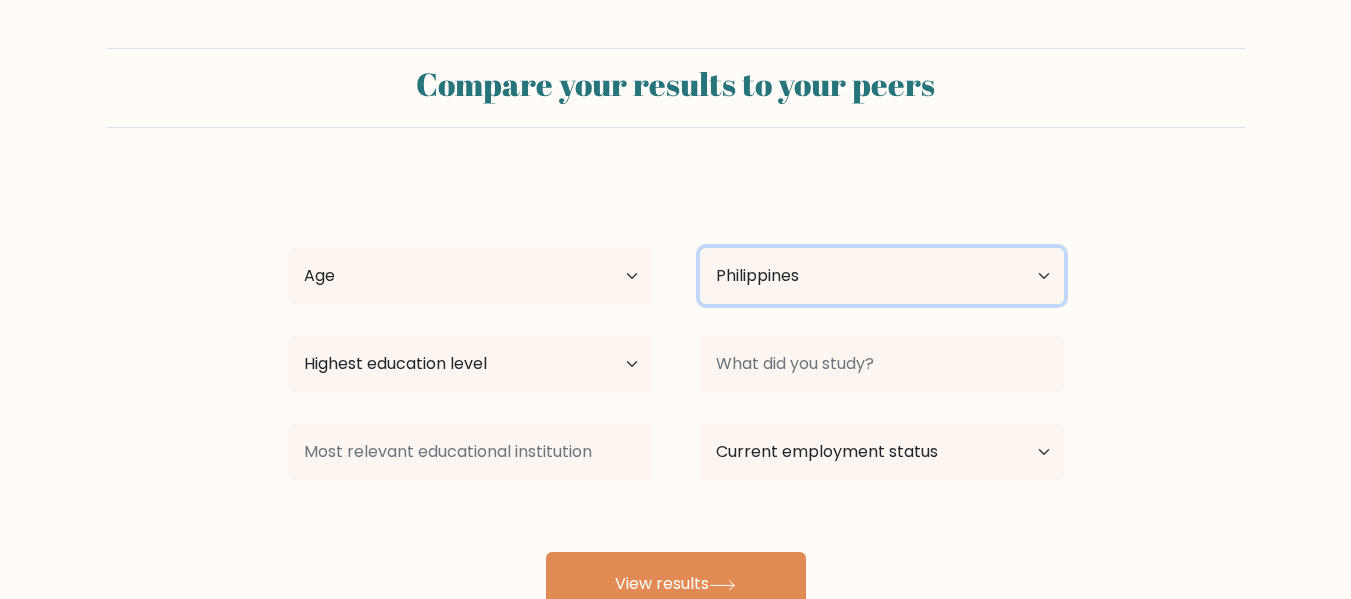 click on "Country
Afghanistan
Albania
Algeria
American Samoa
Andorra
Angola
Anguilla
Antarctica
Antigua and Barbuda
Argentina
Armenia
Aruba
Australia
Austria
Azerbaijan
Bahamas
Bahrain
Bangladesh
Barbados
Belarus
Belgium
Belize
Benin
Bermuda
Bhutan
Bolivia
Bonaire, Sint Eustatius and Saba
Bosnia and Herzegovina
Botswana
Bouvet Island
Brazil
British Indian Ocean Territory
Brunei
Bulgaria
Burkina Faso
Burundi
Cabo Verde
Cambodia
Cameroon
Canada
Cayman Islands
Central African Republic
Chad
Chile
China
Christmas Island
Cocos (Keeling) Islands
Colombia
Comoros
Congo
Congo (the Democratic Republic of the)
Cook Islands
Costa Rica
Côte d'Ivoire
Croatia
Cuba" at bounding box center (882, 276) 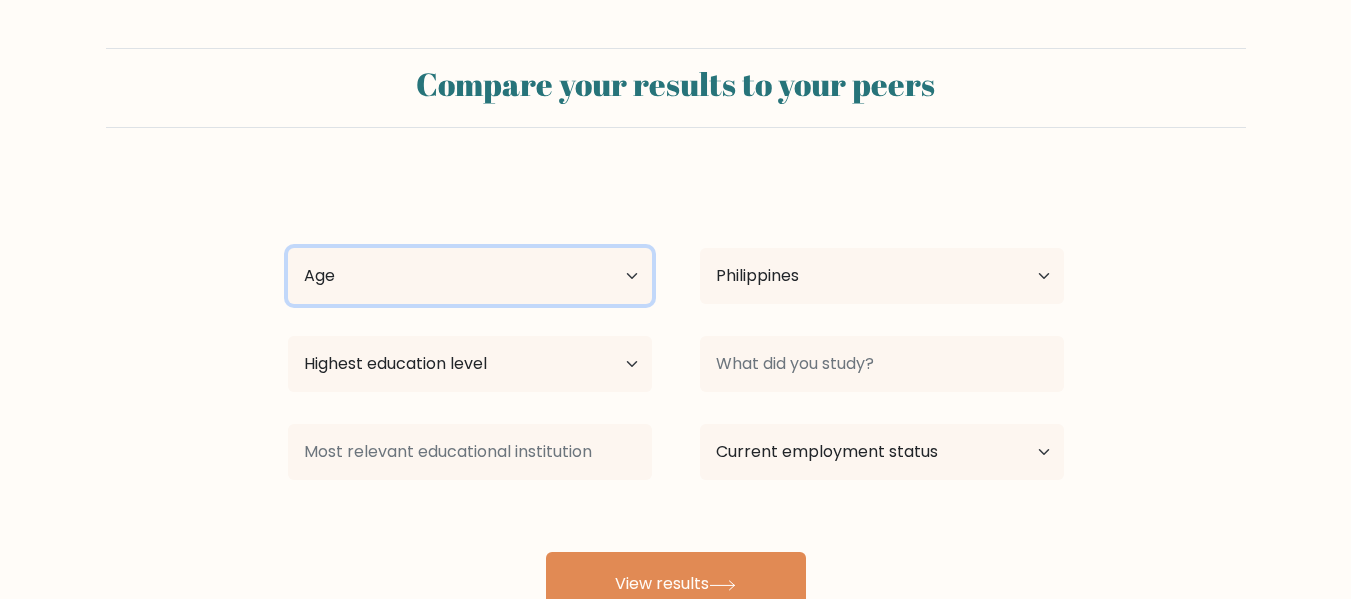 click on "Age
Under 18 years old
18-24 years old
25-34 years old
35-44 years old
45-54 years old
55-64 years old
65 years old and above" at bounding box center [470, 276] 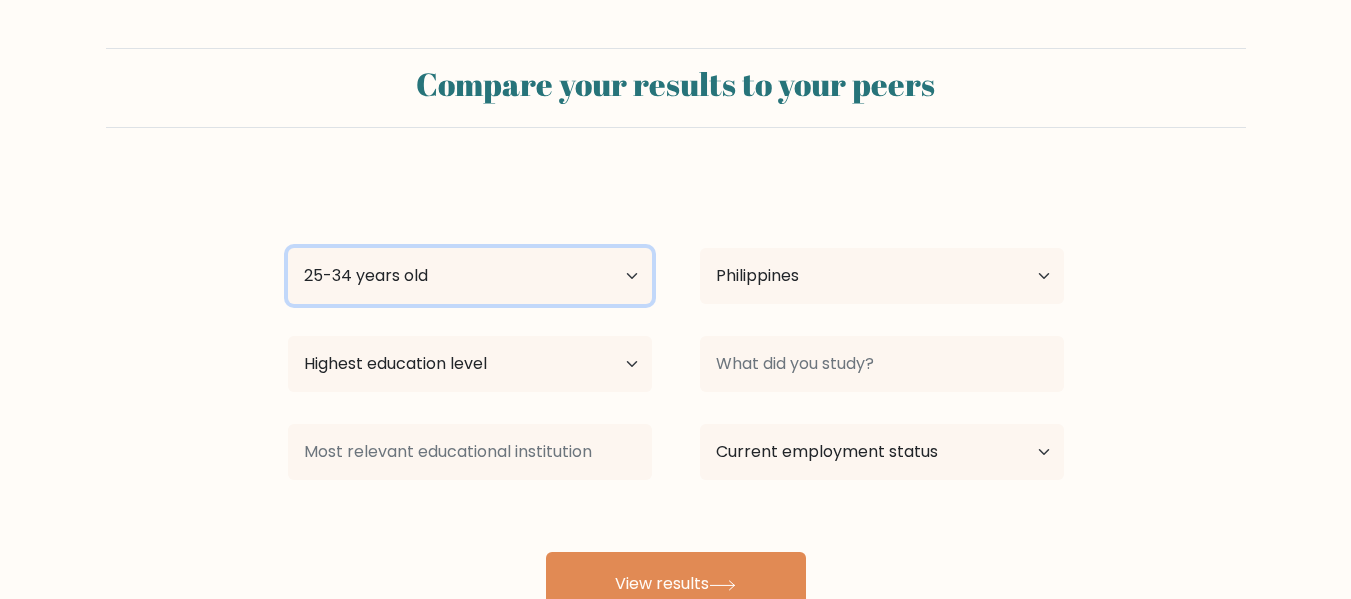 click on "Age
Under 18 years old
18-24 years old
25-34 years old
35-44 years old
45-54 years old
55-64 years old
65 years old and above" at bounding box center [470, 276] 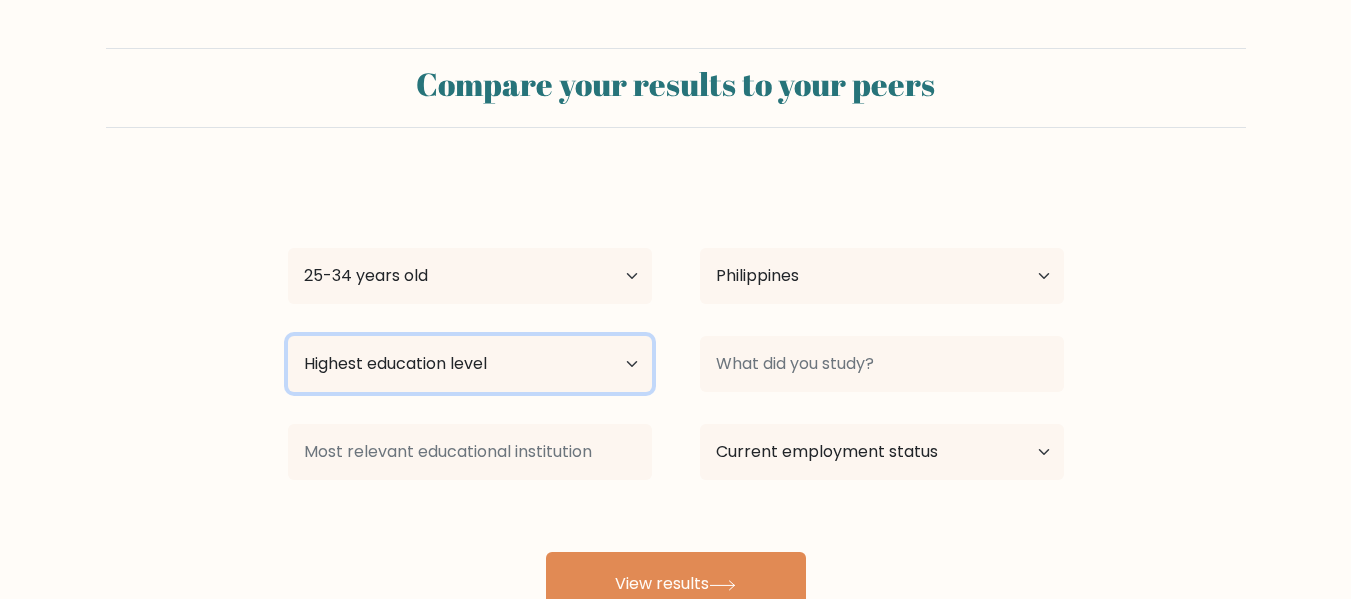 click on "Highest education level
No schooling
Primary
Lower Secondary
Upper Secondary
Occupation Specific
Bachelor's degree
Master's degree
Doctoral degree" at bounding box center (470, 364) 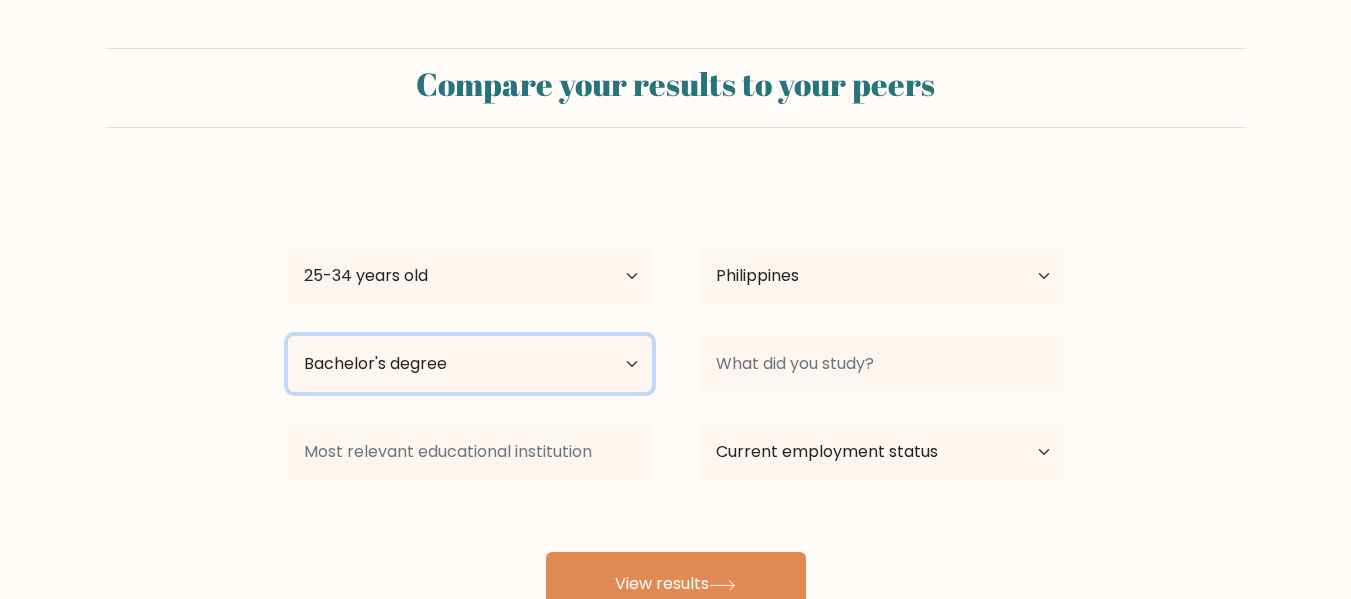 click on "Highest education level
No schooling
Primary
Lower Secondary
Upper Secondary
Occupation Specific
Bachelor's degree
Master's degree
Doctoral degree" at bounding box center (470, 364) 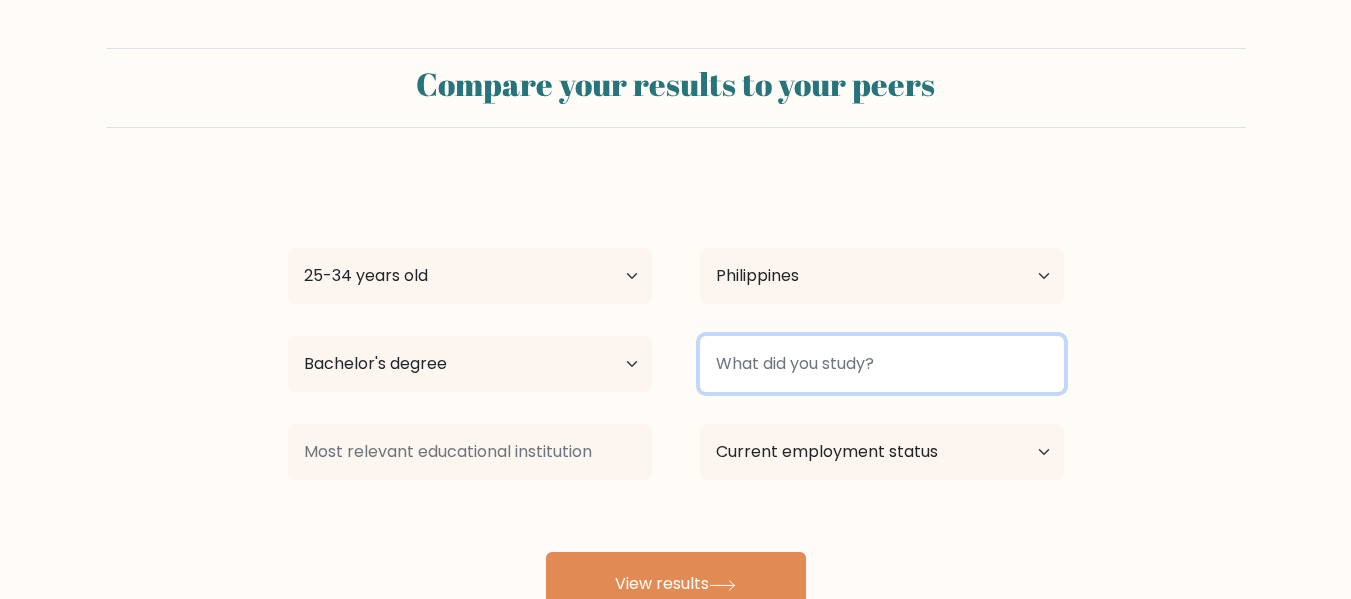 click at bounding box center [882, 364] 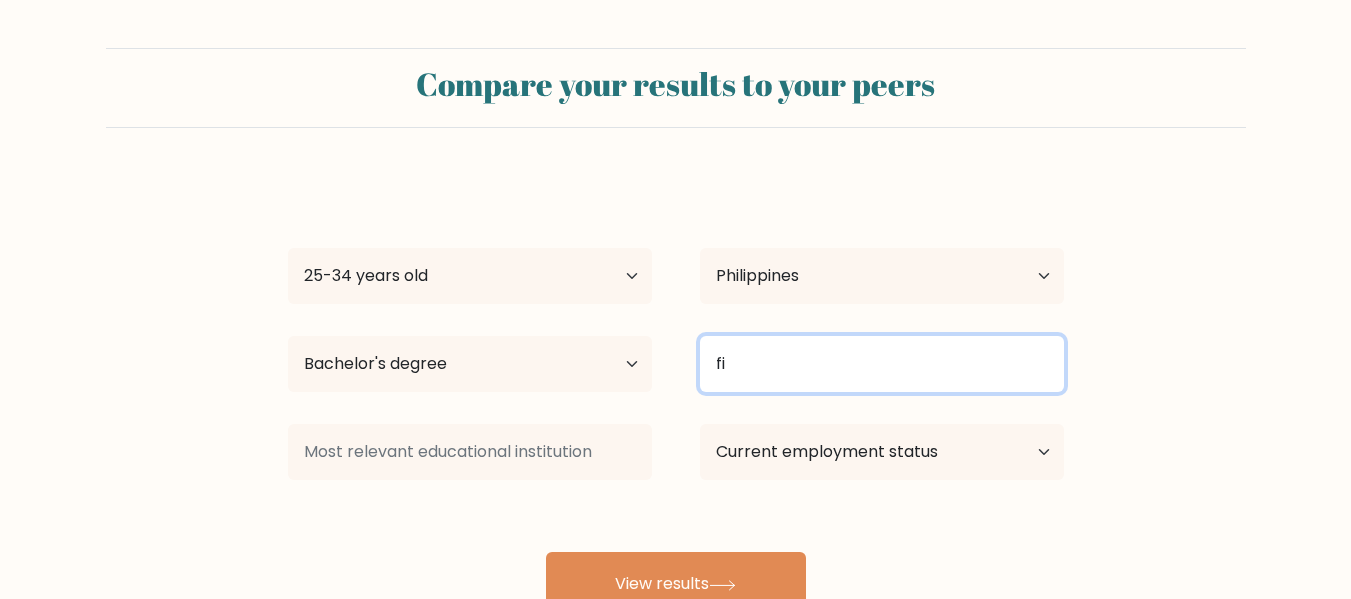 type on "f" 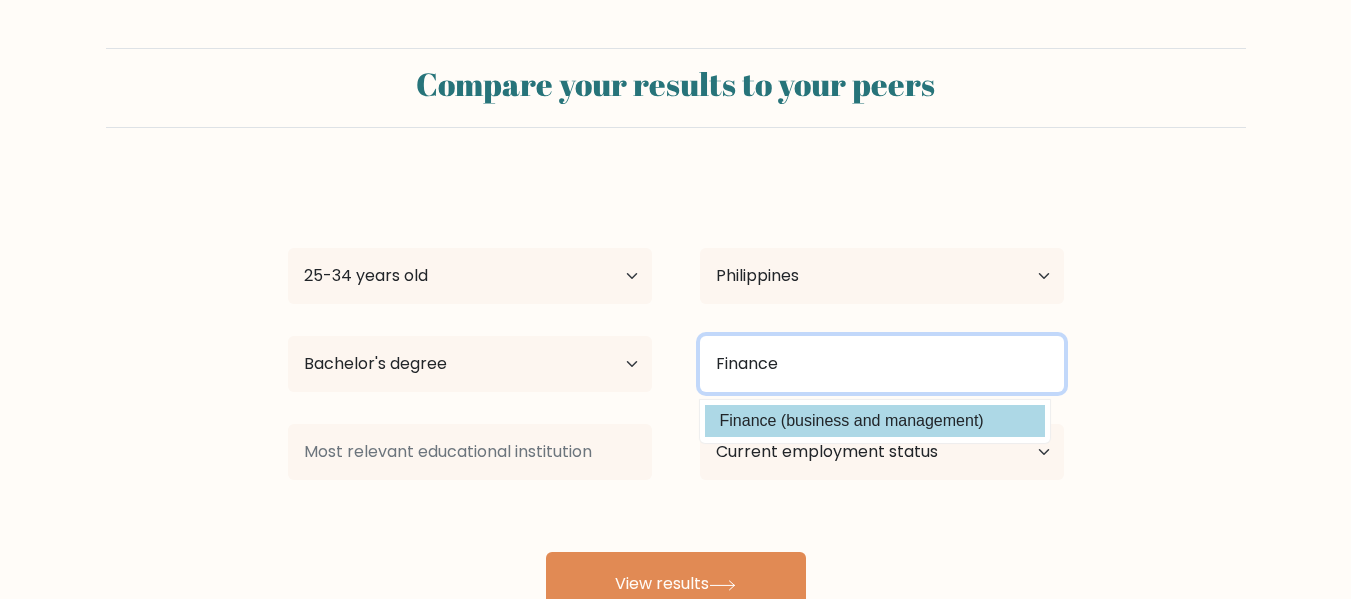 type on "Finance" 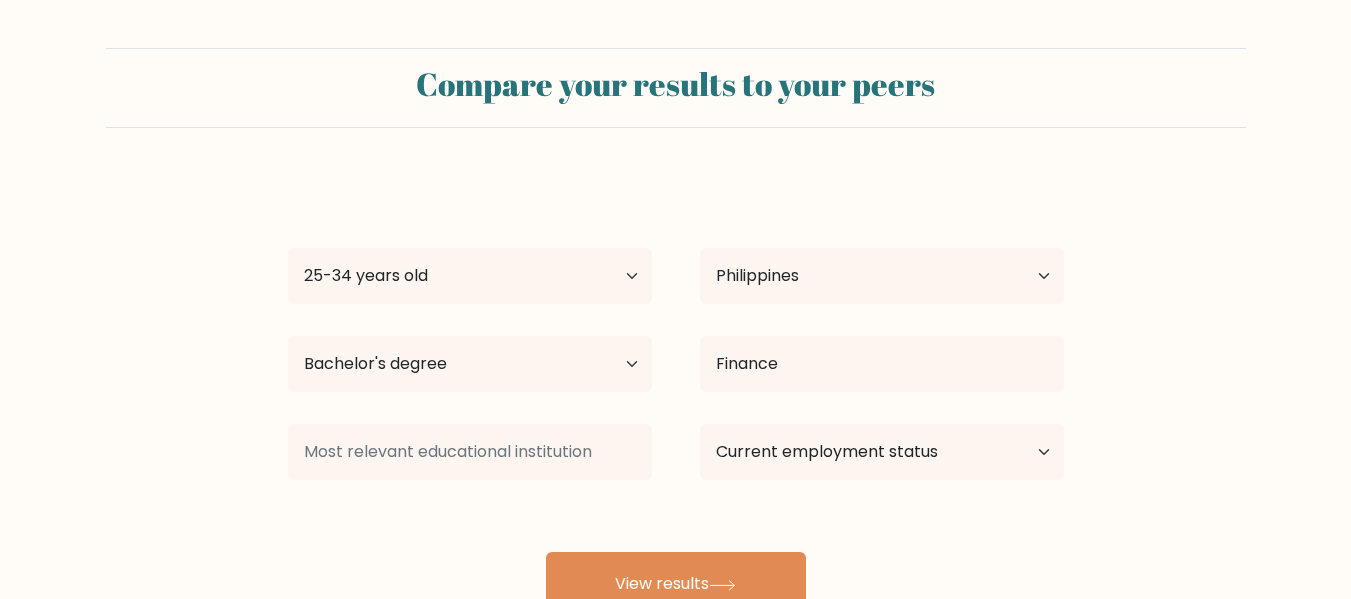 click on "MA CRISTINA DANICA
PIOJO
Age
Under 18 years old
18-24 years old
25-34 years old
35-44 years old
45-54 years old
55-64 years old
65 years old and above
Country
Afghanistan
Albania
Algeria
American Samoa
Andorra
Angola
Anguilla
Antarctica
Antigua and Barbuda
Argentina
Armenia
Aruba
Australia
Austria
Azerbaijan
Bahamas
Bahrain
Bangladesh
Barbados
Belarus
Belgium
Belize
Benin
Bermuda
Bhutan
Bolivia
Bonaire, Sint Eustatius and Saba
Bosnia and Herzegovina
Botswana
Bouvet Island
Brazil" at bounding box center [676, 396] 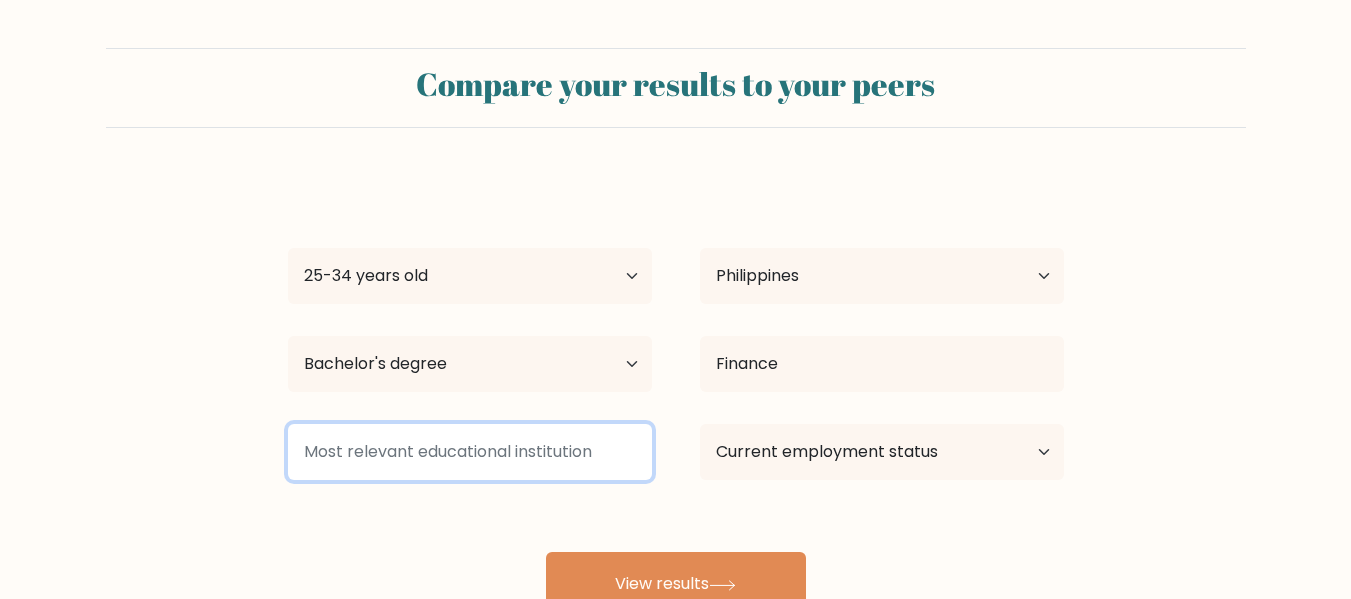 click at bounding box center [470, 452] 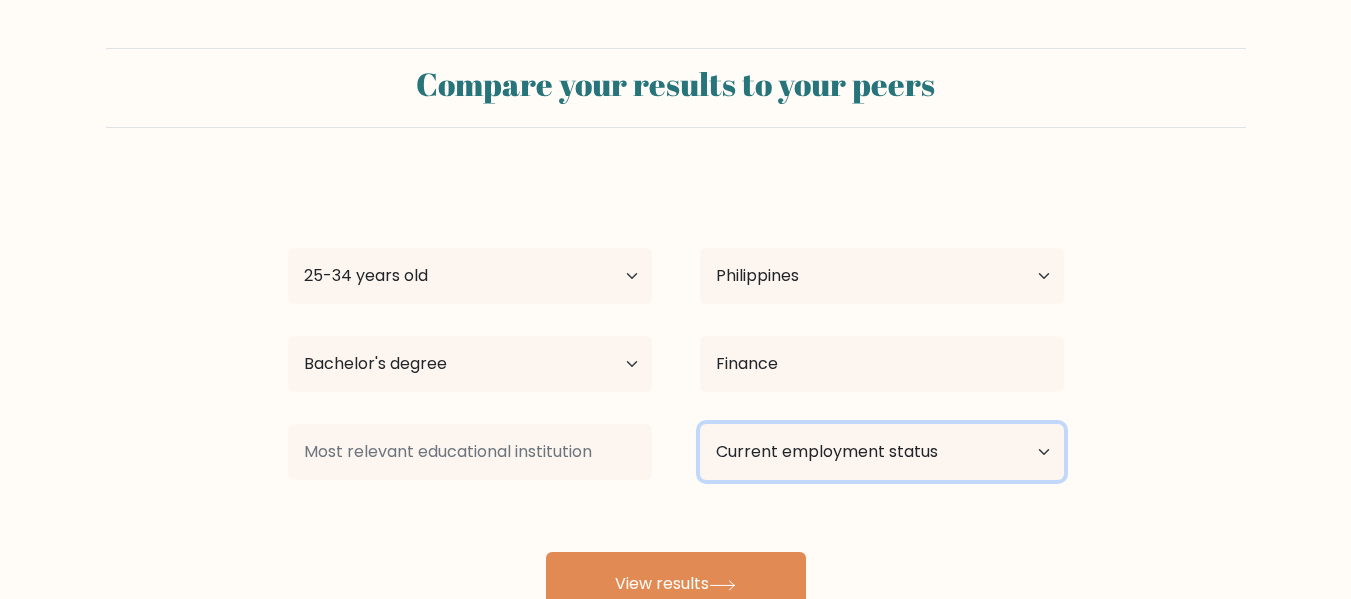 click on "Current employment status
Employed
Student
Retired
Other / prefer not to answer" at bounding box center [882, 452] 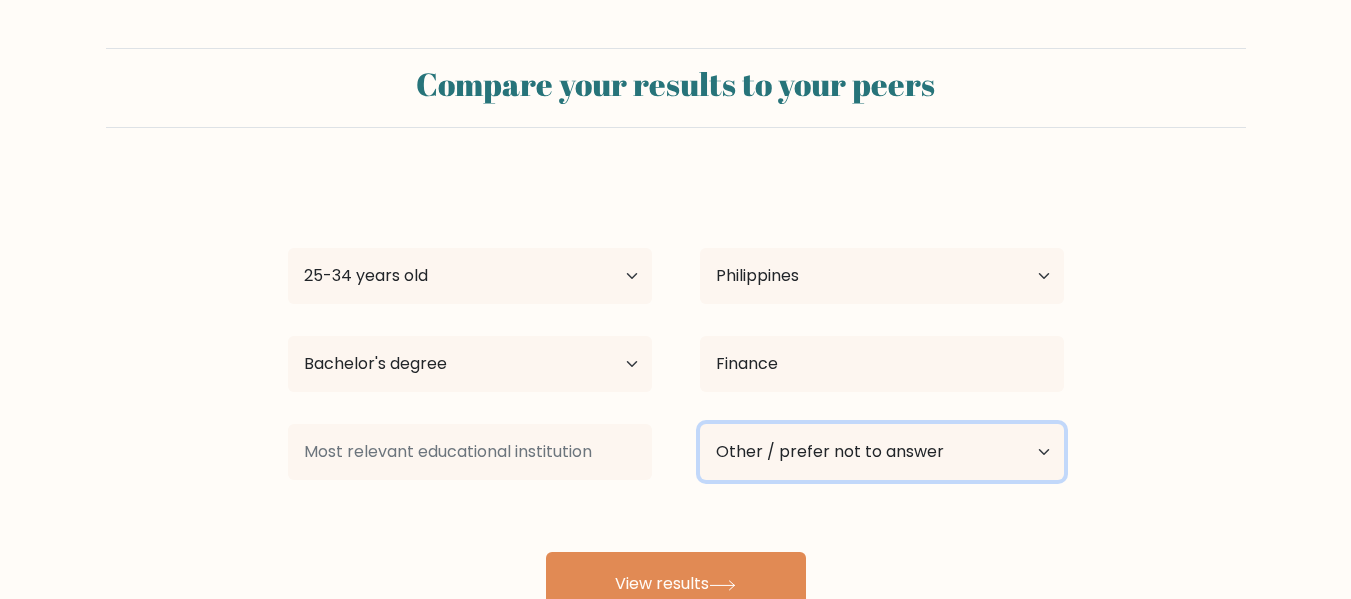 click on "Current employment status
Employed
Student
Retired
Other / prefer not to answer" at bounding box center [882, 452] 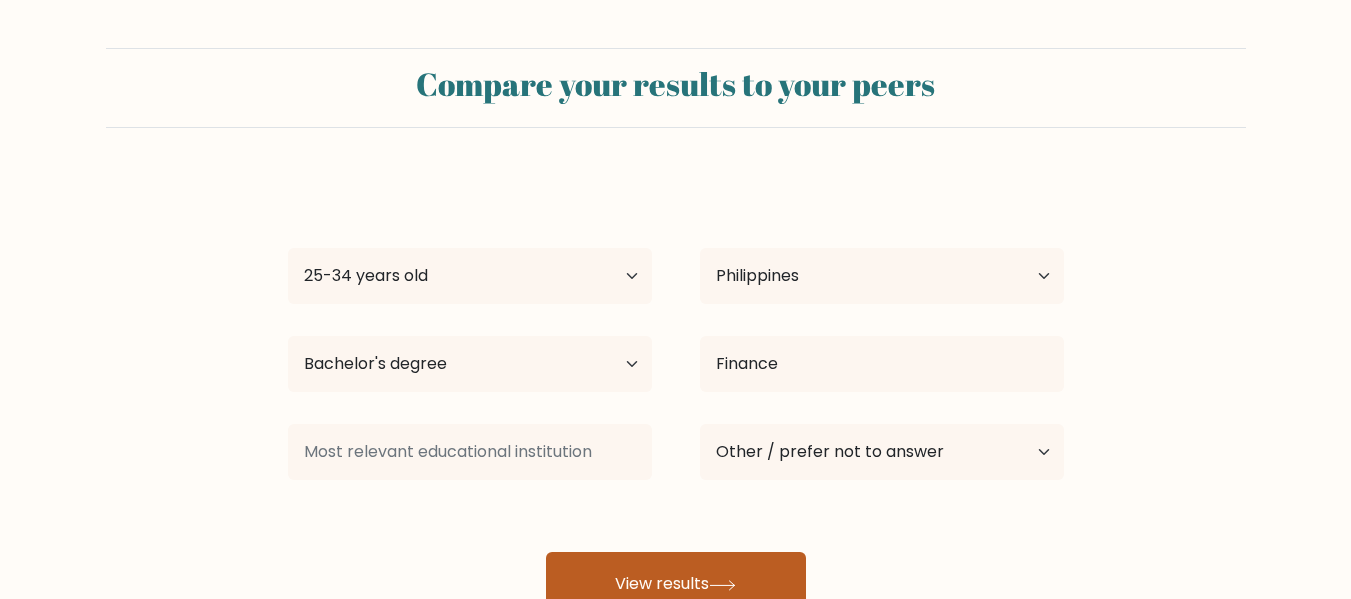click on "View results" at bounding box center [676, 584] 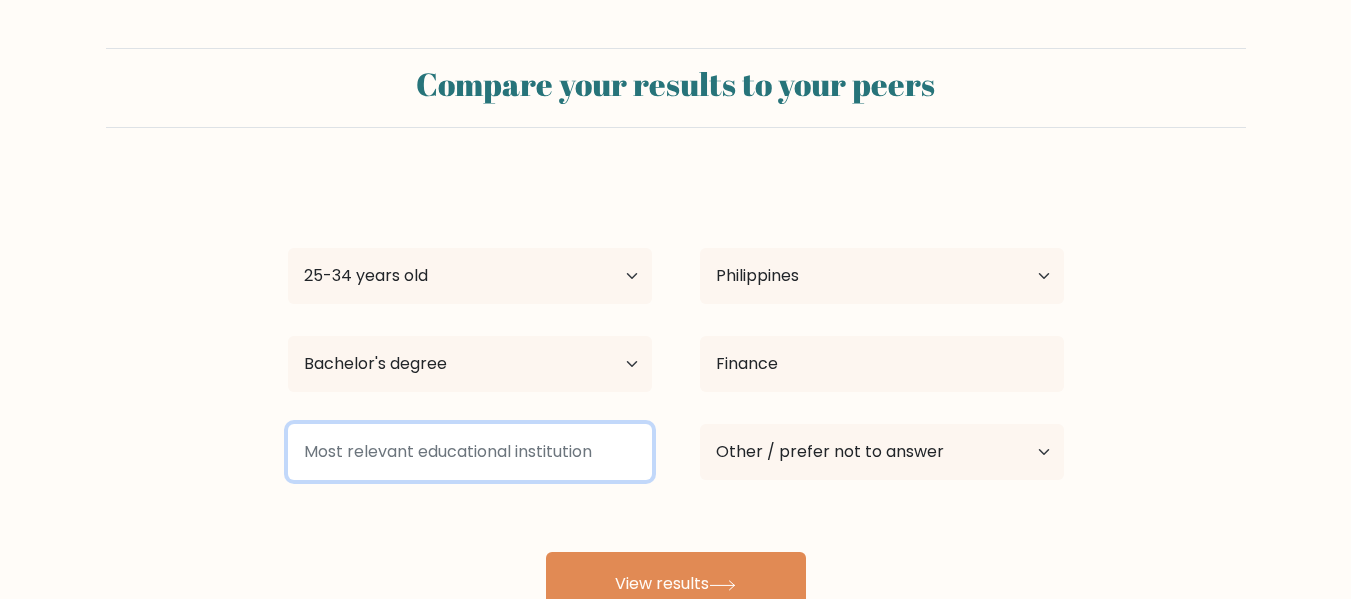 click at bounding box center [470, 452] 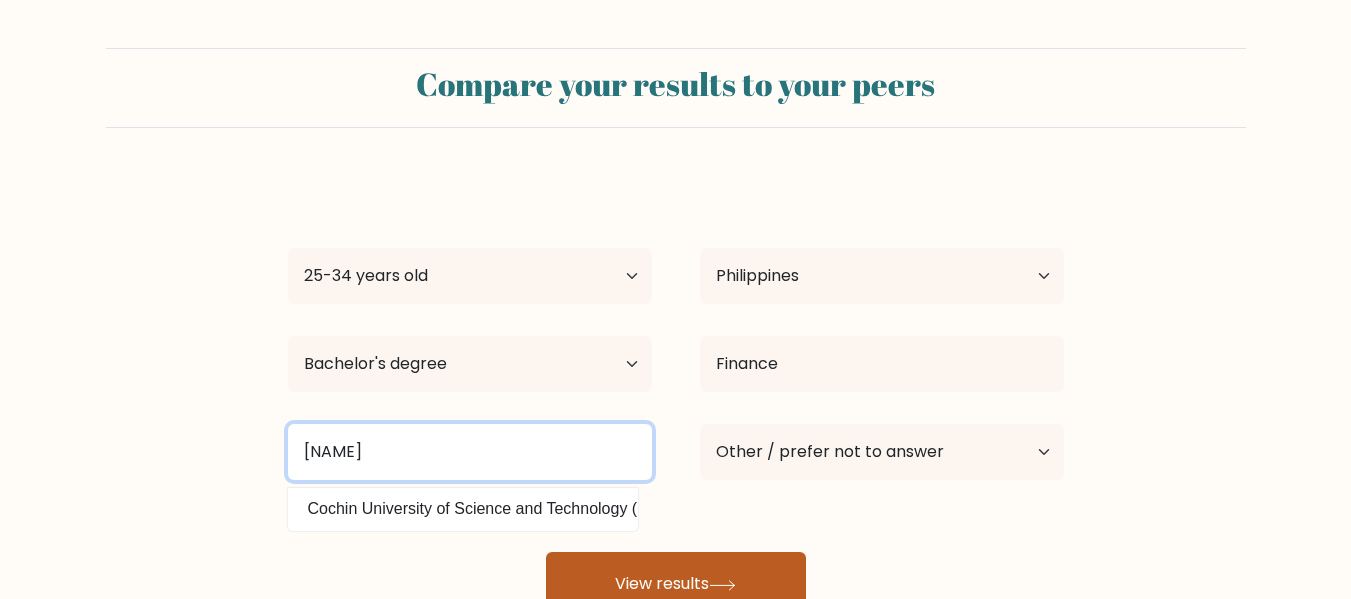 type on "COC" 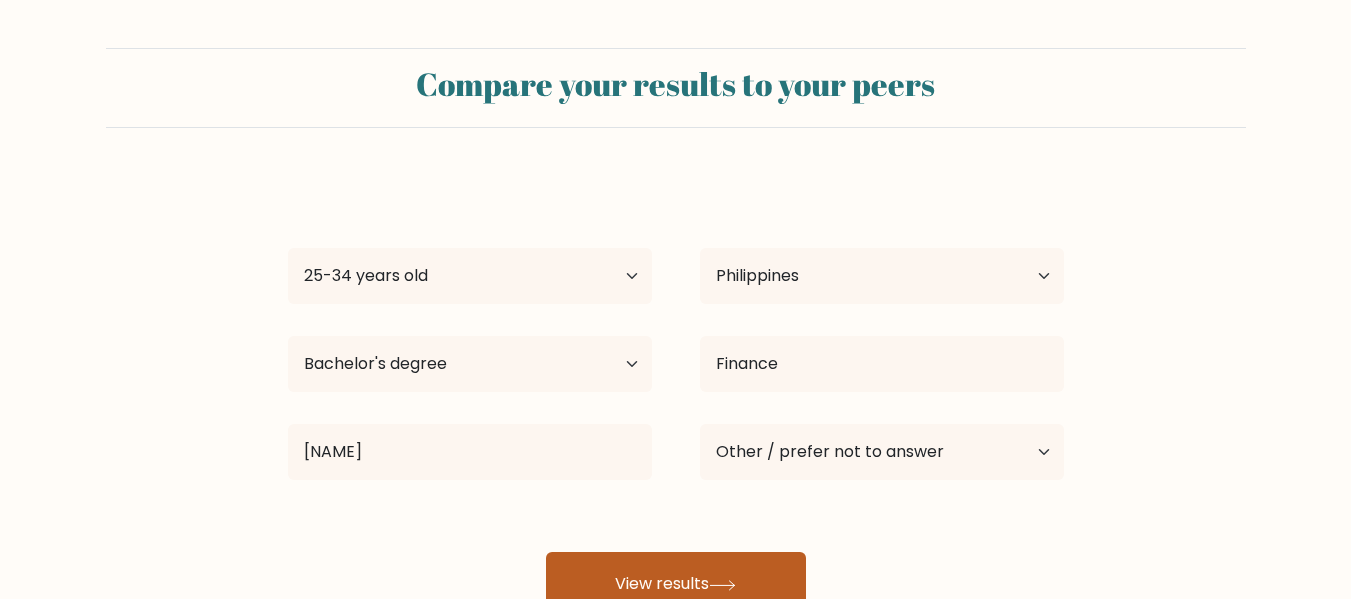 click on "View results" at bounding box center [676, 584] 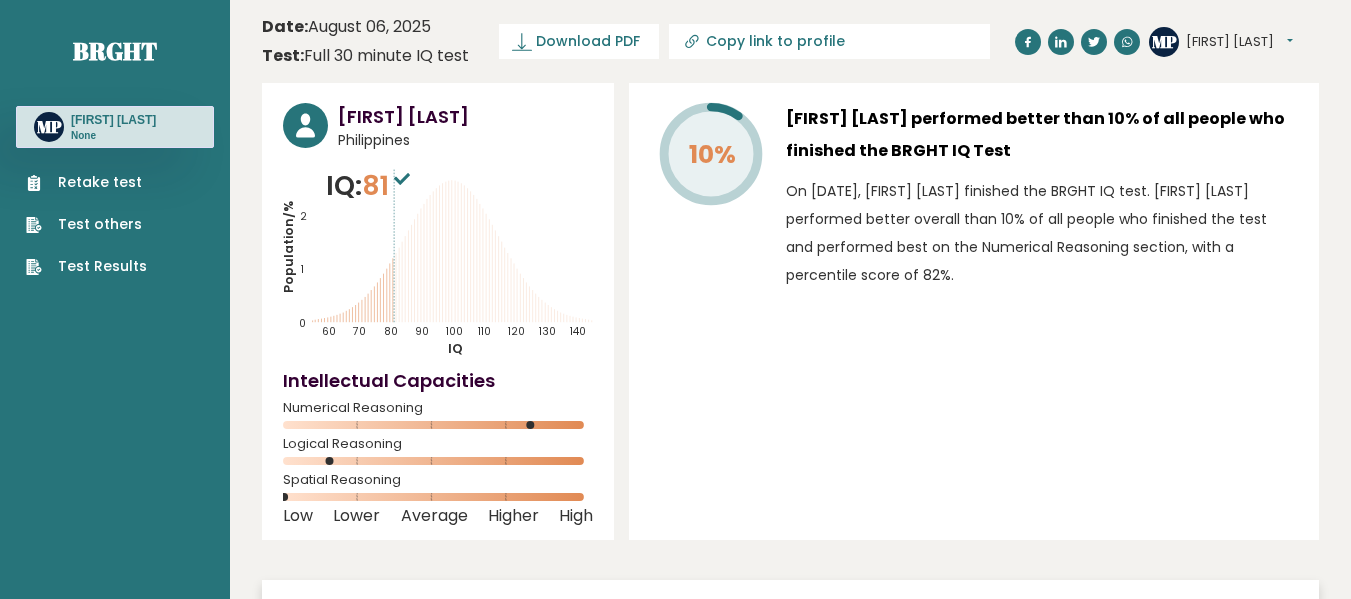 scroll, scrollTop: 0, scrollLeft: 0, axis: both 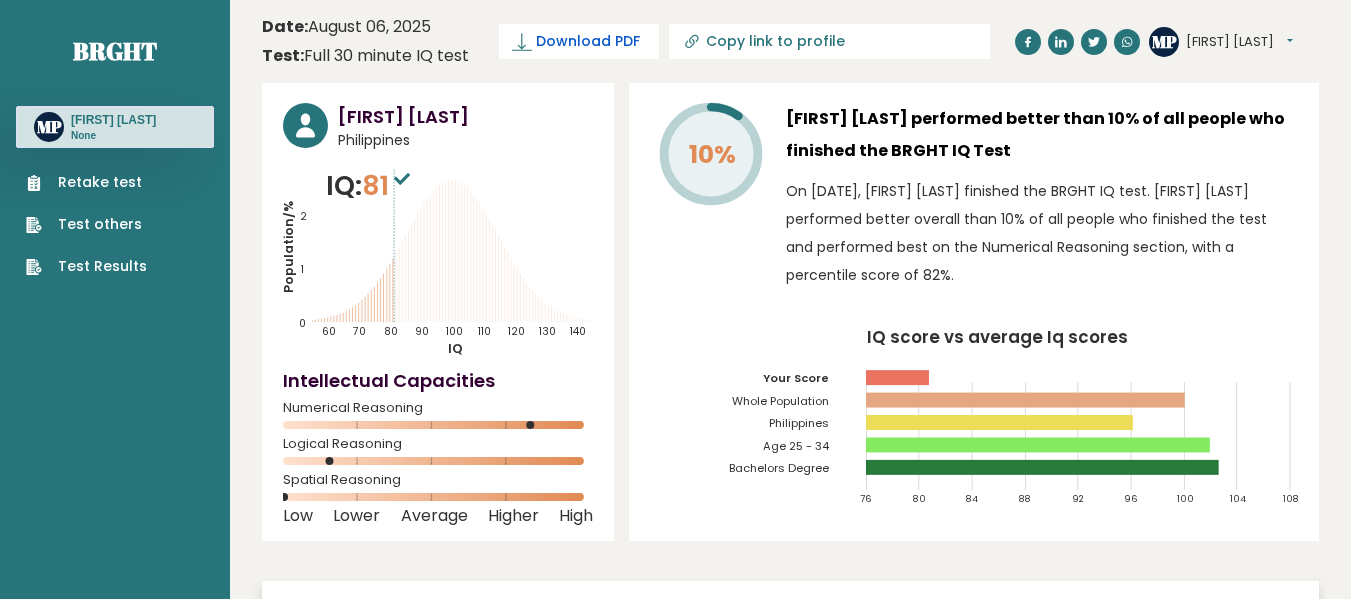 click on "Download PDF" at bounding box center (588, 41) 